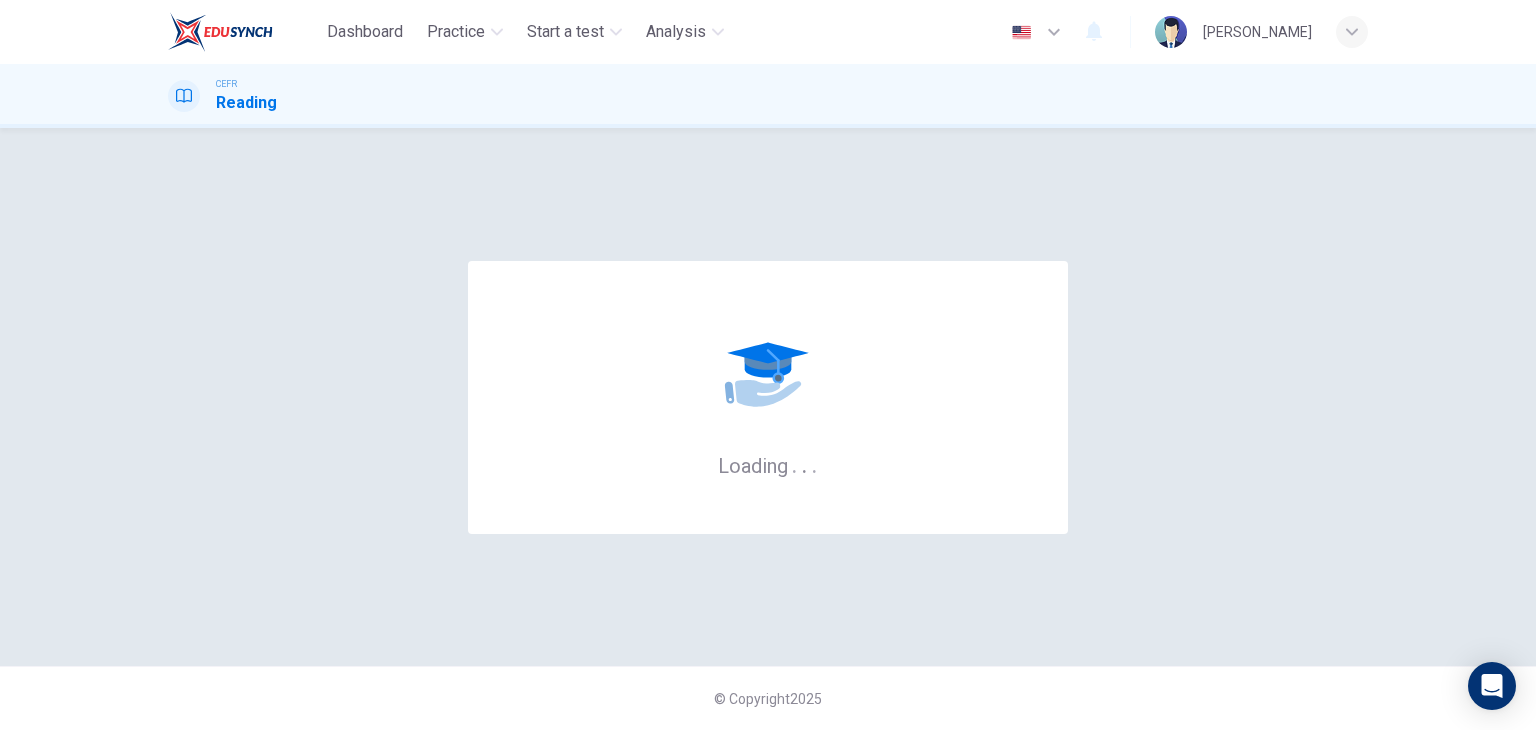 scroll, scrollTop: 0, scrollLeft: 0, axis: both 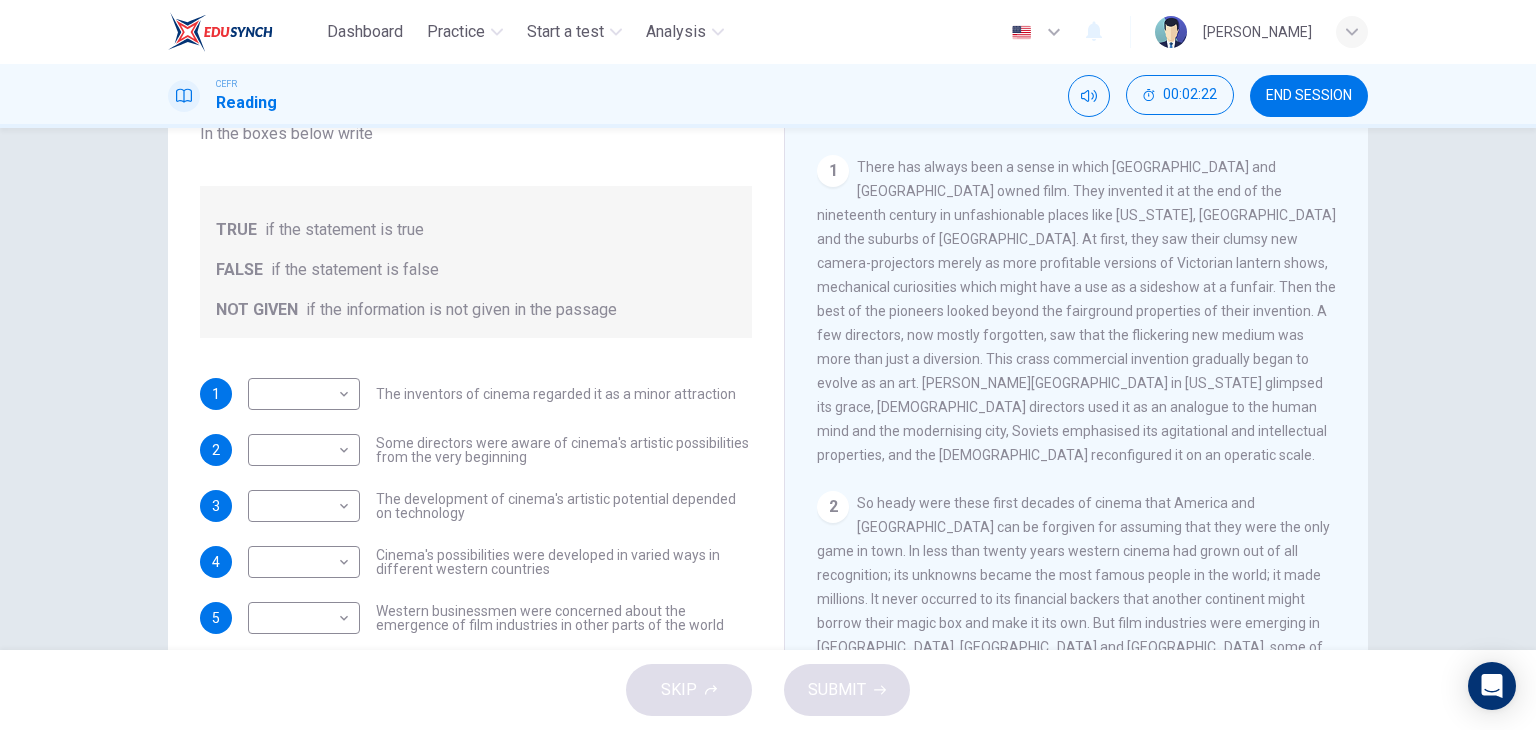 click on "There has always been a sense in which America and Europe owned film. They invented it at the end of the nineteenth century in unfashionable places like New Jersey, Leeds and the suburbs of Lyons. At first, they saw their clumsy new camera-projectors merely as more profitable versions of Victorian lantern shows, mechanical curiosities which might have a use as a sideshow at a funfair. Then the best of the pioneers looked beyond the fairground properties of their invention. A few directors, now mostly forgotten, saw that the flickering new medium was more than just a diversion. This crass commercial invention gradually began to evolve as an art. D W Griffith in California glimpsed its grace, German directors used it as an analogue to the human mind and the modernising city, Soviets emphasised its agitational and intellectual properties, and the Italians reconfigured it on an operatic scale." at bounding box center (1076, 311) 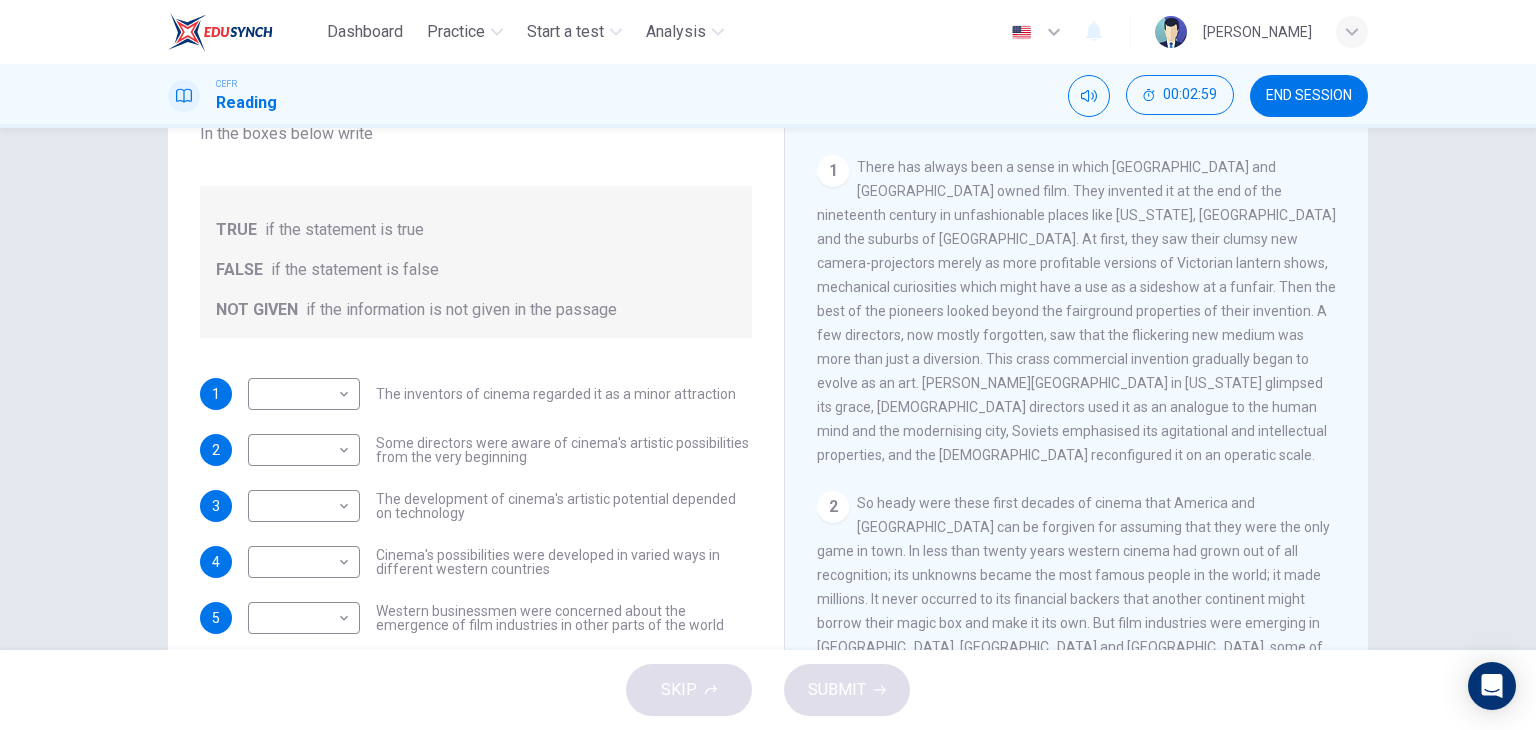 scroll, scrollTop: 331, scrollLeft: 0, axis: vertical 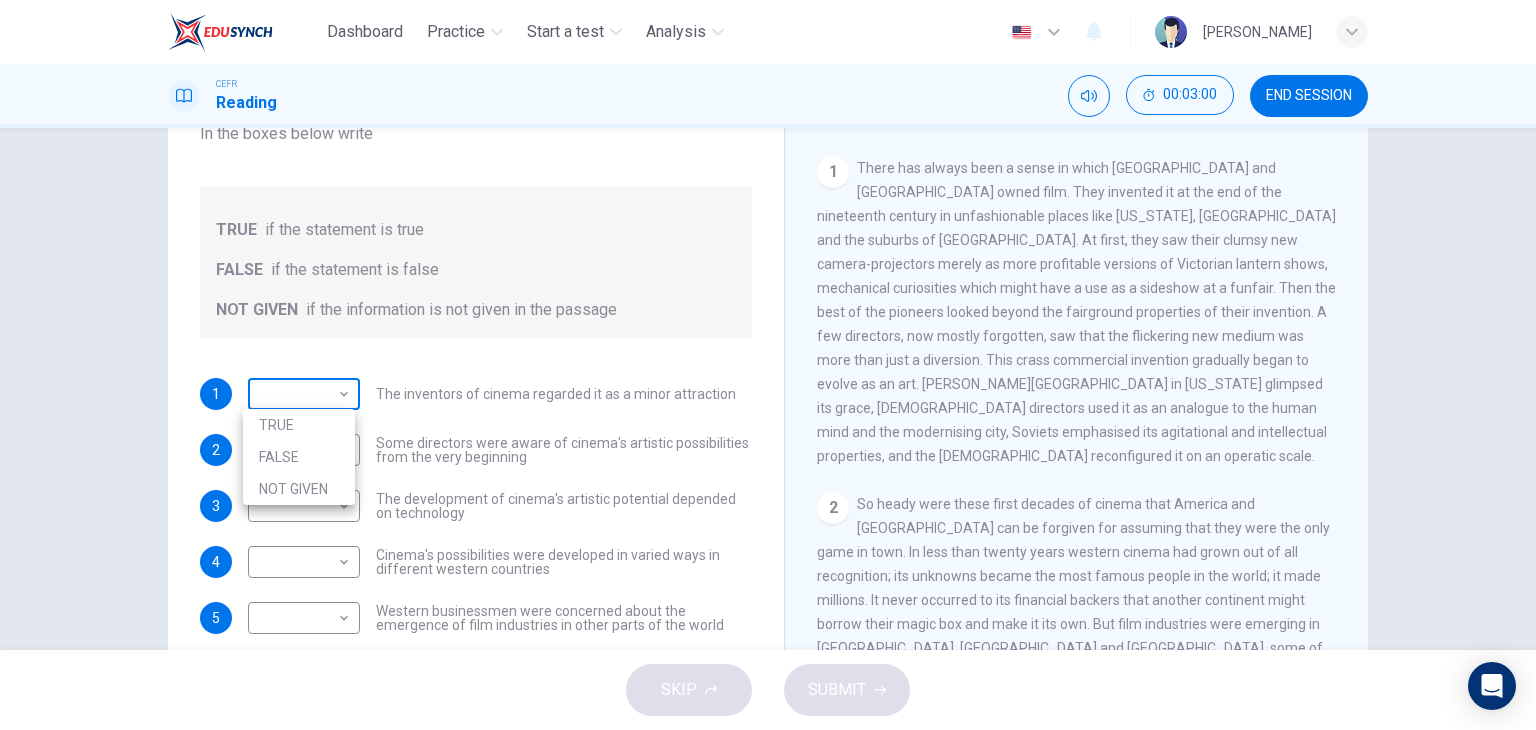 click on "Dashboard Practice Start a test Analysis English en ​ NURIN IMANINA BINTI AHMAD YUSRAN CEFR Reading 00:03:00 END SESSION Questions 1 - 5 Do the following statements agree with the information given in the Reading Passage?
In the boxes below write TRUE if the statement is true FALSE if the statement is false NOT GIVEN if the information is not given in the passage 1 ​ ​ The inventors of cinema regarded it as a minor attraction 2 ​ ​ Some directors were aware of cinema's artistic possibilities from the very beginning 3 ​ ​ The development of cinema's artistic potential depended on technology 4 ​ ​ Cinema's possibilities were developed in varied ways in different western countries 5 ​ ​ Western businessmen were concerned about the emergence of film industries in other parts of the world The History of Film CLICK TO ZOOM Click to Zoom 1 2 3 4 5 6 7 8 SKIP SUBMIT EduSynch - Online Language Proficiency Testing
Dashboard Practice Start a test Analysis Notifications © Copyright  2025" at bounding box center [768, 365] 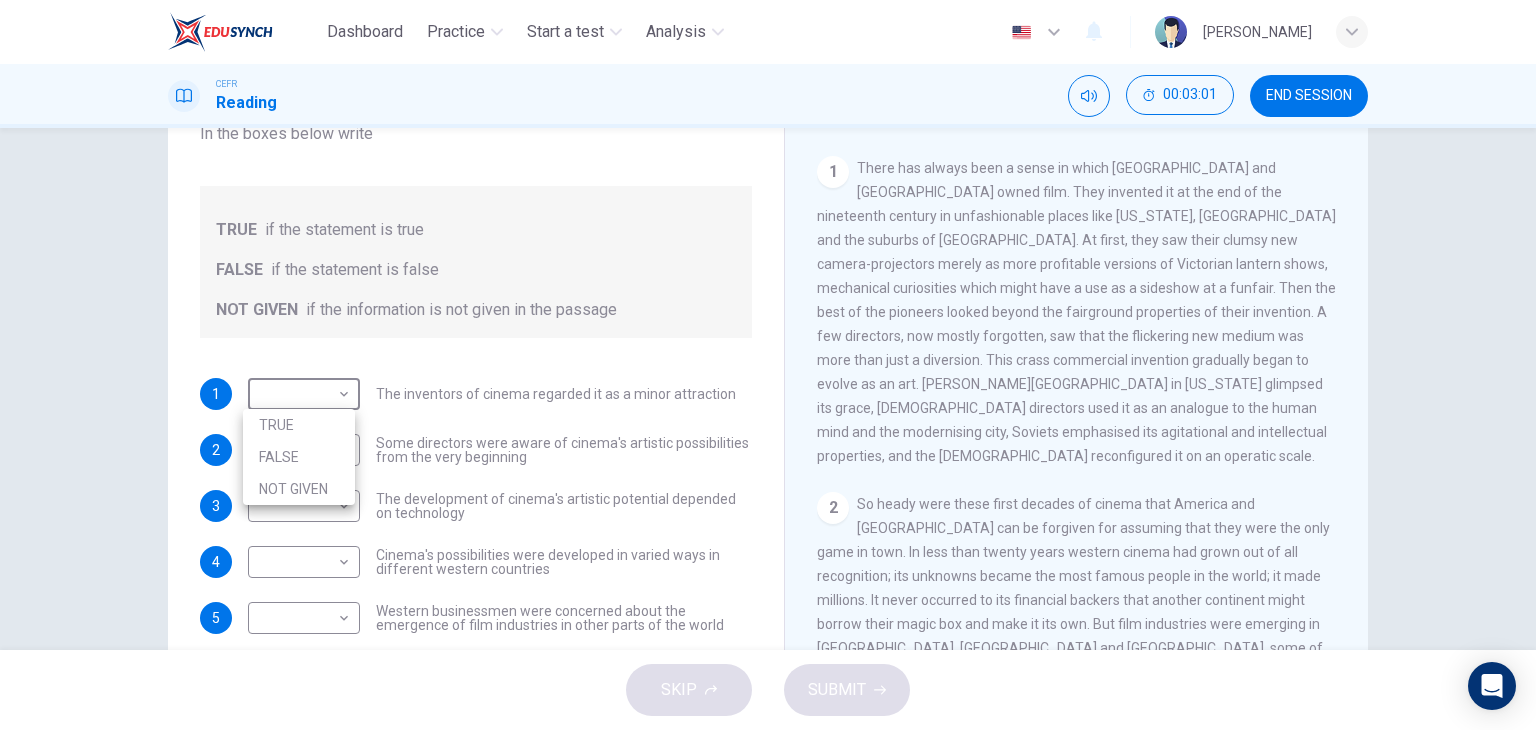 click on "TRUE" at bounding box center (299, 425) 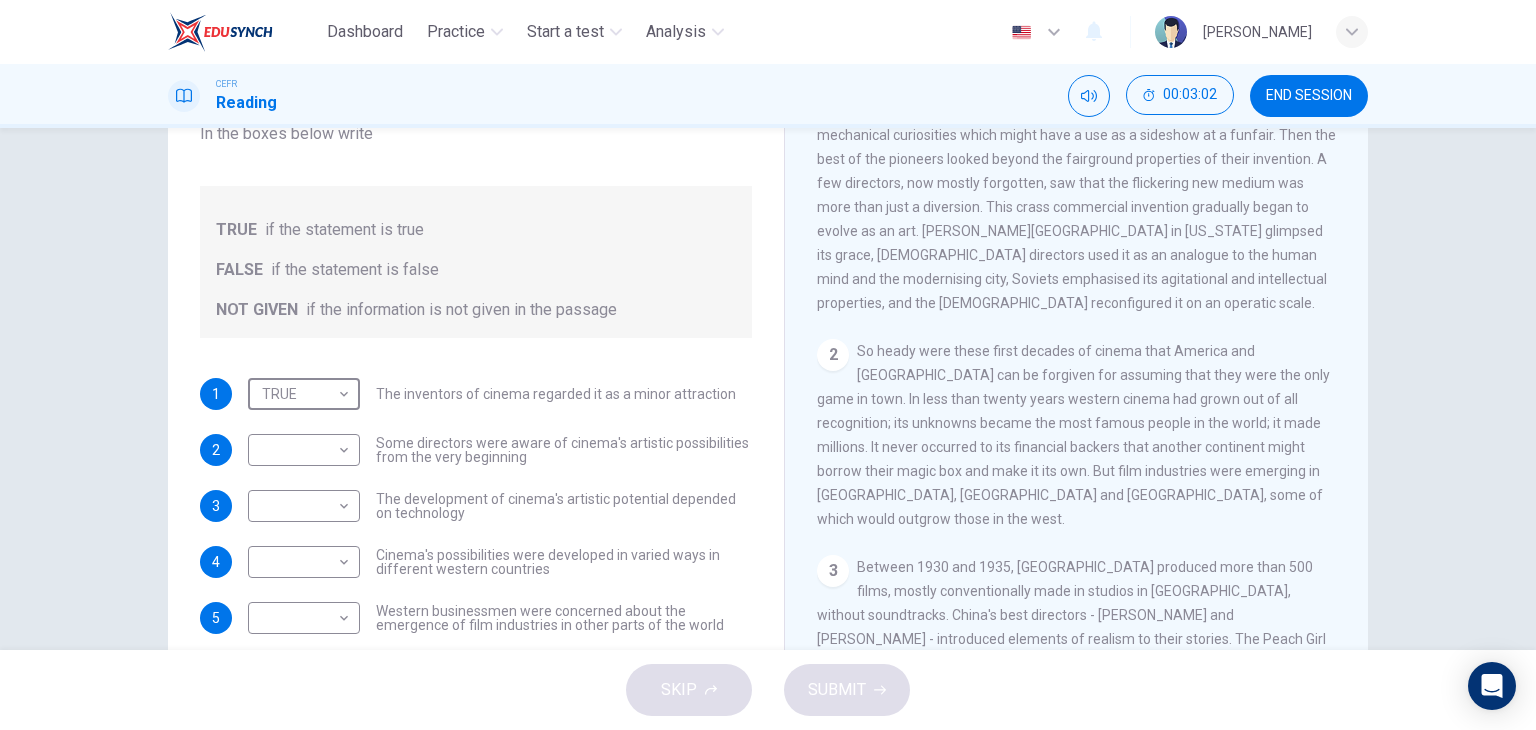 scroll, scrollTop: 491, scrollLeft: 0, axis: vertical 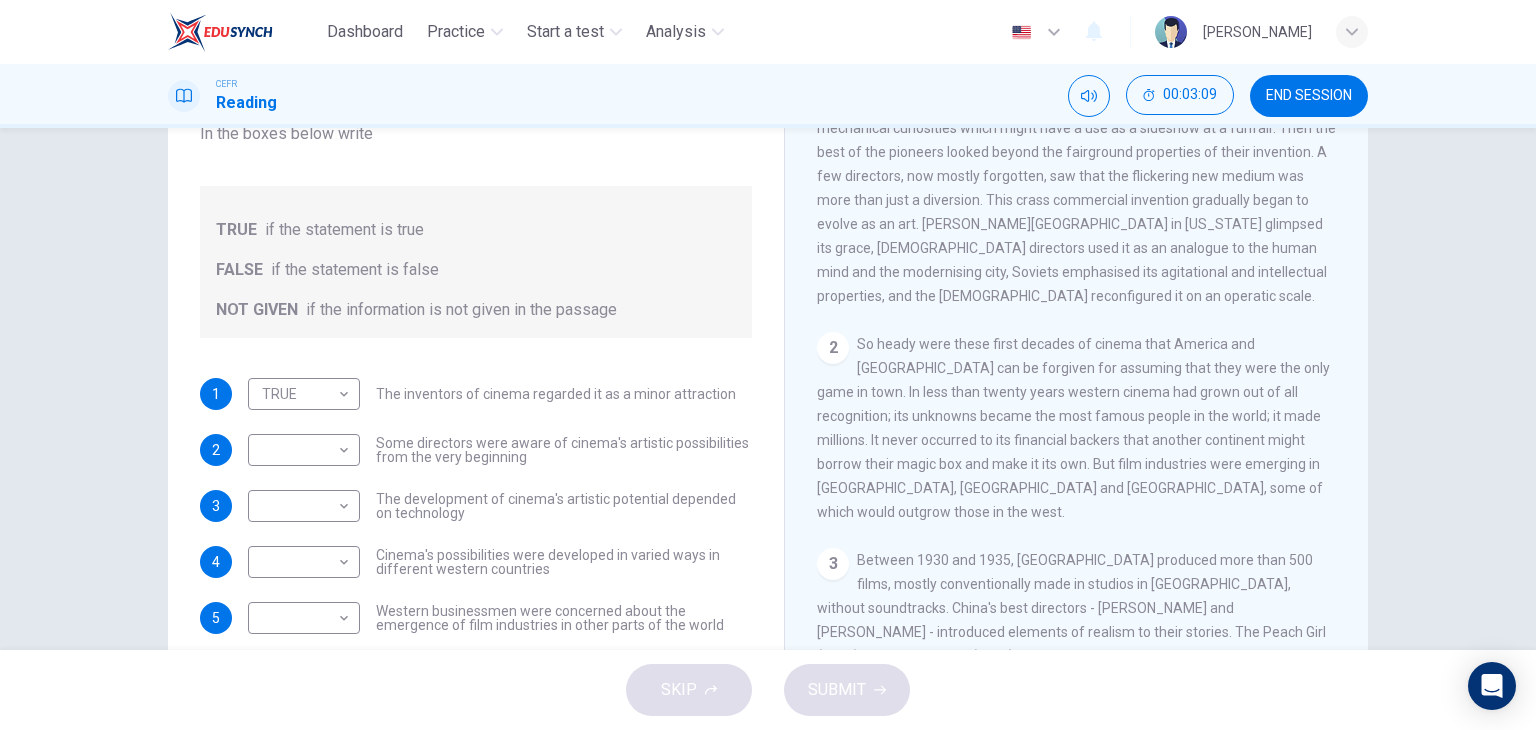 click on "So heady were these first decades of cinema that America and Europe can be forgiven for assuming that they were the only game in town. In less than twenty years western cinema had grown out of all recognition; its unknowns became the most famous people in the world; it made millions. It never occurred to its financial backers that another continent might borrow their magic box and make it its own. But film industries were emerging in Shanghai, Bombay and Tokyo, some of which would outgrow those in the west." at bounding box center [1073, 428] 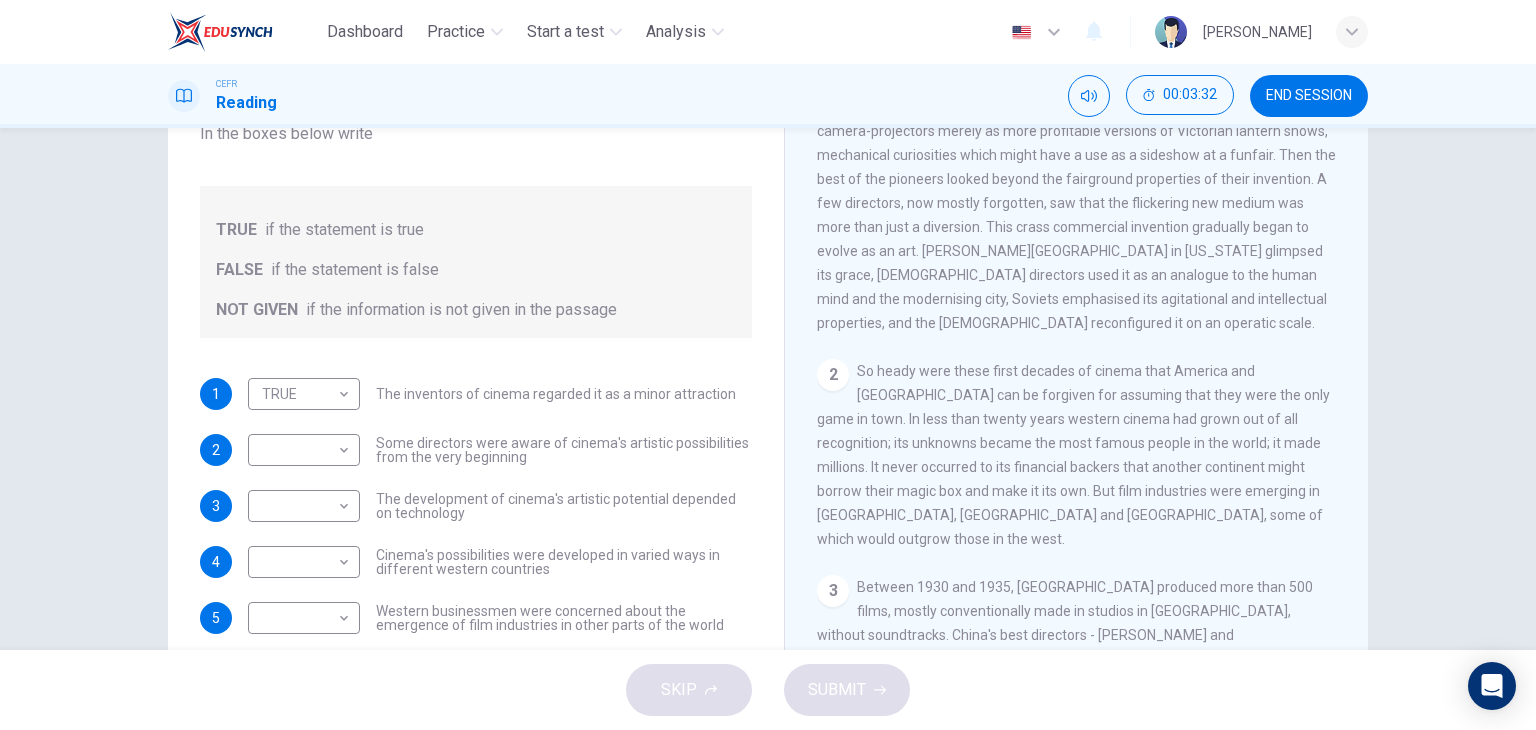 scroll, scrollTop: 466, scrollLeft: 0, axis: vertical 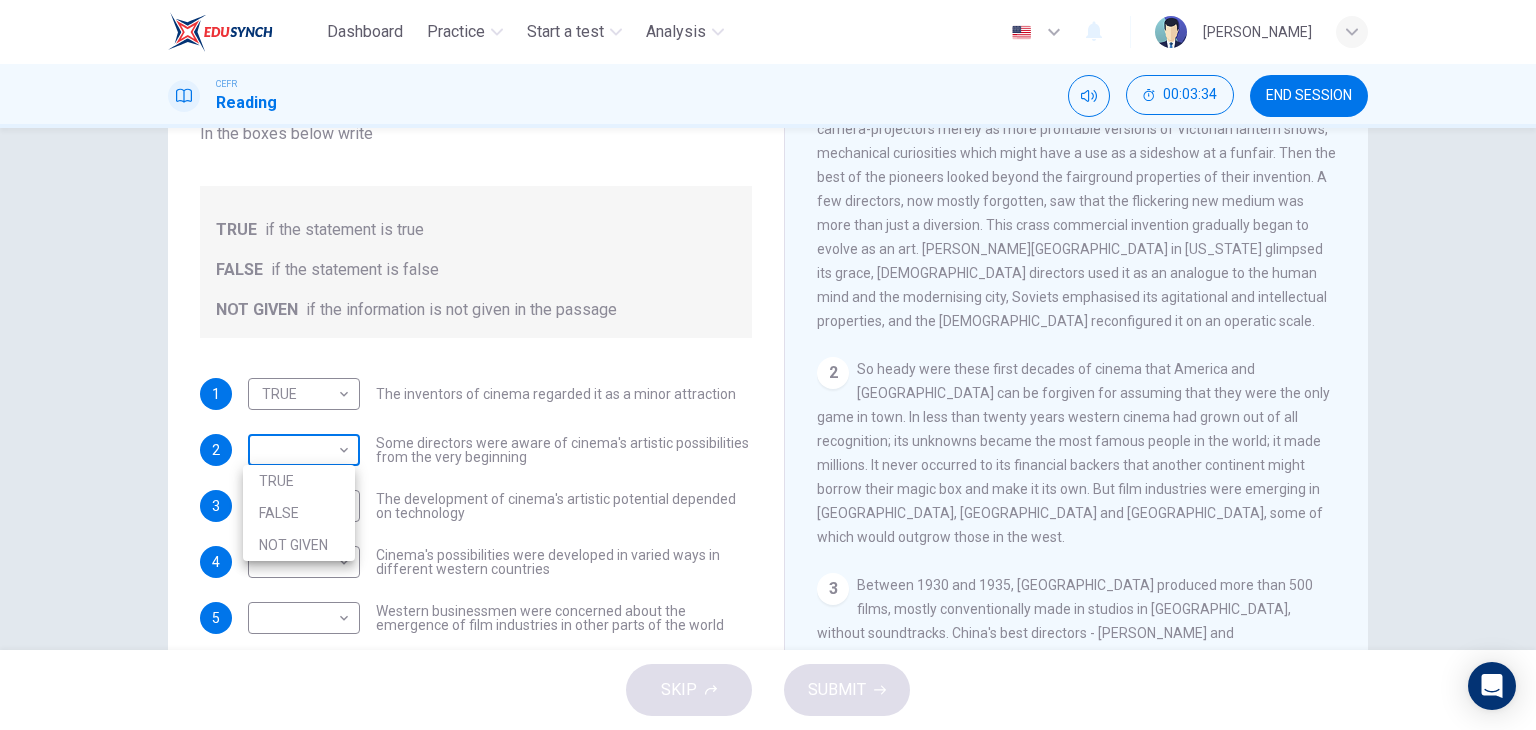 click on "Dashboard Practice Start a test Analysis English en ​ NURIN IMANINA BINTI AHMAD YUSRAN CEFR Reading 00:03:34 END SESSION Questions 1 - 5 Do the following statements agree with the information given in the Reading Passage?
In the boxes below write TRUE if the statement is true FALSE if the statement is false NOT GIVEN if the information is not given in the passage 1 TRUE TRUE ​ The inventors of cinema regarded it as a minor attraction 2 ​ ​ Some directors were aware of cinema's artistic possibilities from the very beginning 3 ​ ​ The development of cinema's artistic potential depended on technology 4 ​ ​ Cinema's possibilities were developed in varied ways in different western countries 5 ​ ​ Western businessmen were concerned about the emergence of film industries in other parts of the world The History of Film CLICK TO ZOOM Click to Zoom 1 2 3 4 5 6 7 8 SKIP SUBMIT EduSynch - Online Language Proficiency Testing
Dashboard Practice Start a test Analysis Notifications © Copyright" at bounding box center [768, 365] 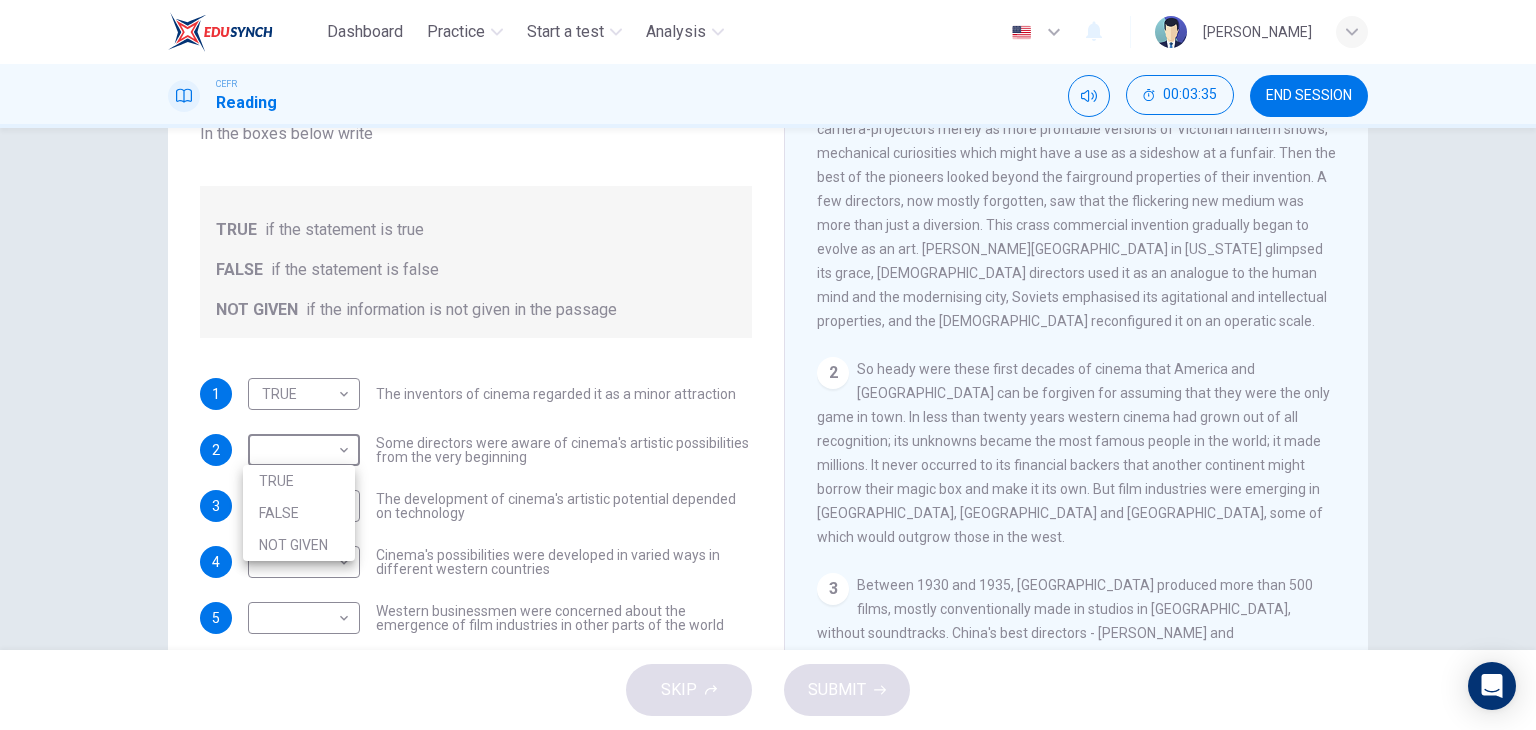 click on "TRUE" at bounding box center [299, 481] 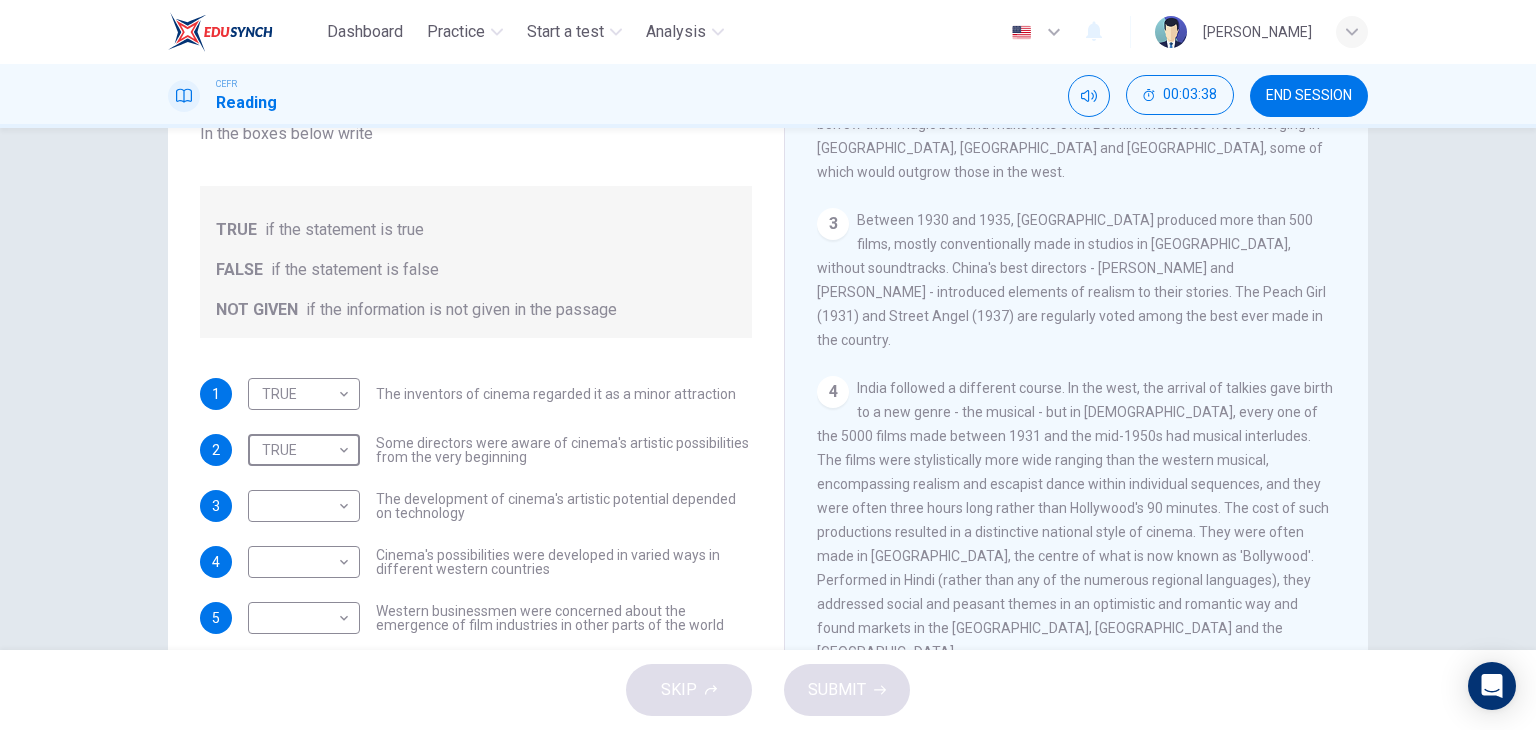 scroll, scrollTop: 832, scrollLeft: 0, axis: vertical 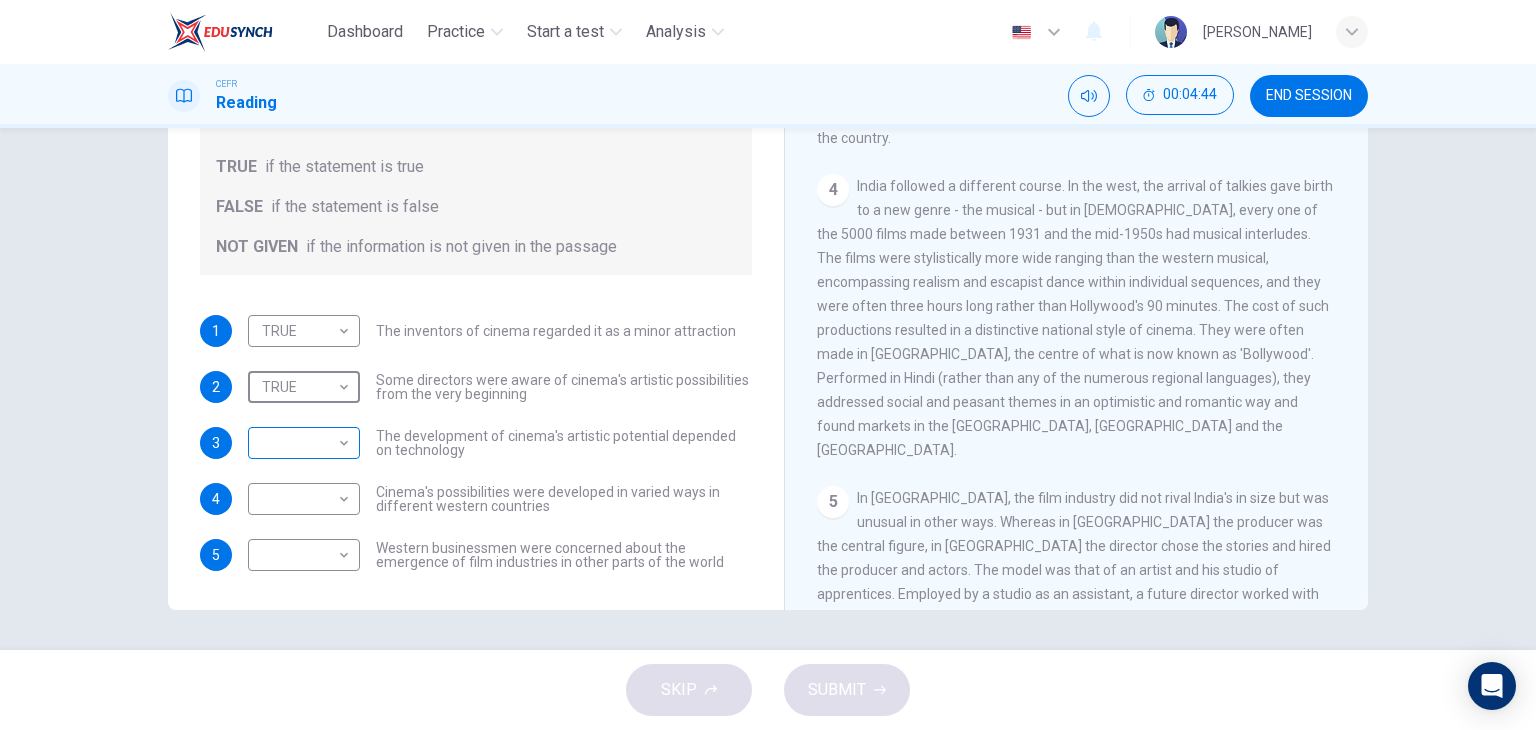 click on "Dashboard Practice Start a test Analysis English en ​ NURIN IMANINA BINTI AHMAD YUSRAN CEFR Reading 00:04:44 END SESSION Questions 1 - 5 Do the following statements agree with the information given in the Reading Passage?
In the boxes below write TRUE if the statement is true FALSE if the statement is false NOT GIVEN if the information is not given in the passage 1 TRUE TRUE ​ The inventors of cinema regarded it as a minor attraction 2 TRUE TRUE ​ Some directors were aware of cinema's artistic possibilities from the very beginning 3 ​ ​ The development of cinema's artistic potential depended on technology 4 ​ ​ Cinema's possibilities were developed in varied ways in different western countries 5 ​ ​ Western businessmen were concerned about the emergence of film industries in other parts of the world The History of Film CLICK TO ZOOM Click to Zoom 1 2 3 4 5 6 7 8 SKIP SUBMIT EduSynch - Online Language Proficiency Testing
Dashboard Practice Start a test Analysis Notifications 2025" at bounding box center [768, 365] 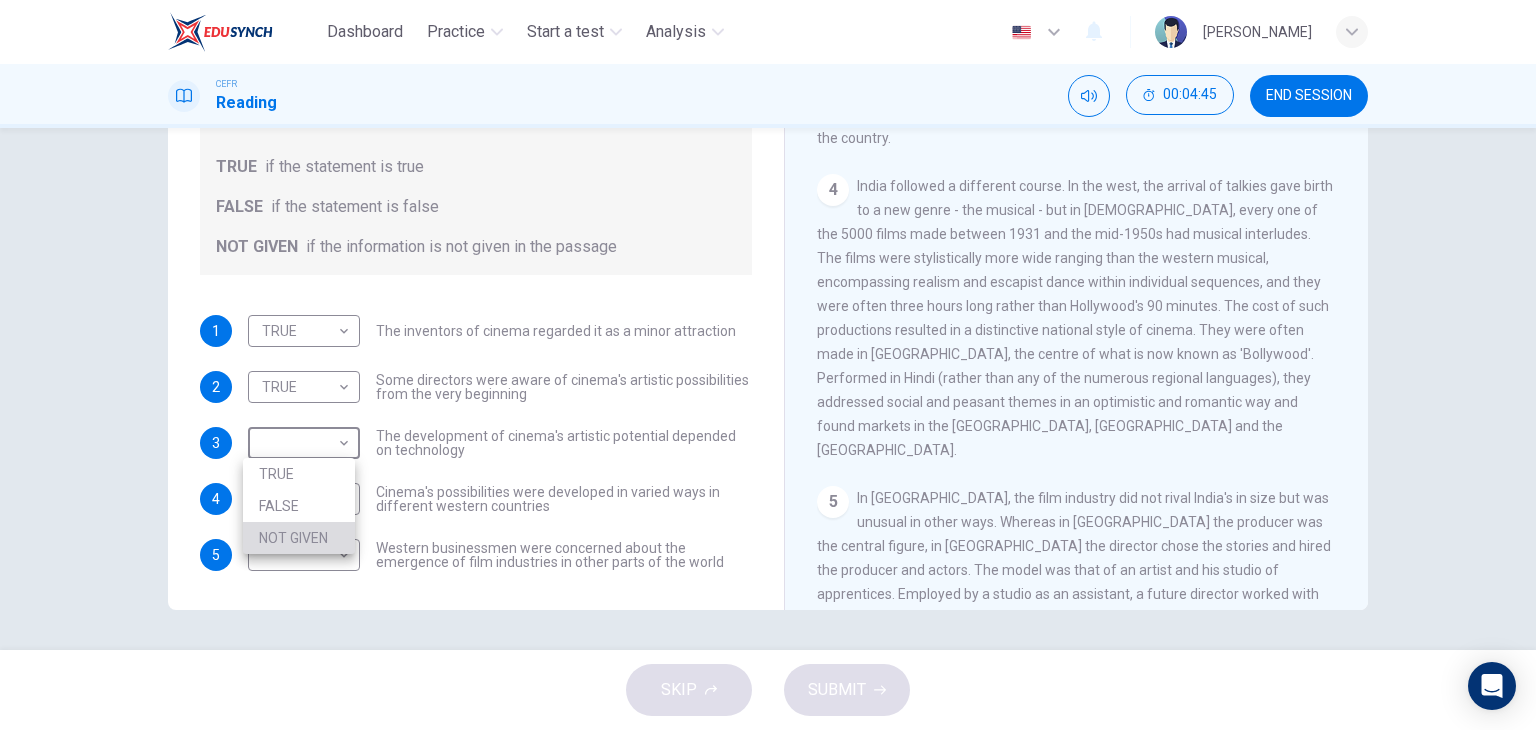 click on "NOT GIVEN" at bounding box center (299, 538) 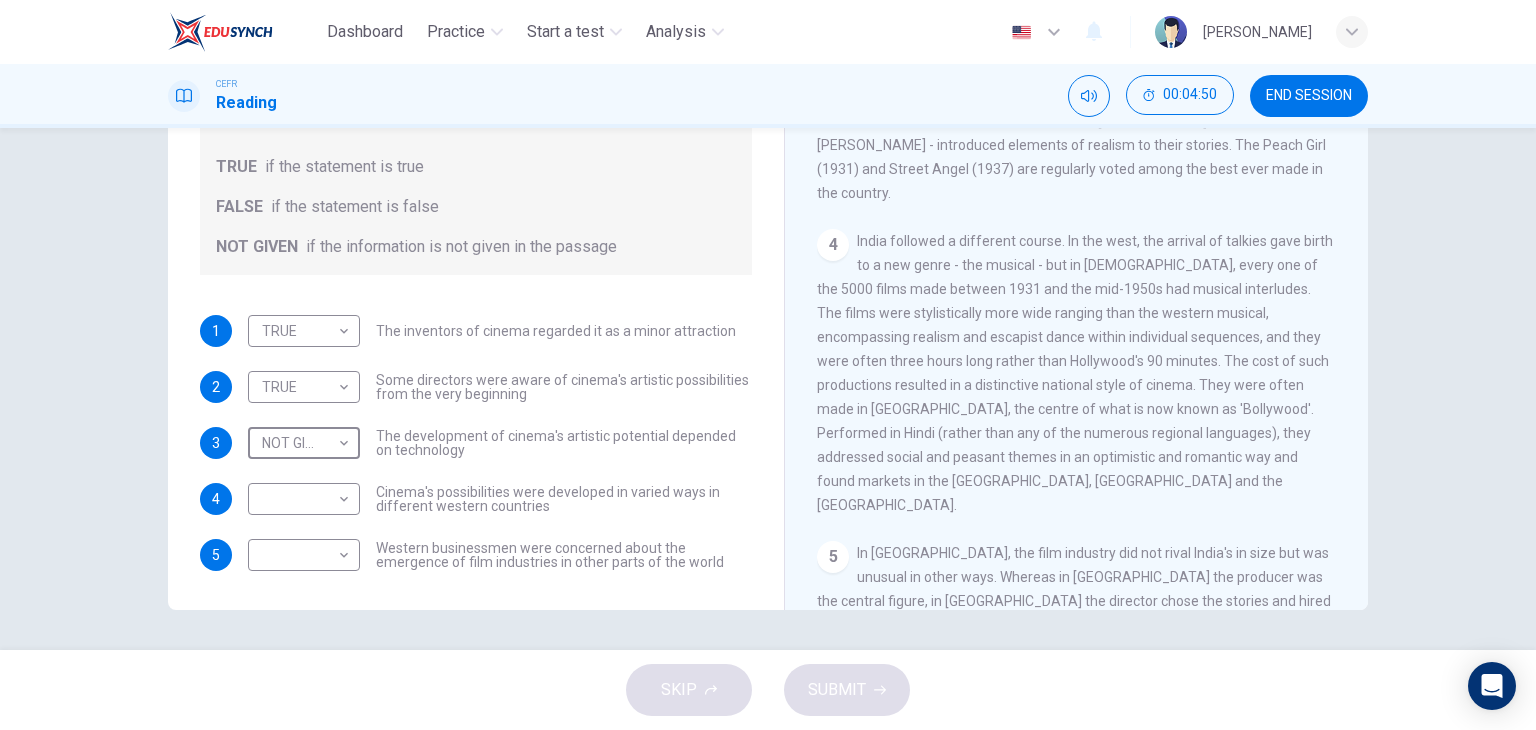 scroll, scrollTop: 914, scrollLeft: 0, axis: vertical 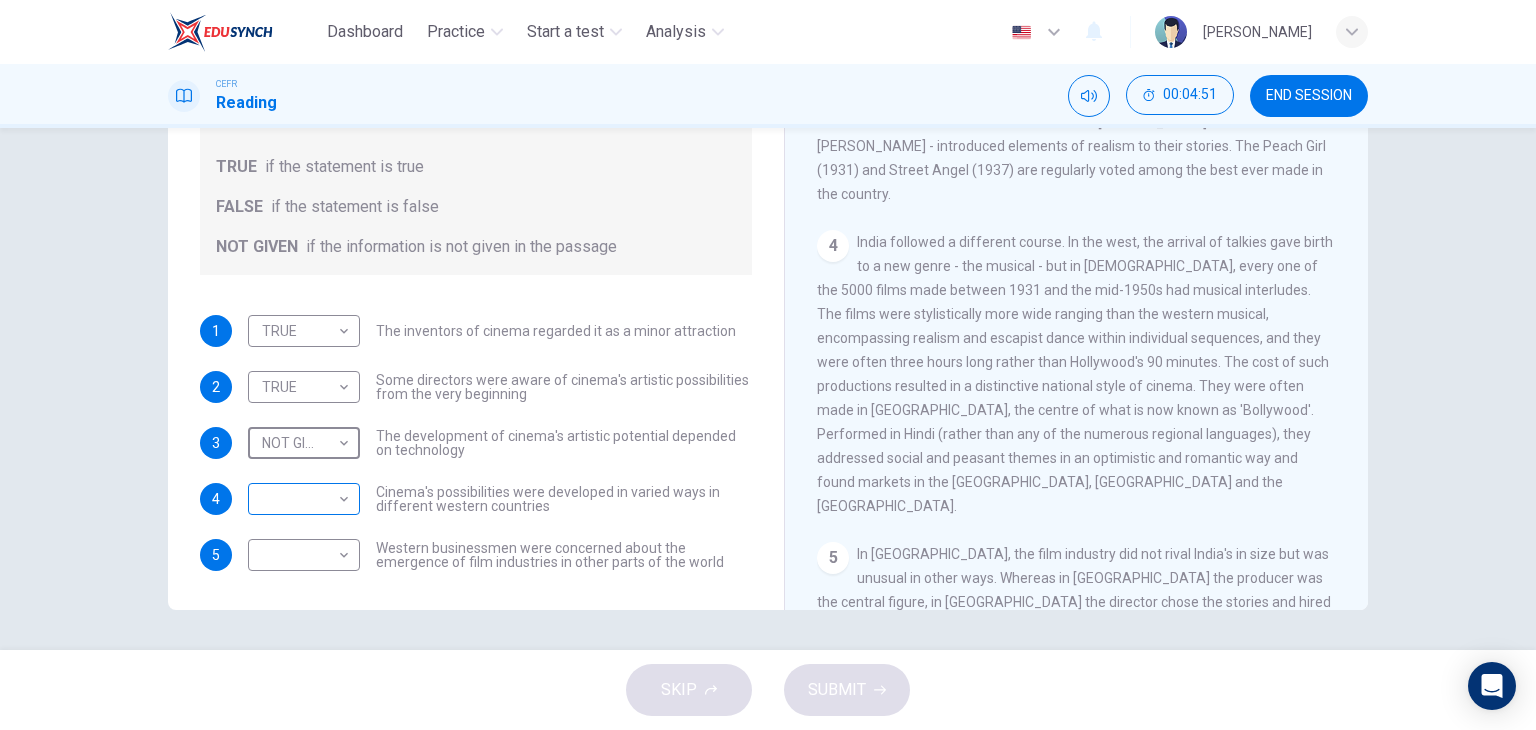 click on "Dashboard Practice Start a test Analysis English en ​ NURIN IMANINA BINTI AHMAD YUSRAN CEFR Reading 00:04:51 END SESSION Questions 1 - 5 Do the following statements agree with the information given in the Reading Passage?
In the boxes below write TRUE if the statement is true FALSE if the statement is false NOT GIVEN if the information is not given in the passage 1 TRUE TRUE ​ The inventors of cinema regarded it as a minor attraction 2 TRUE TRUE ​ Some directors were aware of cinema's artistic possibilities from the very beginning 3 NOT GIVEN NOT GIVEN ​ The development of cinema's artistic potential depended on technology 4 ​ ​ Cinema's possibilities were developed in varied ways in different western countries 5 ​ ​ Western businessmen were concerned about the emergence of film industries in other parts of the world The History of Film CLICK TO ZOOM Click to Zoom 1 2 3 4 5 6 7 8 SKIP SUBMIT EduSynch - Online Language Proficiency Testing
Dashboard Practice Start a test Analysis 2025" at bounding box center (768, 365) 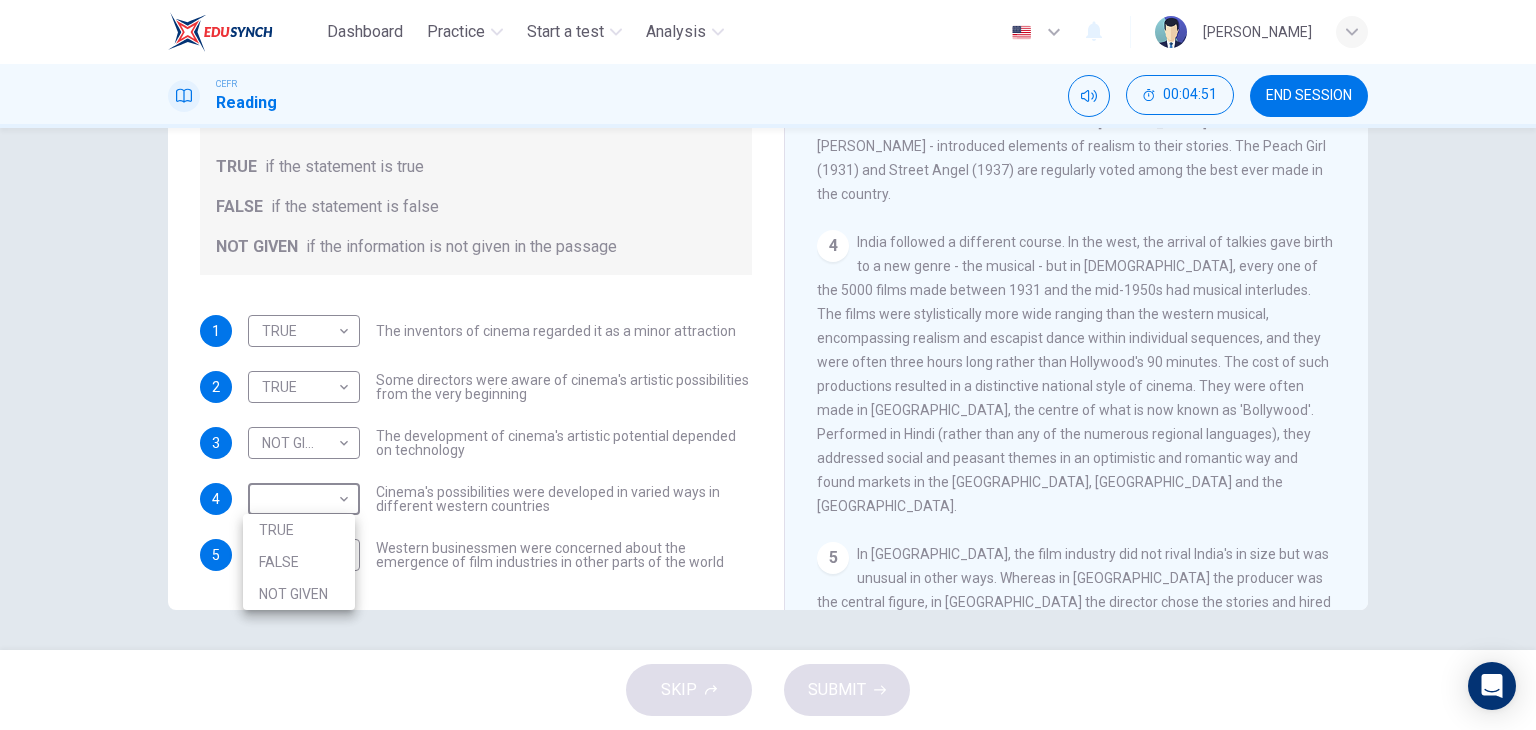 click on "FALSE" at bounding box center (299, 562) 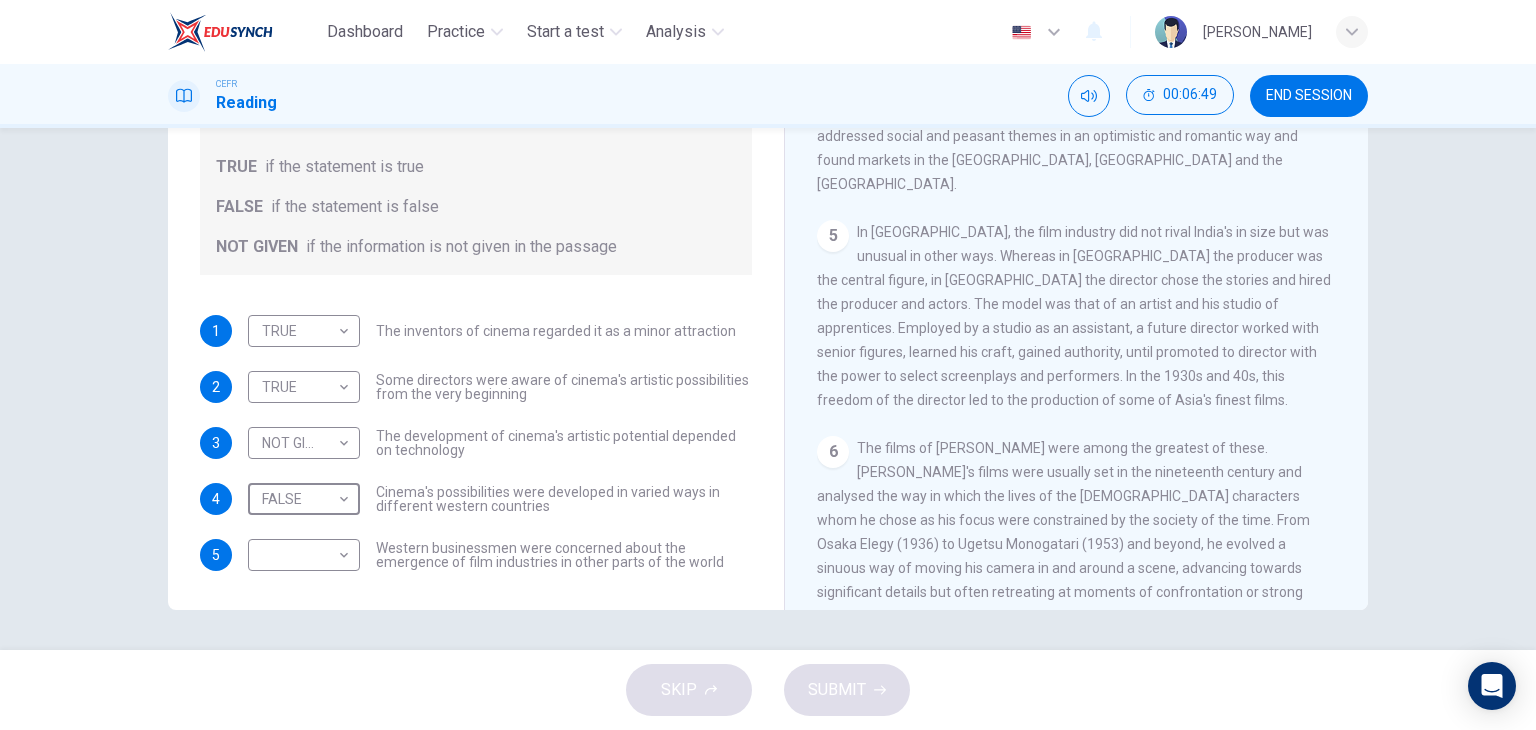 scroll, scrollTop: 1238, scrollLeft: 0, axis: vertical 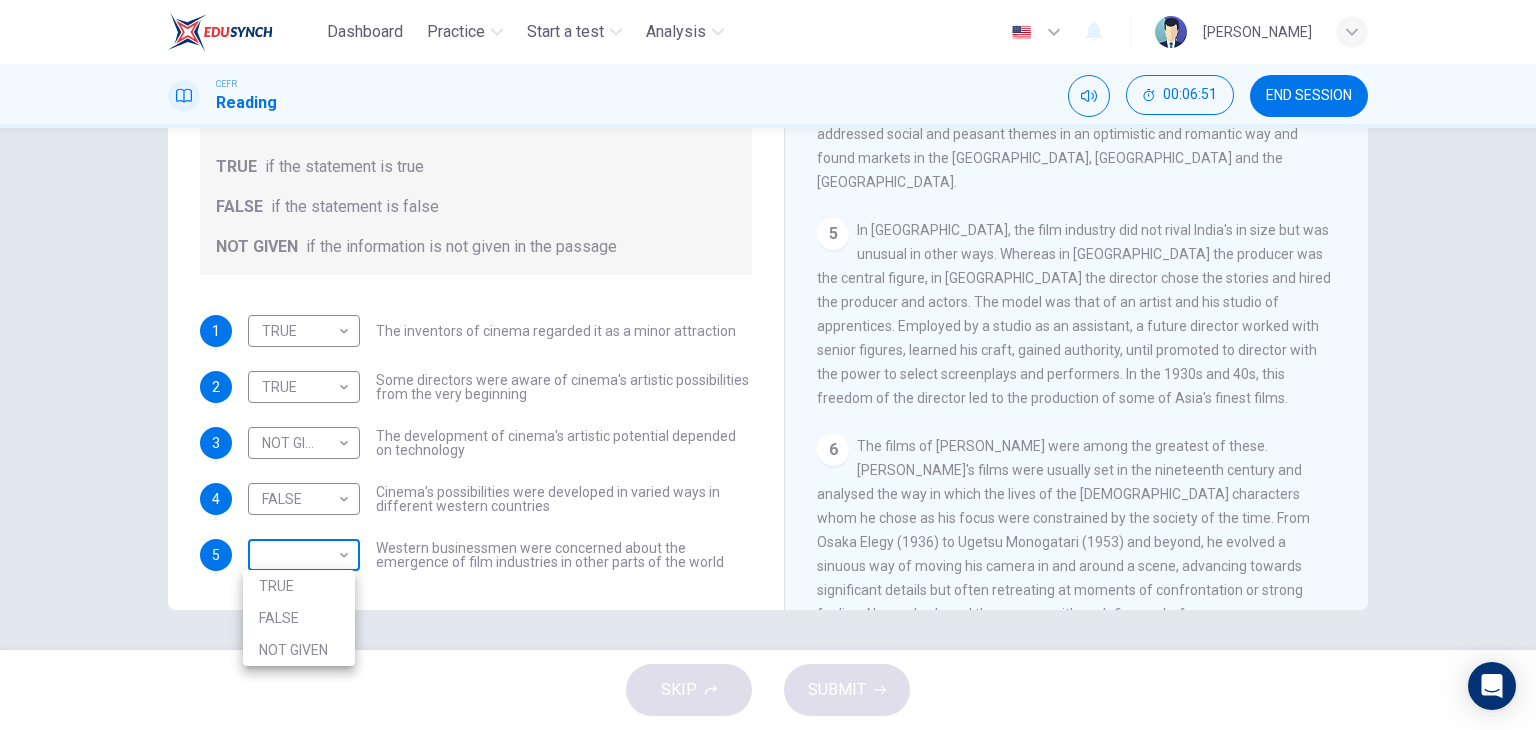 click on "Dashboard Practice Start a test Analysis English en ​ NURIN IMANINA BINTI AHMAD YUSRAN CEFR Reading 00:06:51 END SESSION Questions 1 - 5 Do the following statements agree with the information given in the Reading Passage?
In the boxes below write TRUE if the statement is true FALSE if the statement is false NOT GIVEN if the information is not given in the passage 1 TRUE TRUE ​ The inventors of cinema regarded it as a minor attraction 2 TRUE TRUE ​ Some directors were aware of cinema's artistic possibilities from the very beginning 3 NOT GIVEN NOT GIVEN ​ The development of cinema's artistic potential depended on technology 4 FALSE FALSE ​ Cinema's possibilities were developed in varied ways in different western countries 5 ​ ​ Western businessmen were concerned about the emergence of film industries in other parts of the world The History of Film CLICK TO ZOOM Click to Zoom 1 2 3 4 5 6 7 8 SKIP SUBMIT EduSynch - Online Language Proficiency Testing
Dashboard Practice Start a test 2025" at bounding box center (768, 365) 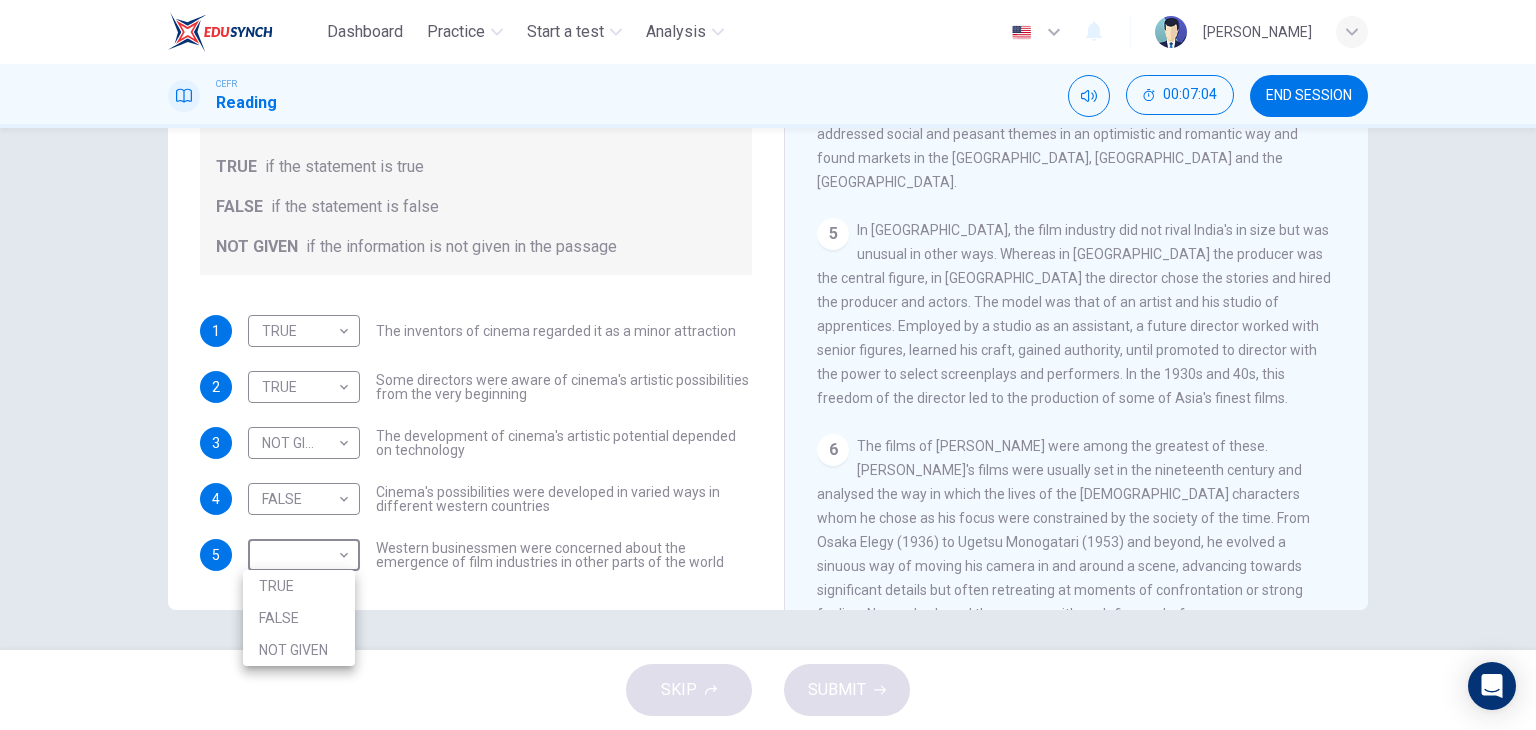 click on "NOT GIVEN" at bounding box center (299, 650) 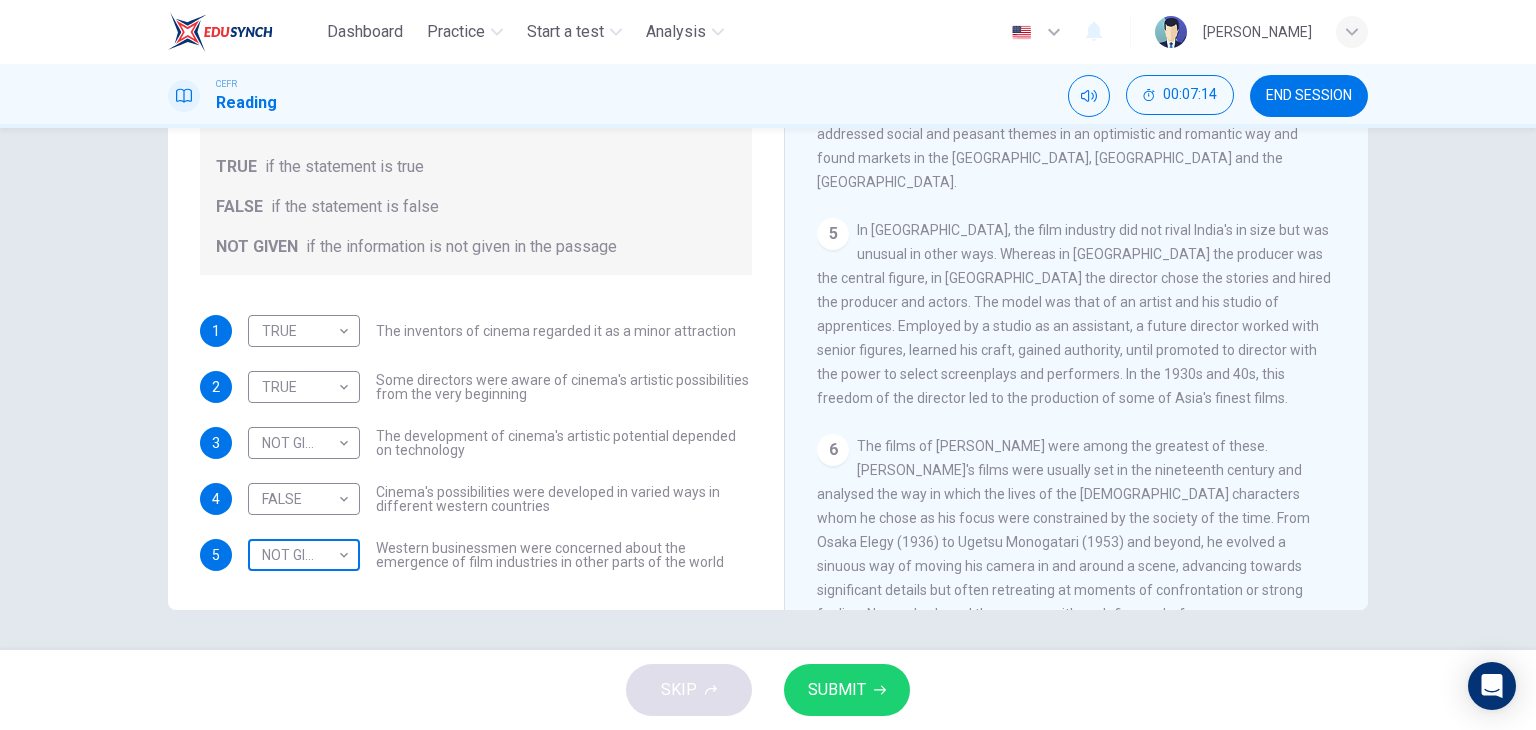 click on "Dashboard Practice Start a test Analysis English en ​ NURIN IMANINA BINTI AHMAD YUSRAN CEFR Reading 00:07:14 END SESSION Questions 1 - 5 Do the following statements agree with the information given in the Reading Passage?
In the boxes below write TRUE if the statement is true FALSE if the statement is false NOT GIVEN if the information is not given in the passage 1 TRUE TRUE ​ The inventors of cinema regarded it as a minor attraction 2 TRUE TRUE ​ Some directors were aware of cinema's artistic possibilities from the very beginning 3 NOT GIVEN NOT GIVEN ​ The development of cinema's artistic potential depended on technology 4 FALSE FALSE ​ Cinema's possibilities were developed in varied ways in different western countries 5 NOT GIVEN NOT GIVEN ​ Western businessmen were concerned about the emergence of film industries in other parts of the world The History of Film CLICK TO ZOOM Click to Zoom 1 2 3 4 5 6 7 8 SKIP SUBMIT EduSynch - Online Language Proficiency Testing
Dashboard Practice 2025" at bounding box center (768, 365) 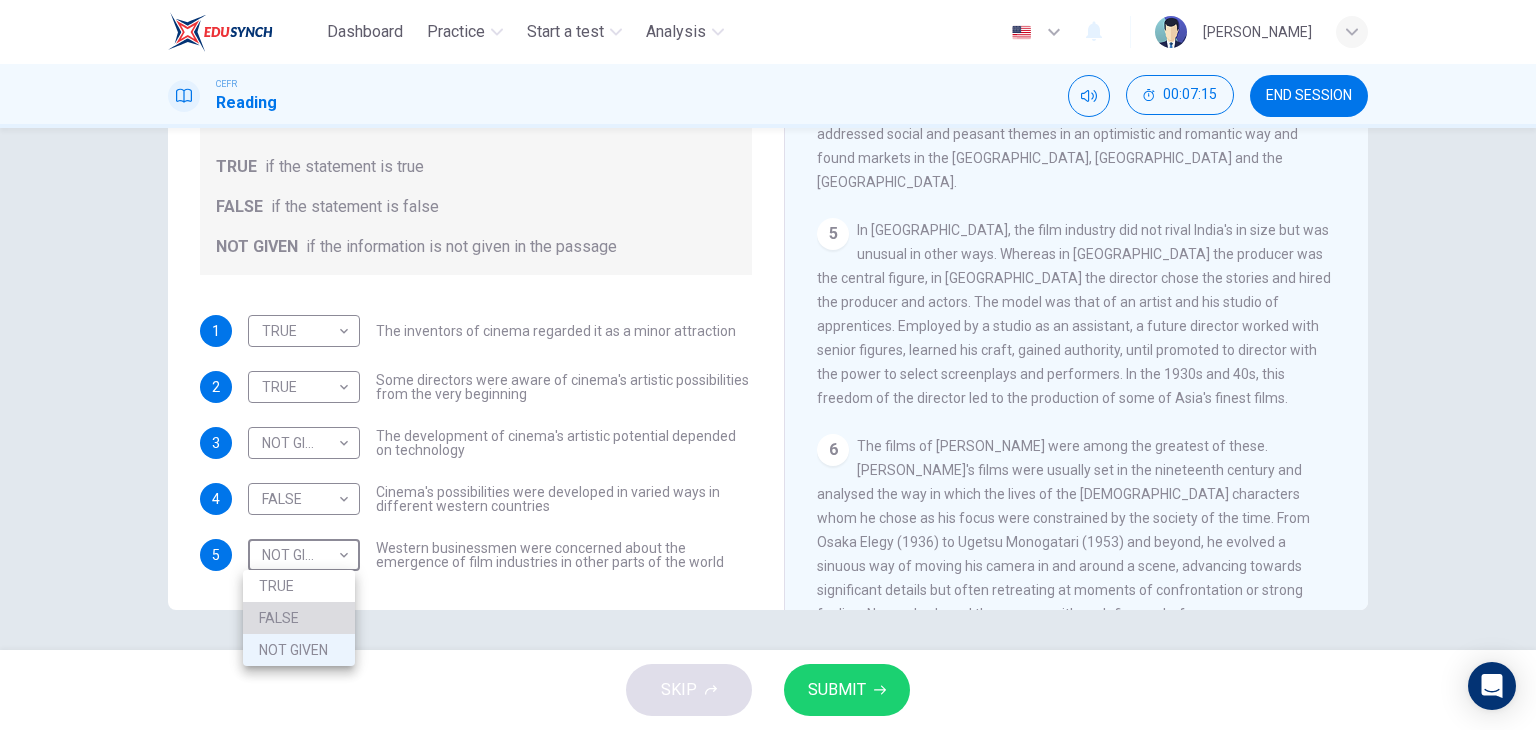 click on "FALSE" at bounding box center (299, 618) 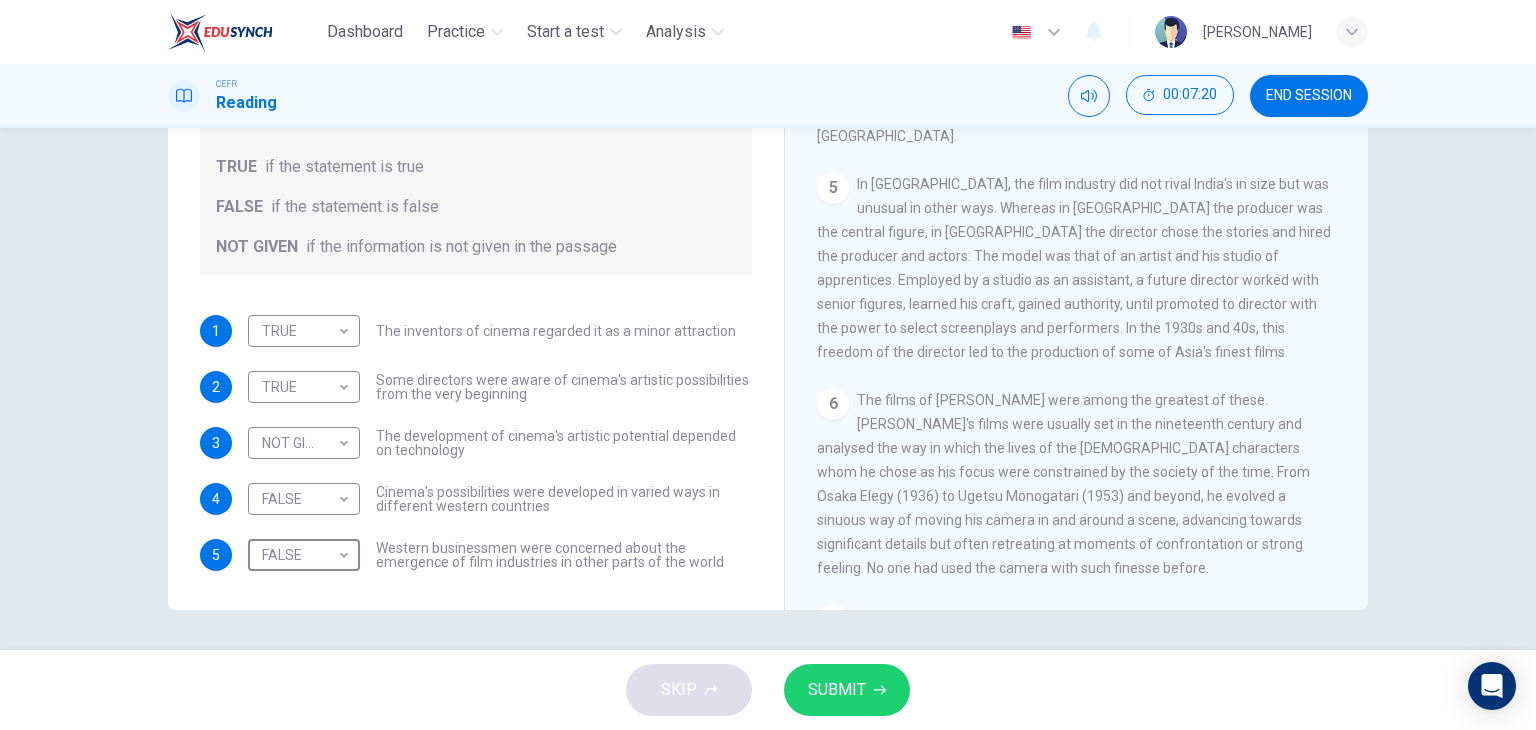 scroll, scrollTop: 1283, scrollLeft: 0, axis: vertical 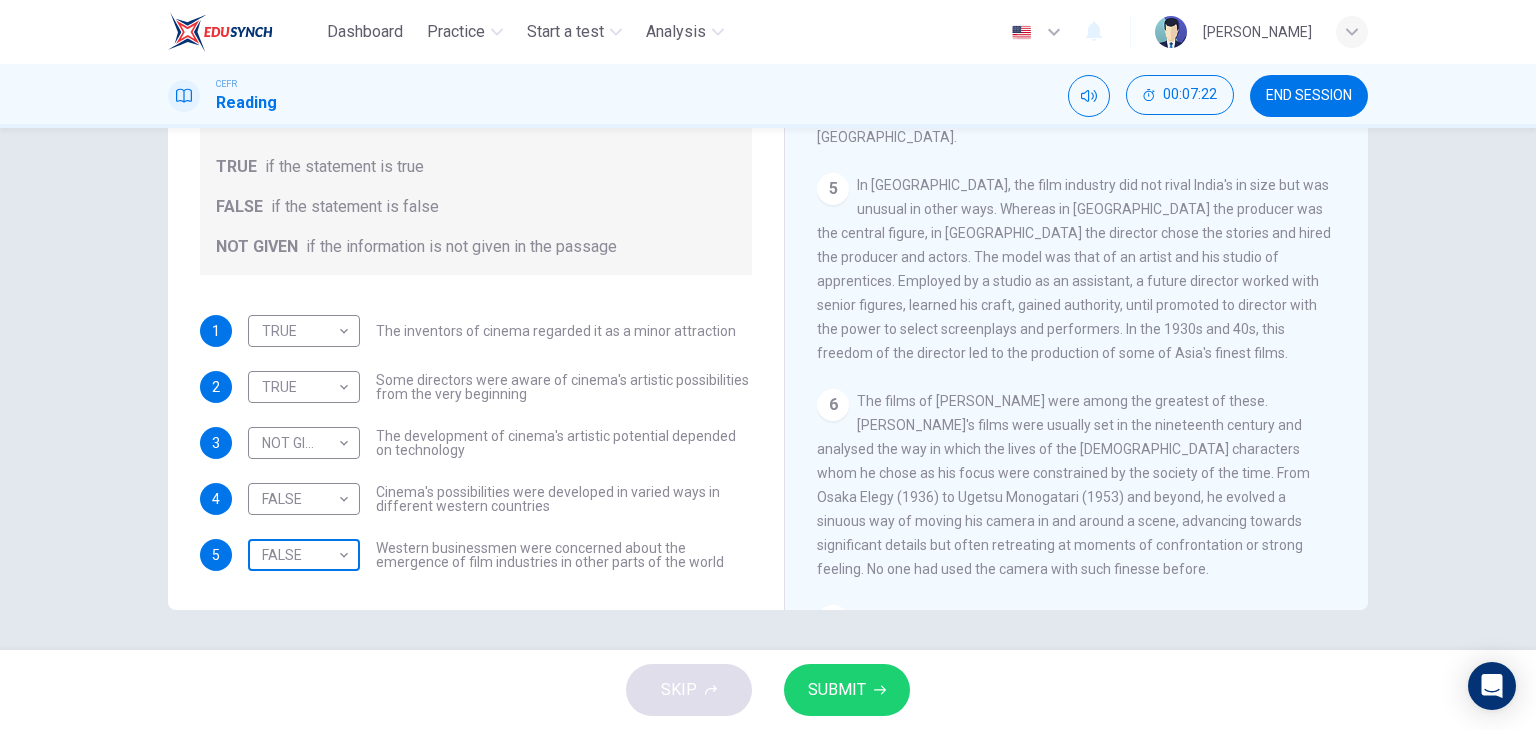 click on "Dashboard Practice Start a test Analysis English en ​ NURIN IMANINA BINTI AHMAD YUSRAN CEFR Reading 00:07:22 END SESSION Questions 1 - 5 Do the following statements agree with the information given in the Reading Passage?
In the boxes below write TRUE if the statement is true FALSE if the statement is false NOT GIVEN if the information is not given in the passage 1 TRUE TRUE ​ The inventors of cinema regarded it as a minor attraction 2 TRUE TRUE ​ Some directors were aware of cinema's artistic possibilities from the very beginning 3 NOT GIVEN NOT GIVEN ​ The development of cinema's artistic potential depended on technology 4 FALSE FALSE ​ Cinema's possibilities were developed in varied ways in different western countries 5 FALSE FALSE ​ Western businessmen were concerned about the emergence of film industries in other parts of the world The History of Film CLICK TO ZOOM Click to Zoom 1 2 3 4 5 6 7 8 SKIP SUBMIT EduSynch - Online Language Proficiency Testing
Dashboard Practice Start a test" at bounding box center [768, 365] 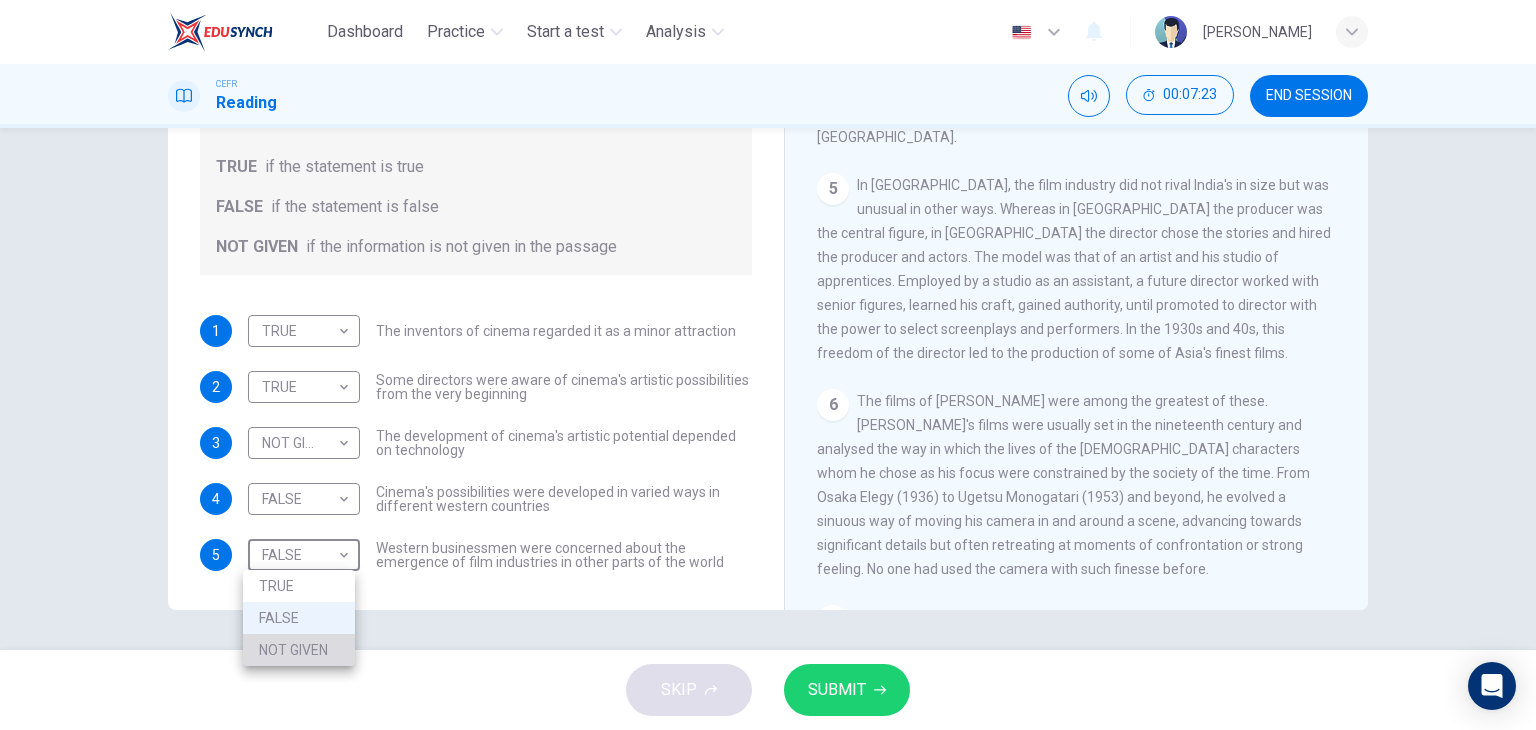 click on "NOT GIVEN" at bounding box center [299, 650] 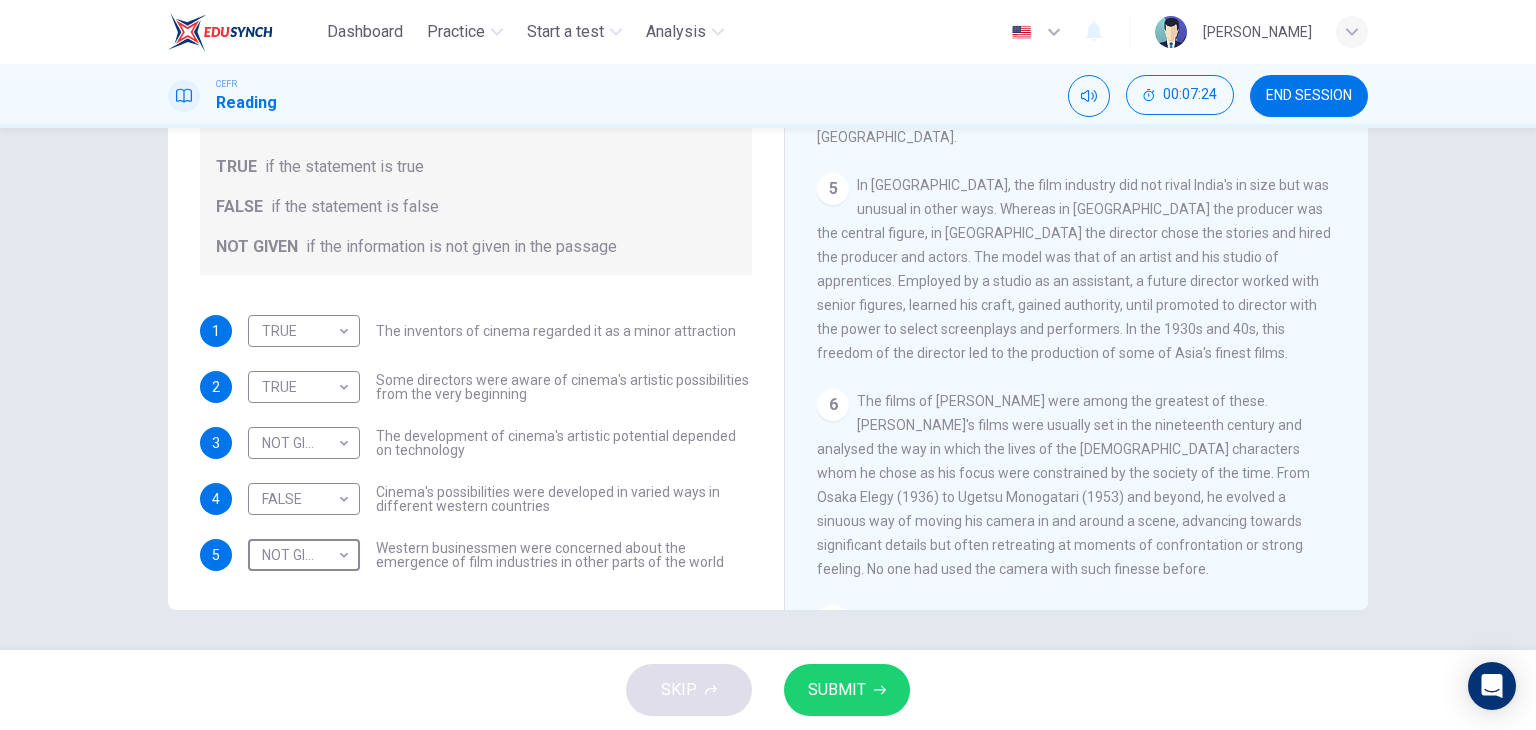click on "SUBMIT" at bounding box center [837, 690] 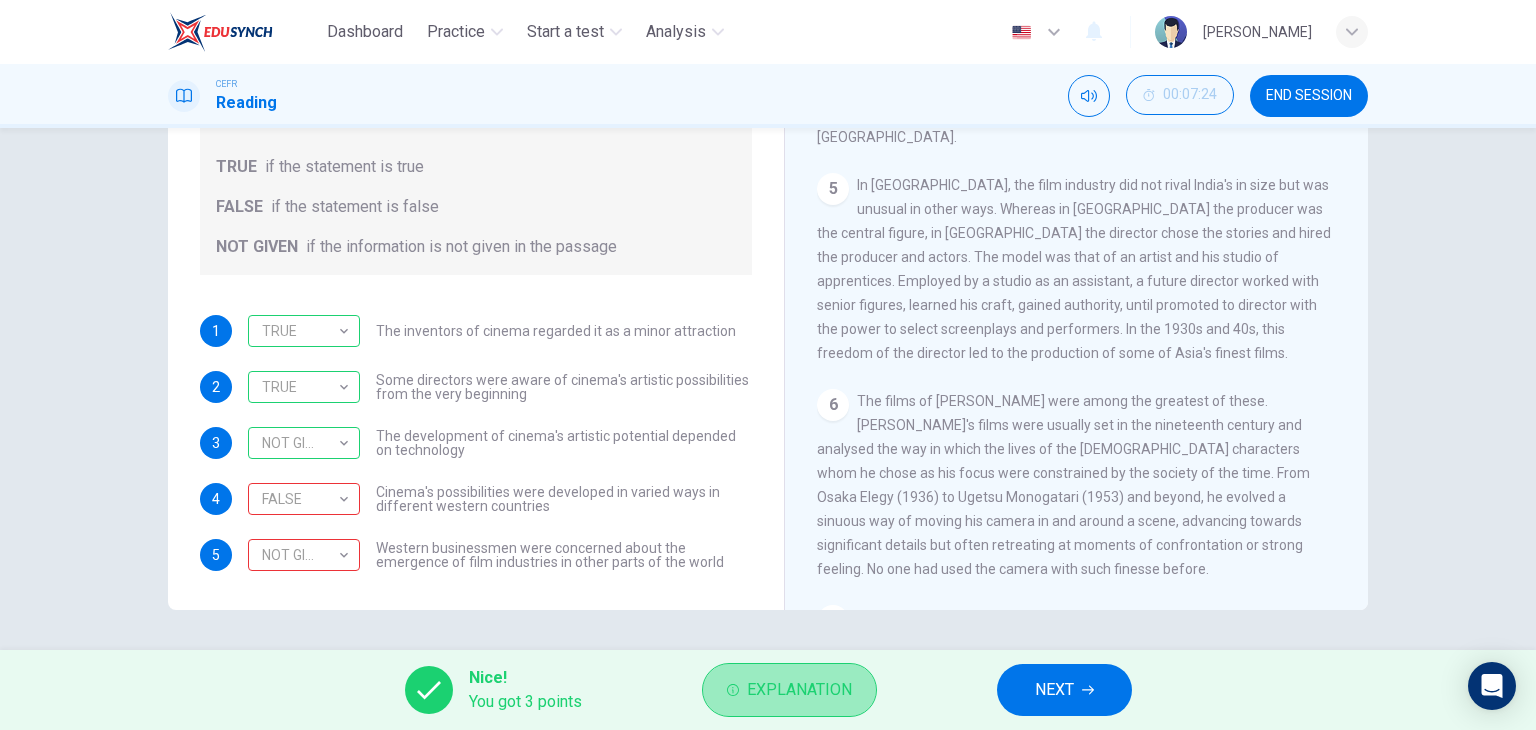 click on "Explanation" at bounding box center (799, 690) 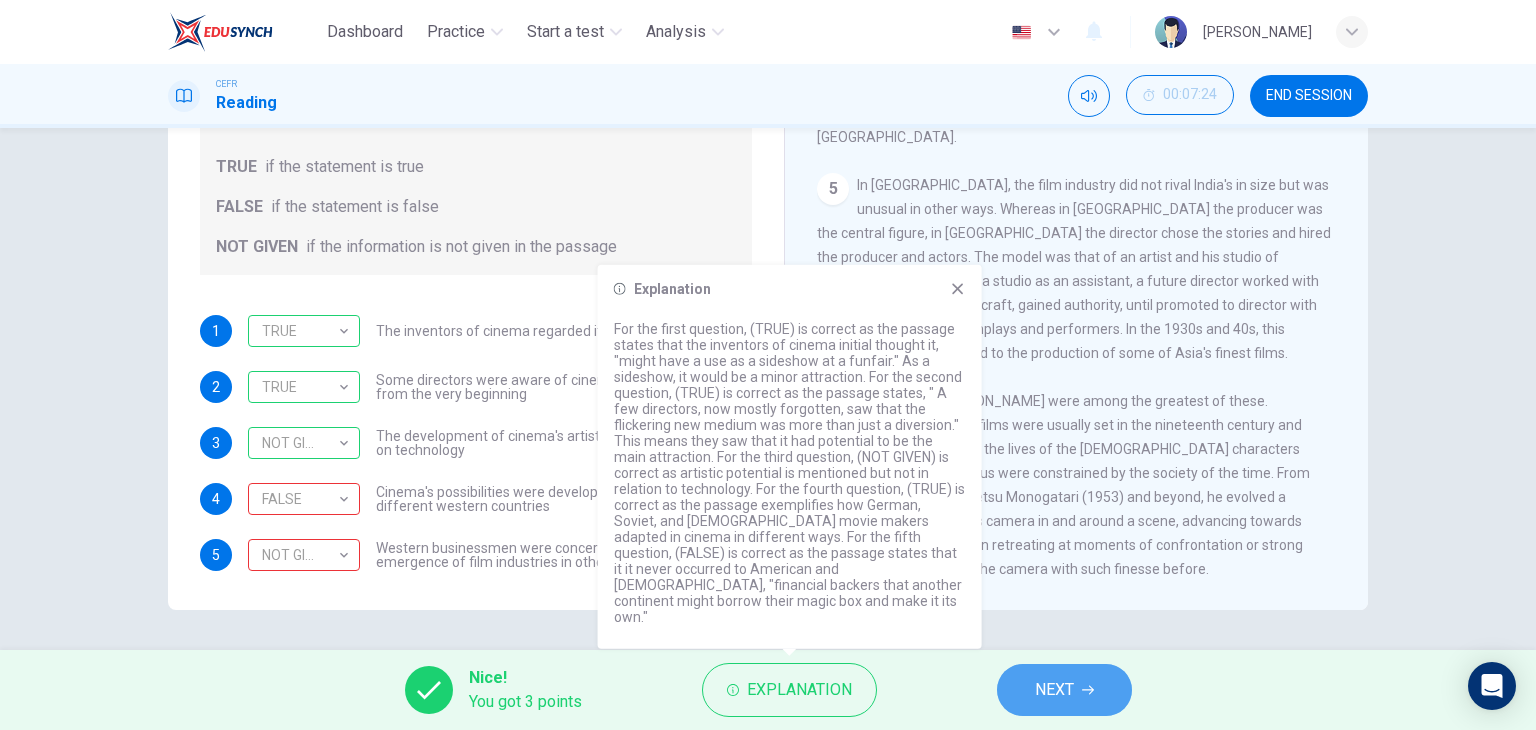 click 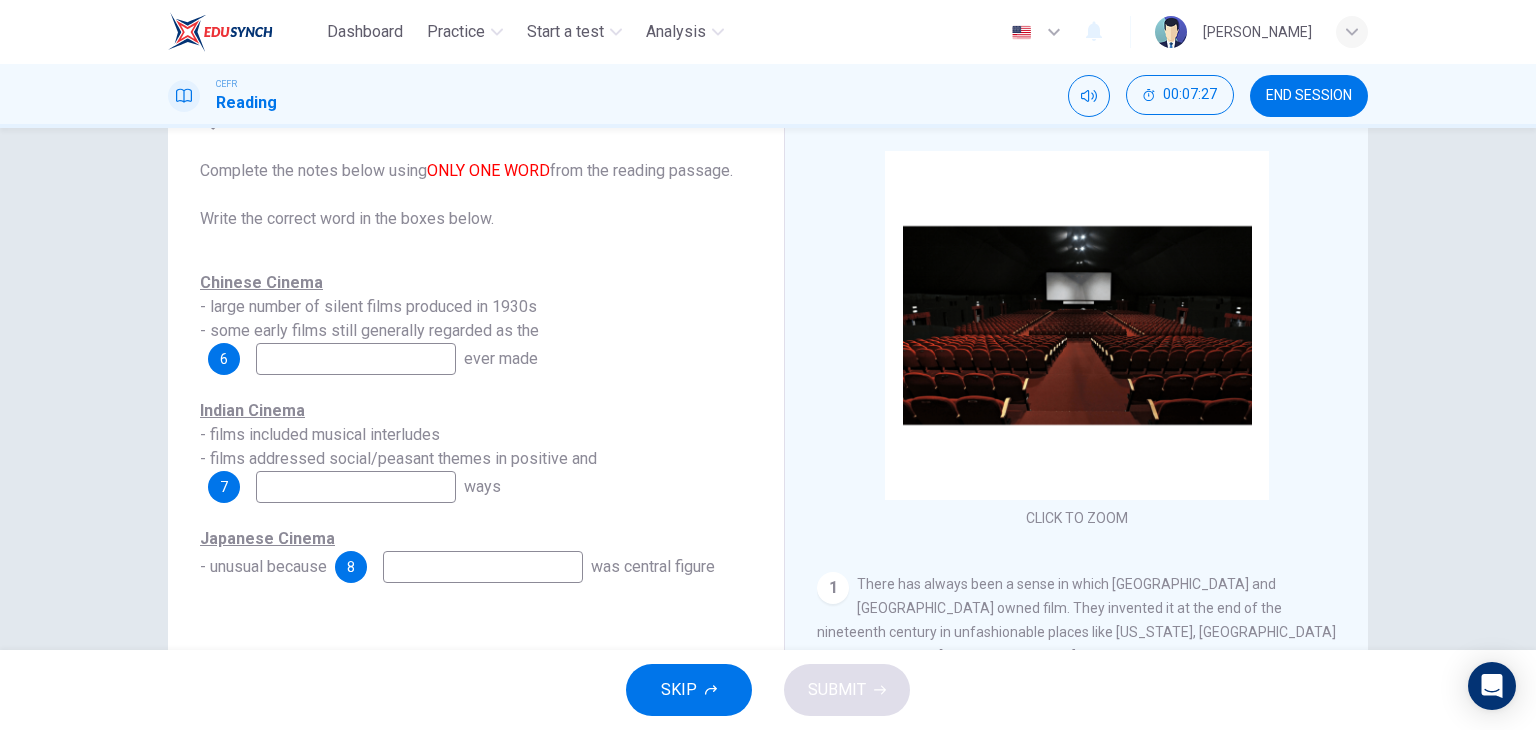 scroll, scrollTop: 96, scrollLeft: 0, axis: vertical 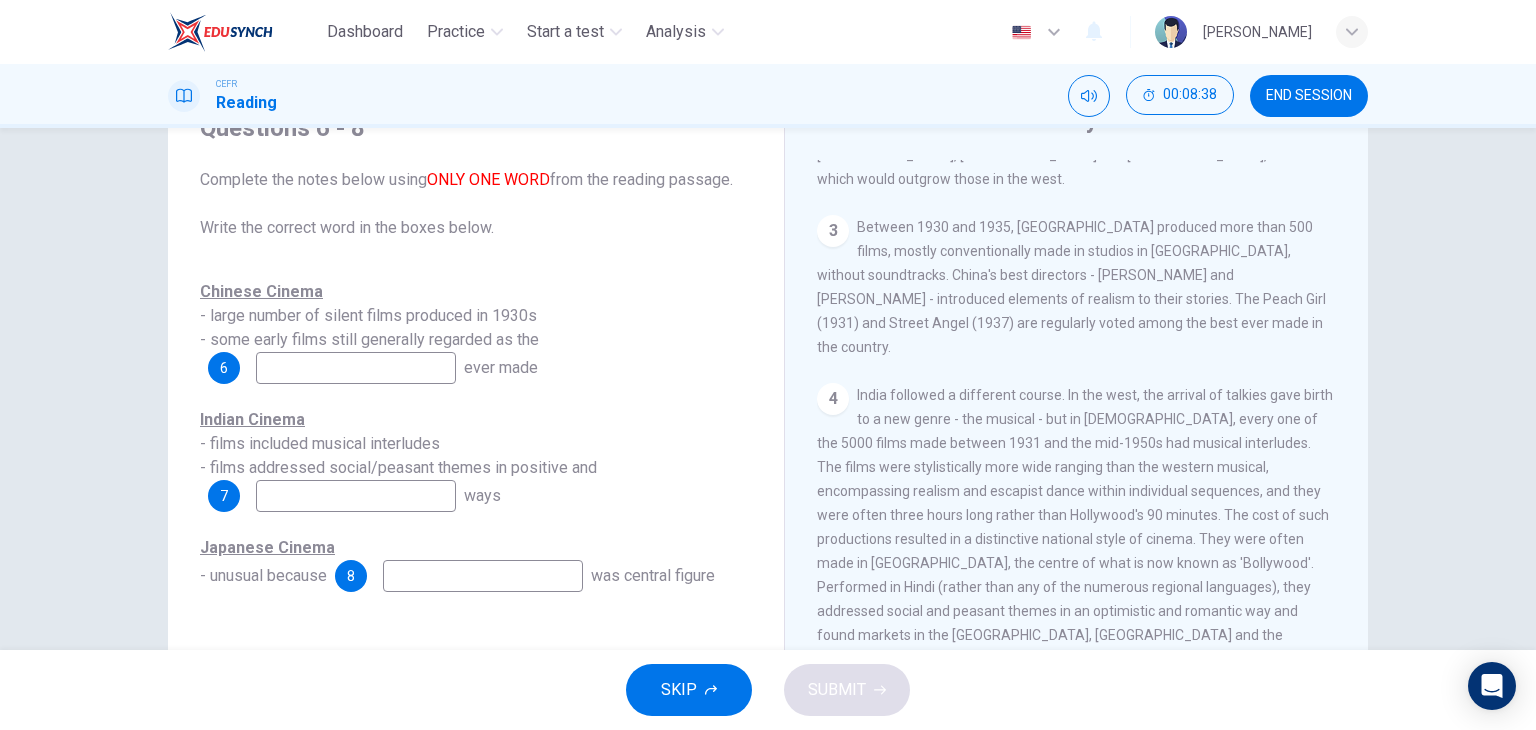 click at bounding box center [356, 368] 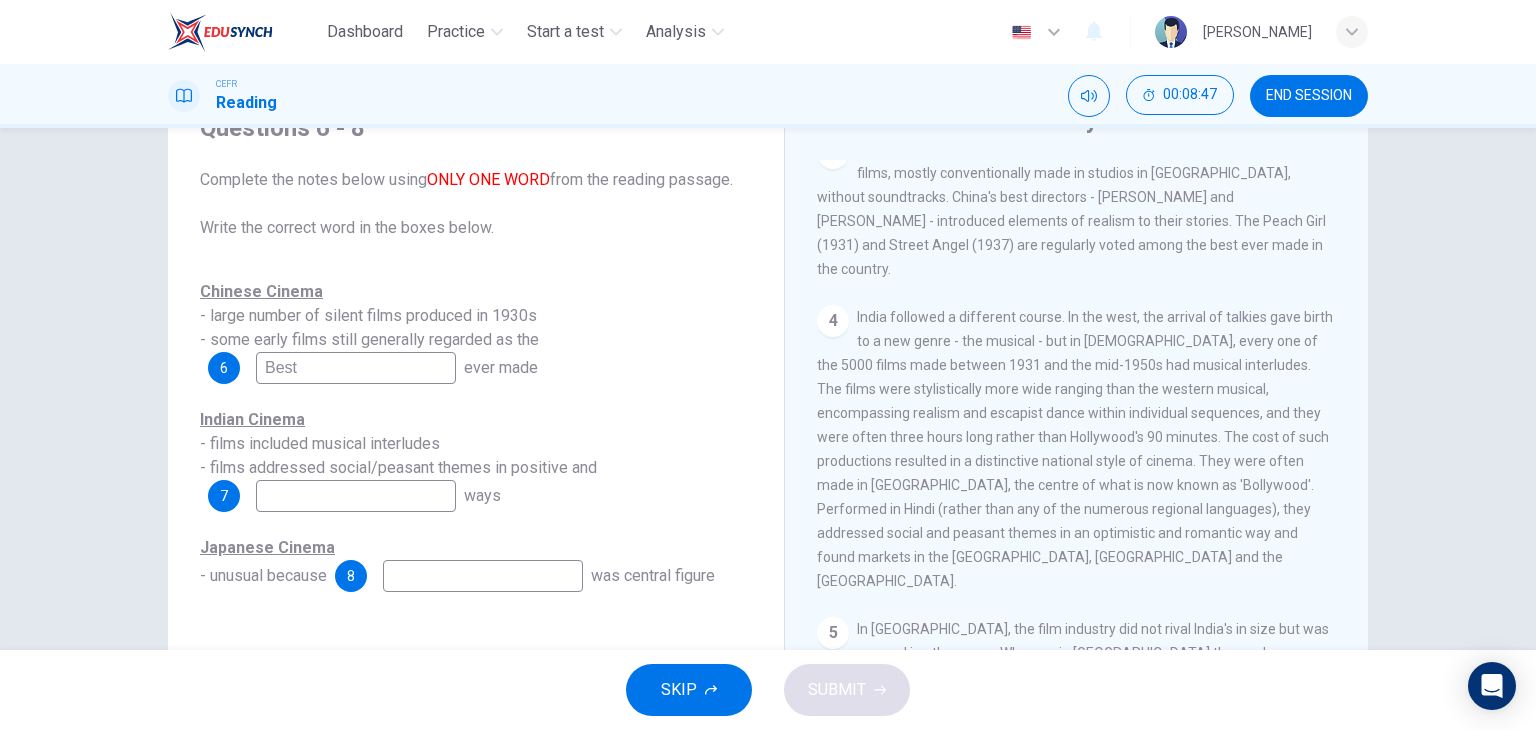 scroll, scrollTop: 1000, scrollLeft: 0, axis: vertical 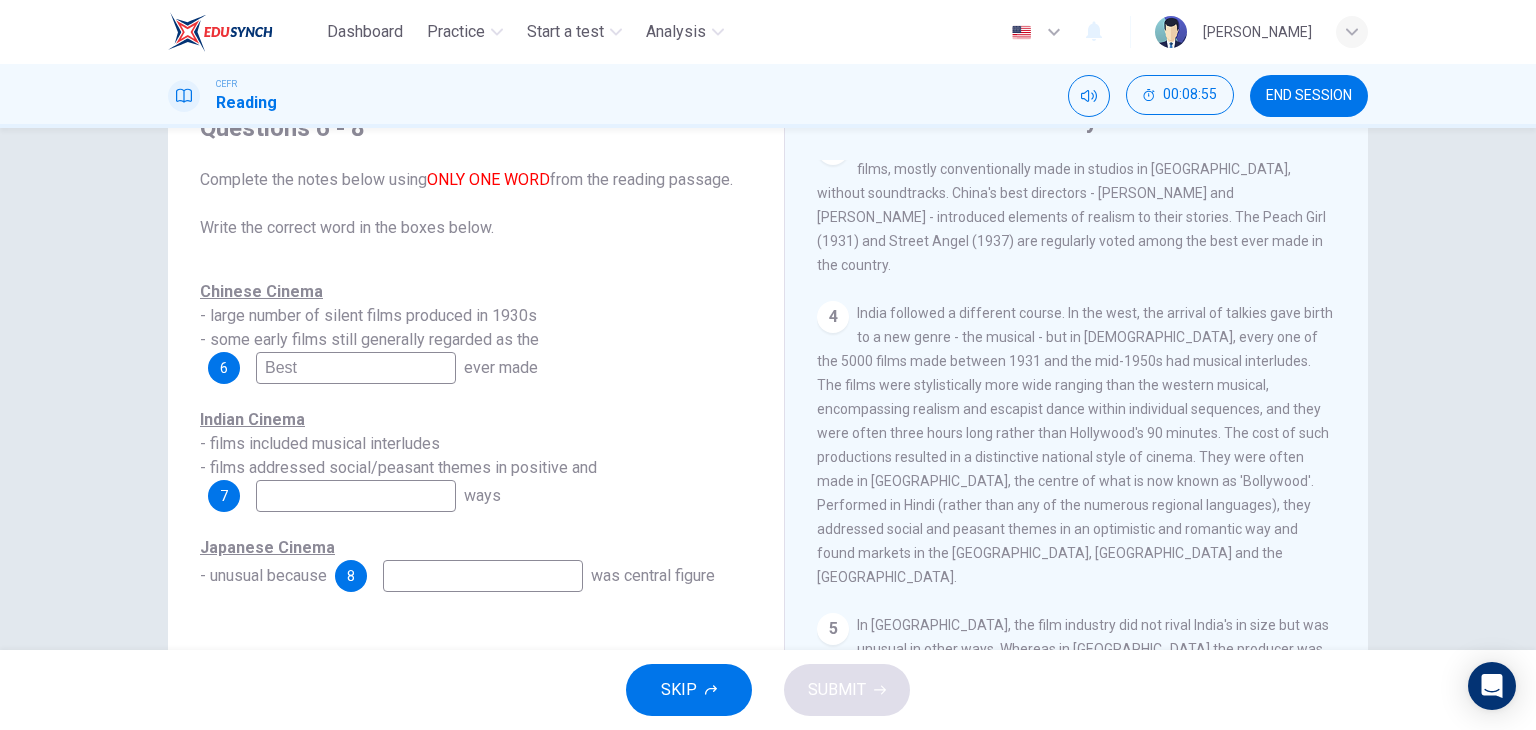 click on "Best" at bounding box center [356, 368] 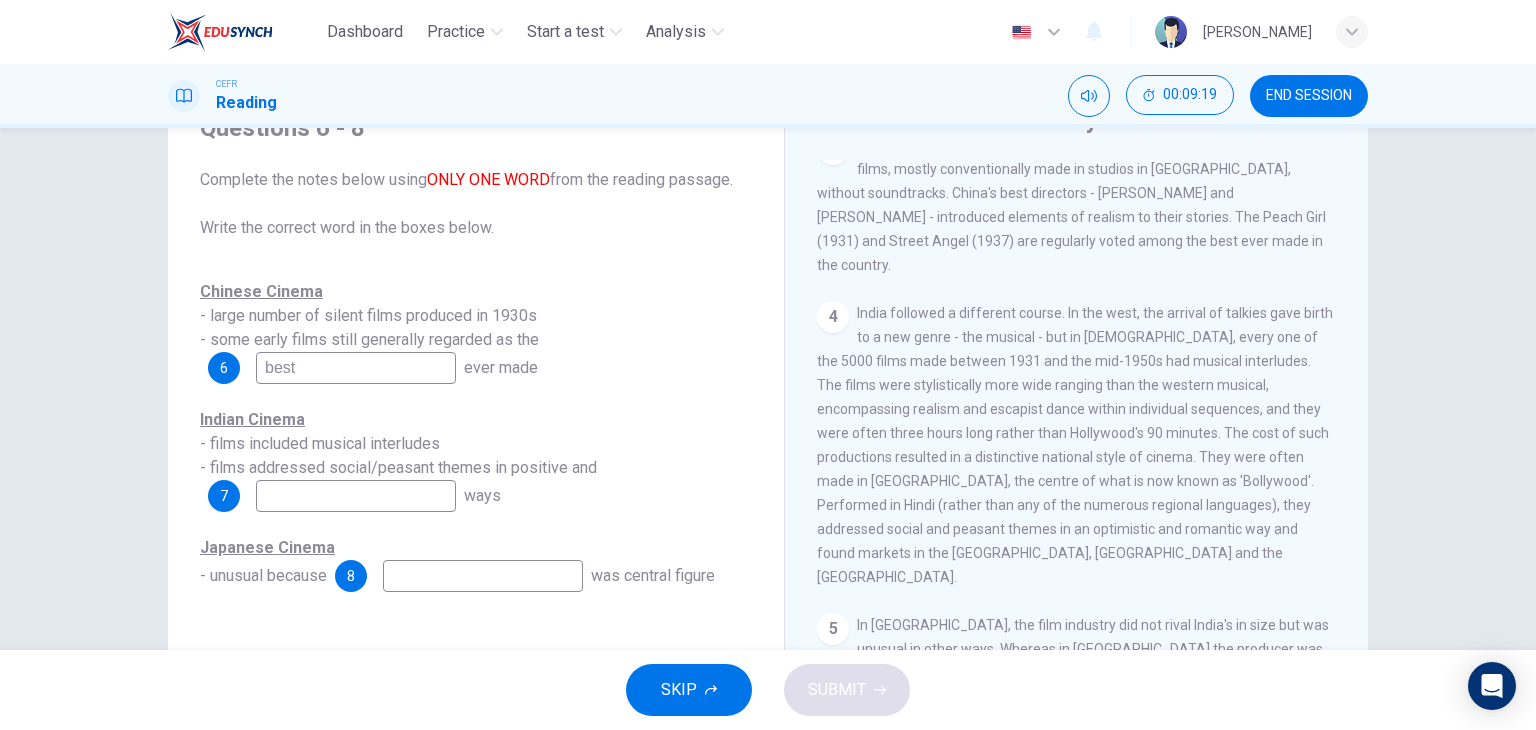 type on "best" 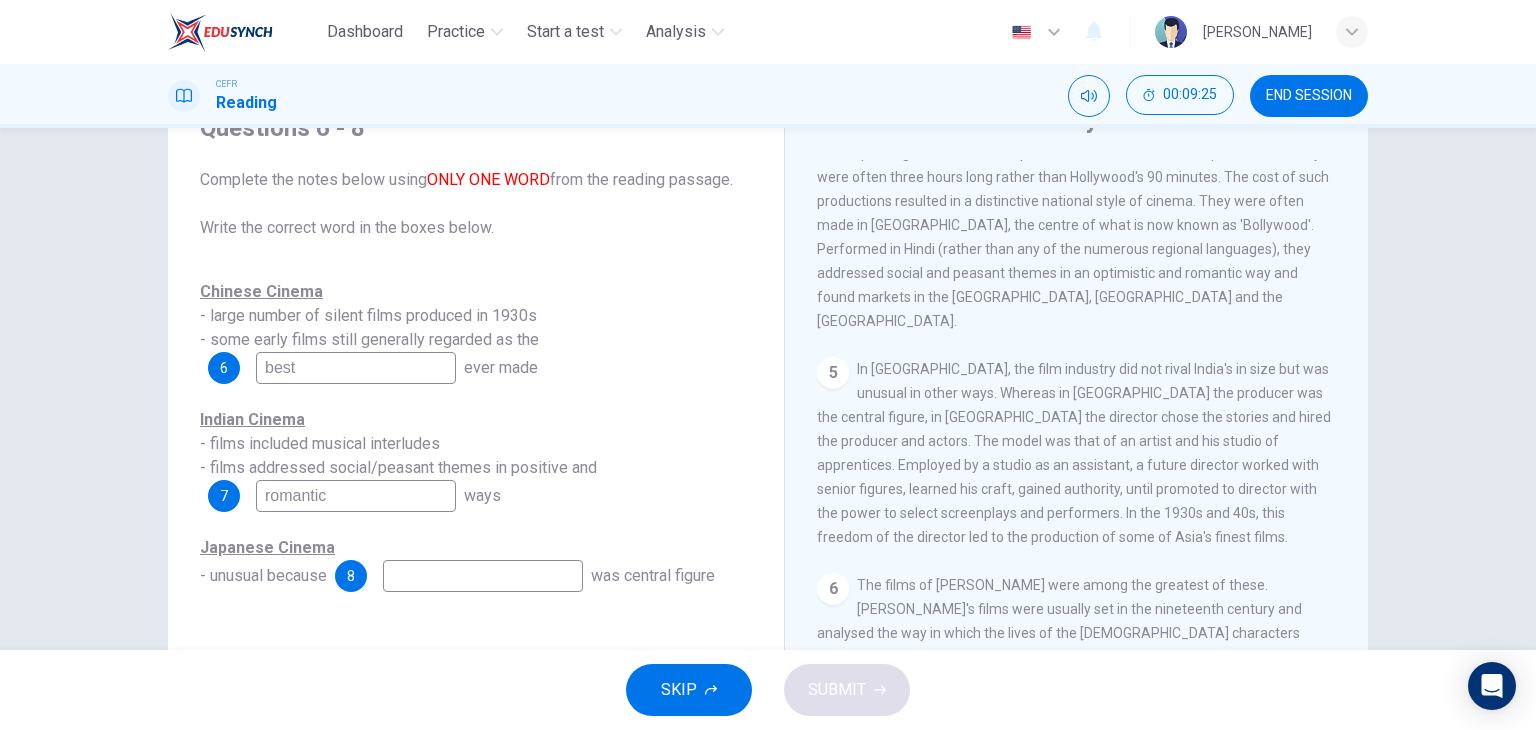scroll, scrollTop: 1271, scrollLeft: 0, axis: vertical 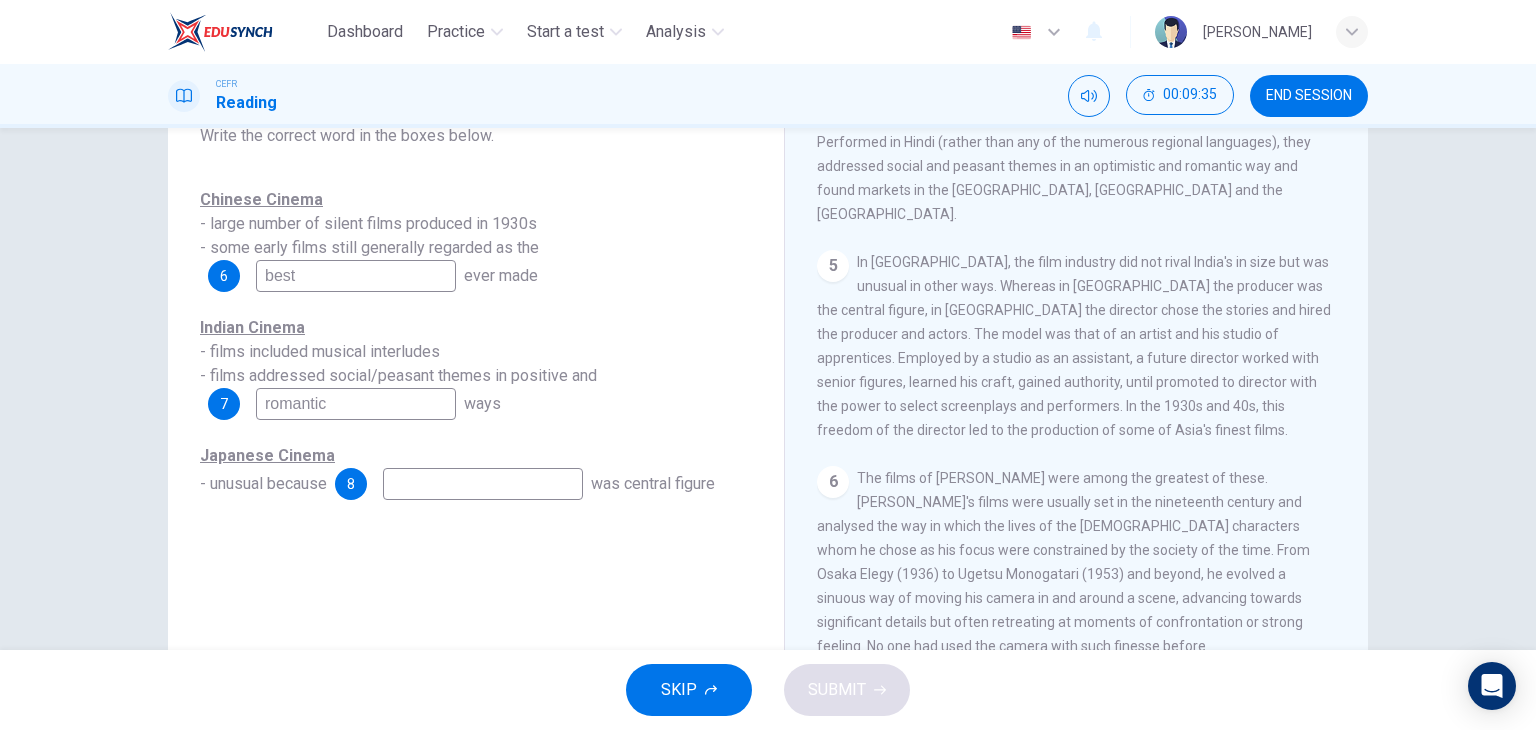type on "romantic" 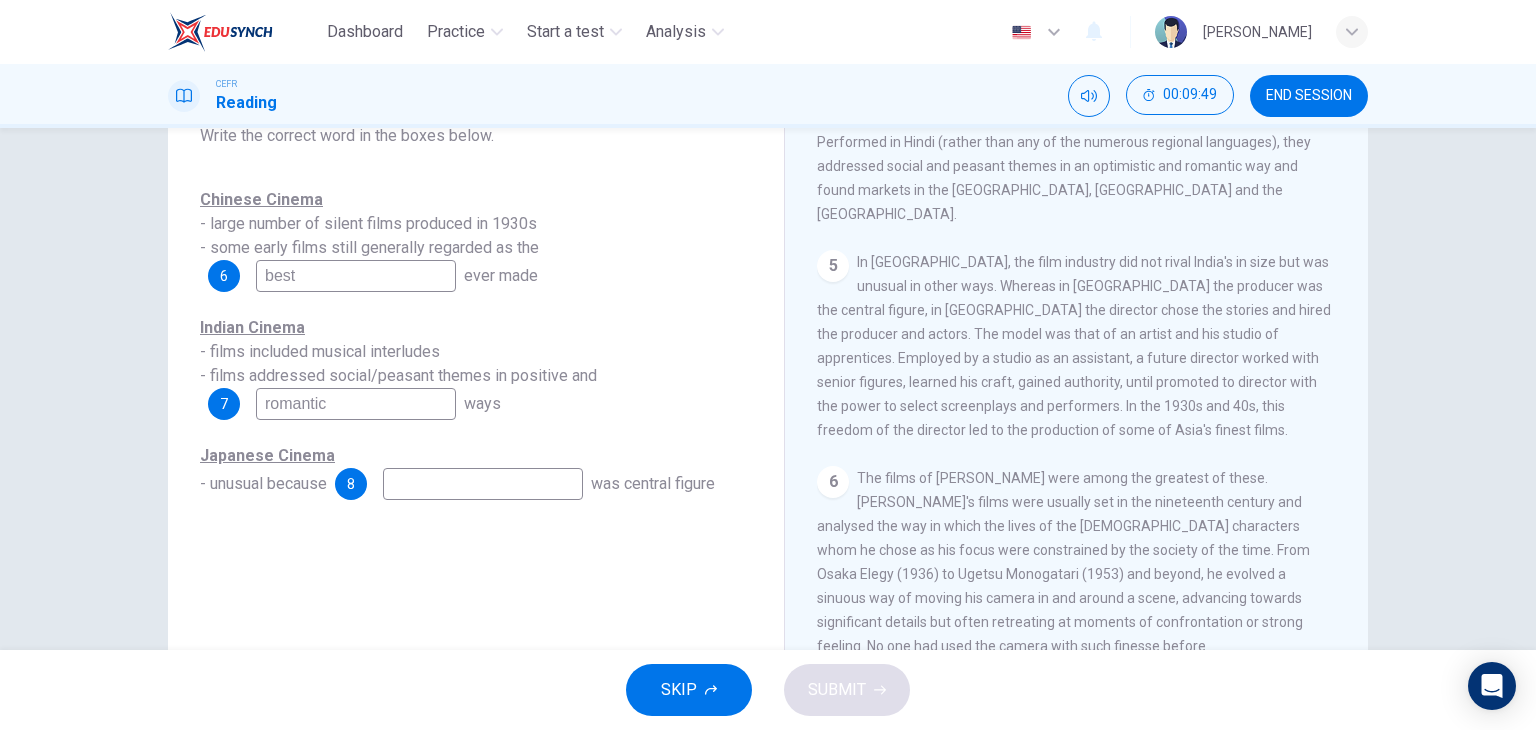 click on "5 In Japan, the film industry did not rival India's in size but was unusual in other ways. Whereas in Hollywood the producer was the central figure, in Tokyo the director chose the stories and hired the producer and actors. The model was that of an artist and his studio of apprentices. Employed by a studio as an assistant, a future director worked with senior figures, learned his craft, gained authority, until promoted to director with the power to select screenplays and performers. In the 1930s and 40s, this freedom of the director led to the production of some of Asia's finest films." at bounding box center [1077, 346] 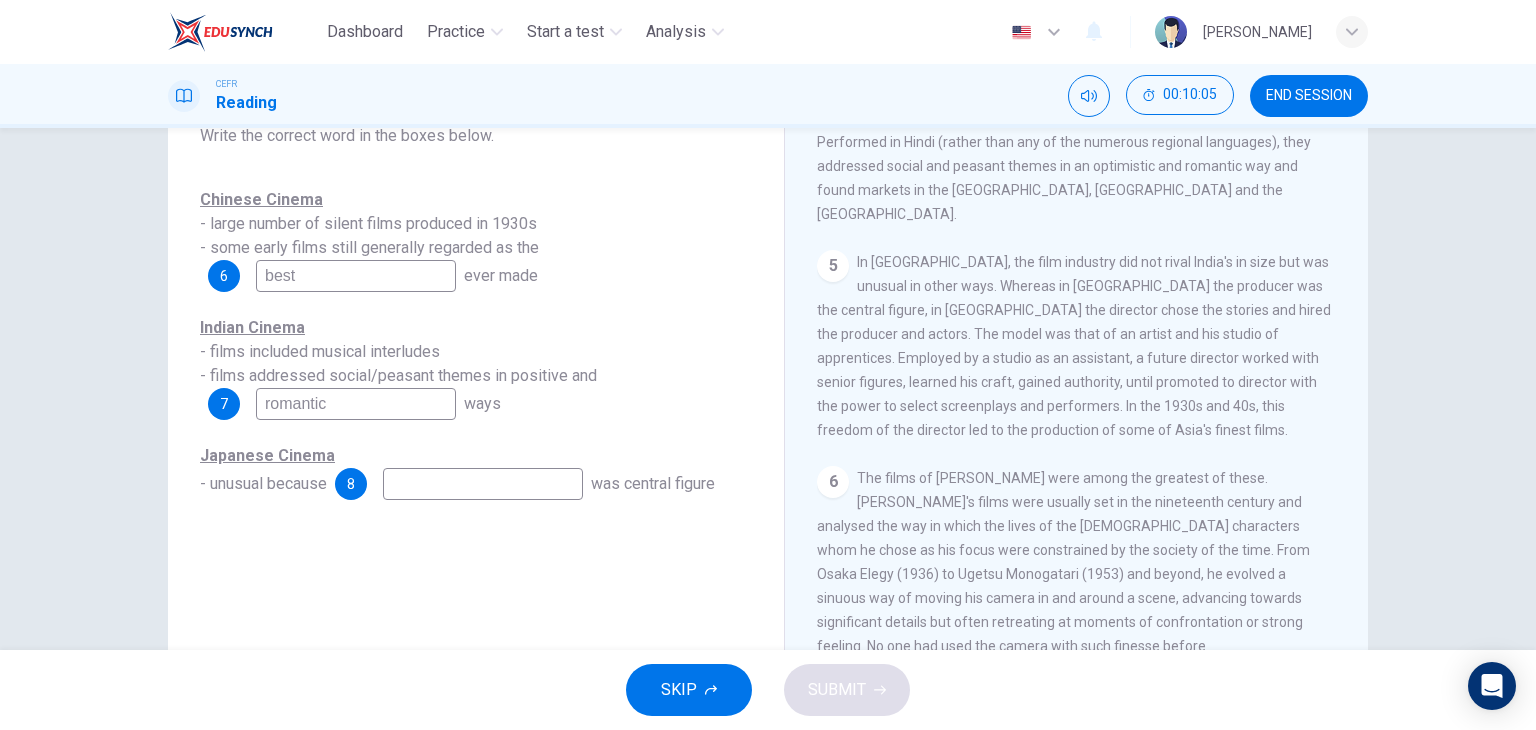 click at bounding box center (483, 484) 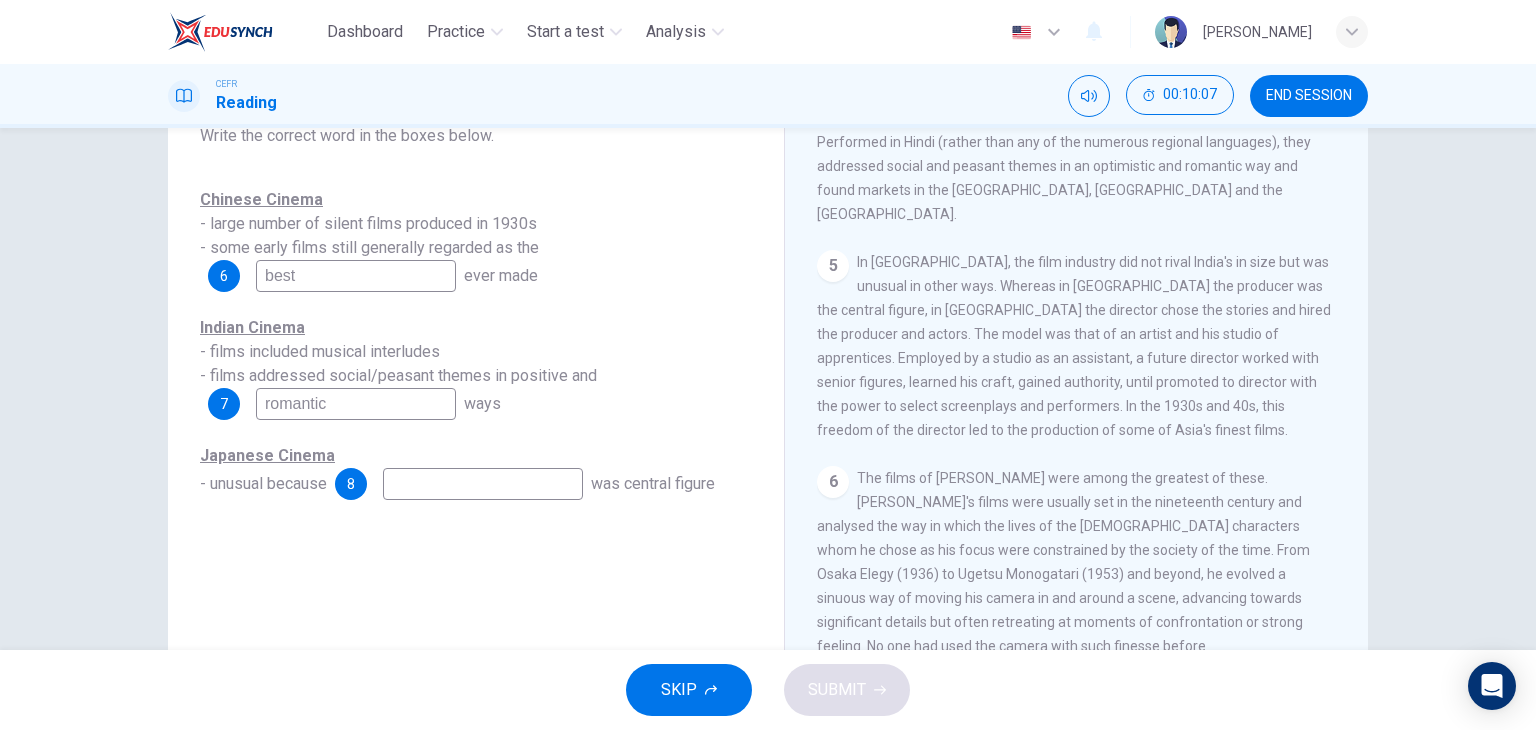 type on "d" 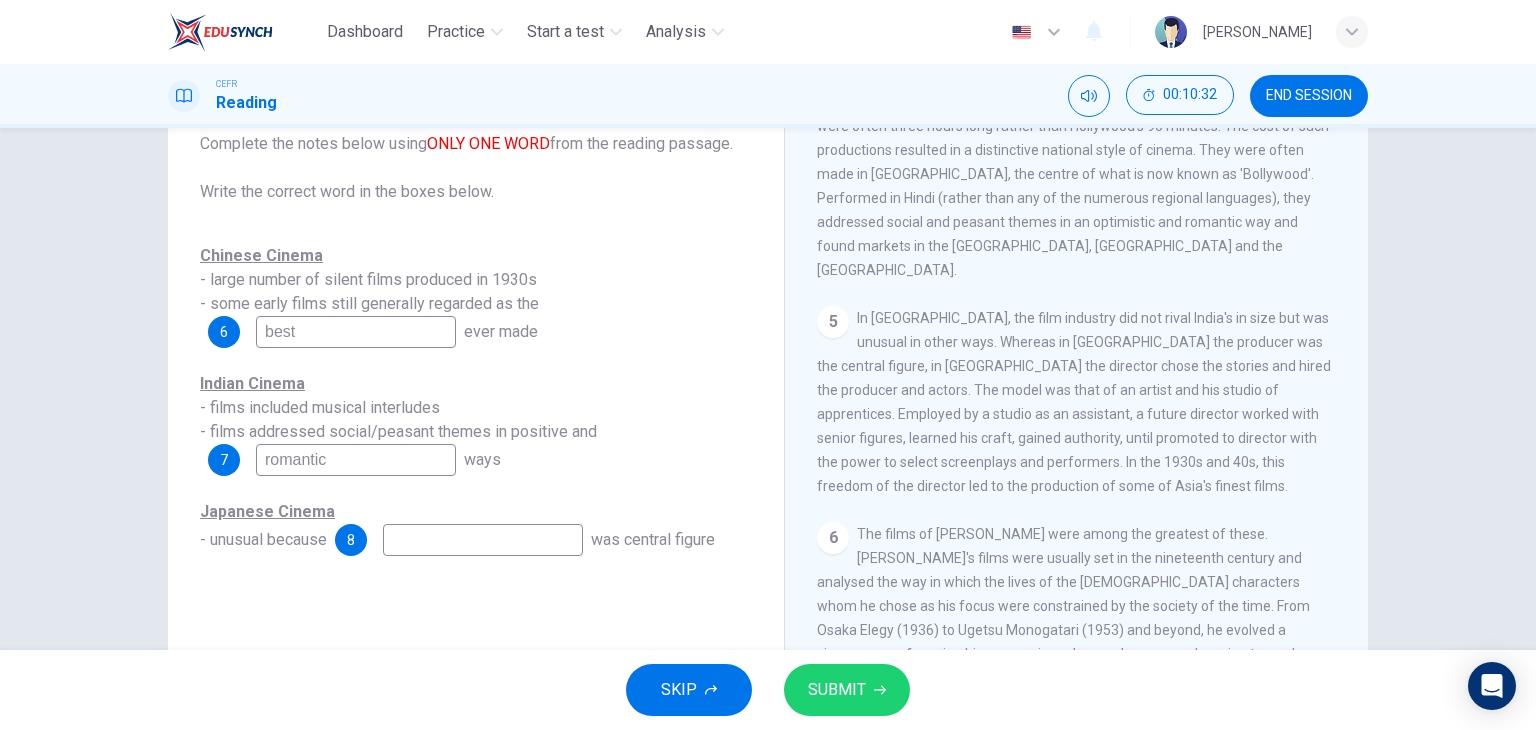 scroll, scrollTop: 137, scrollLeft: 0, axis: vertical 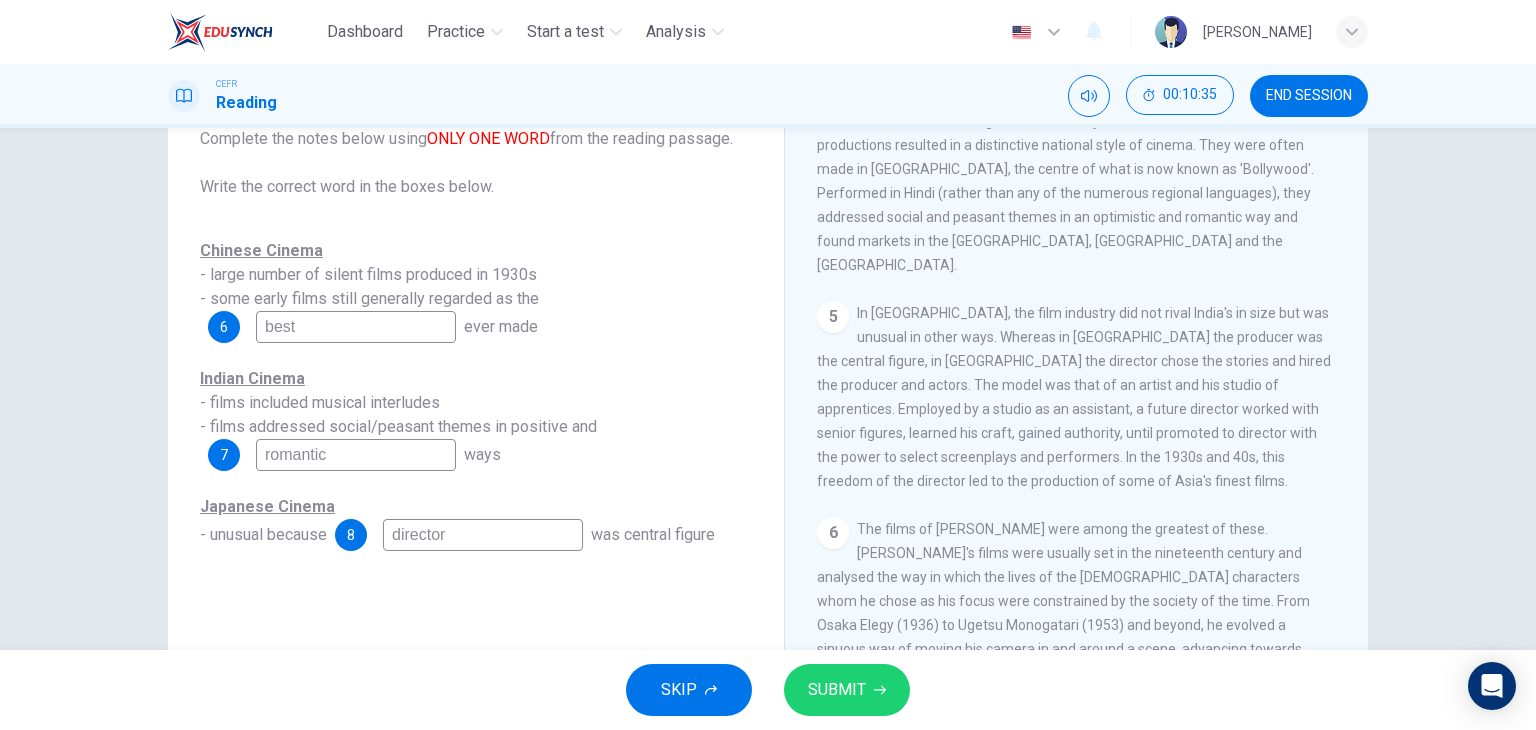 type on "director" 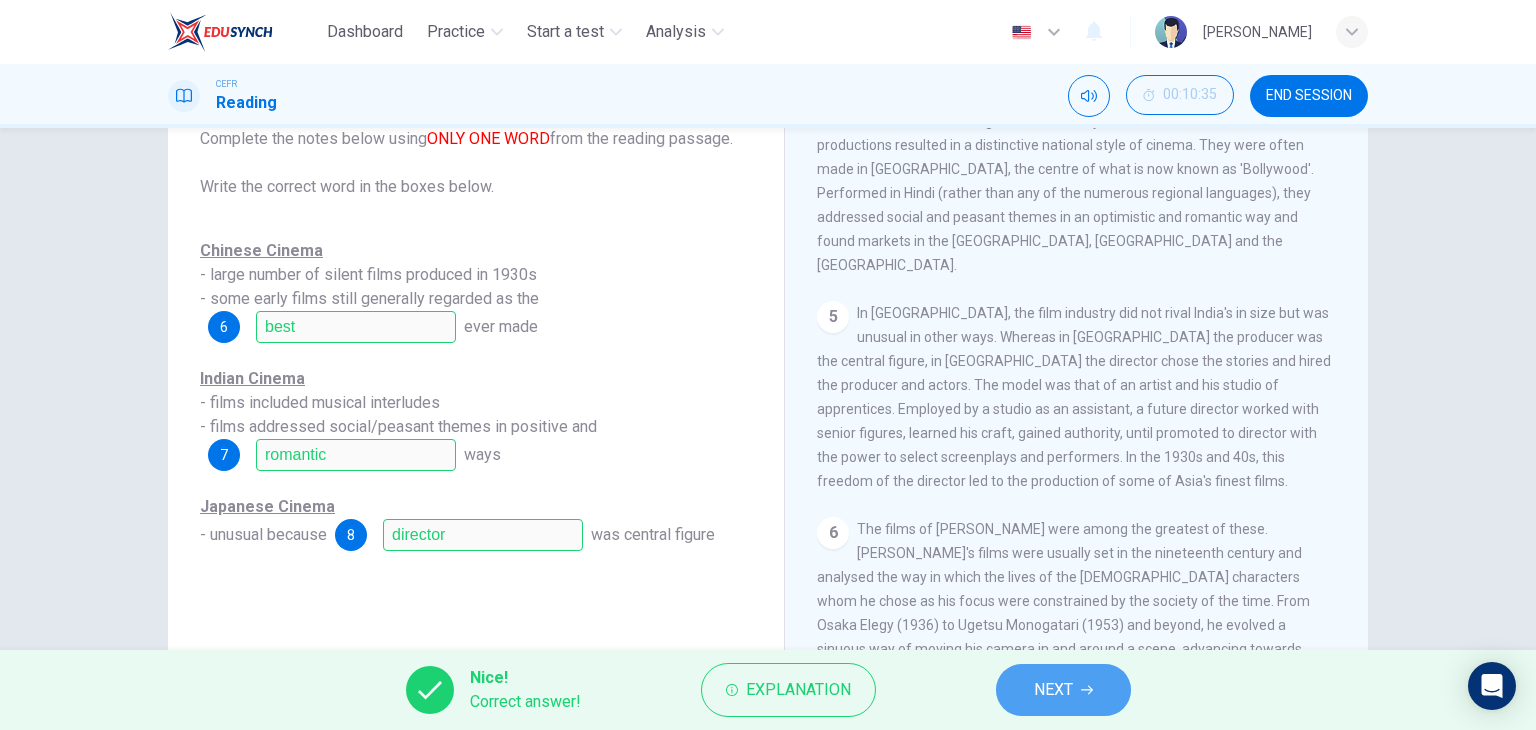 click on "NEXT" at bounding box center (1063, 690) 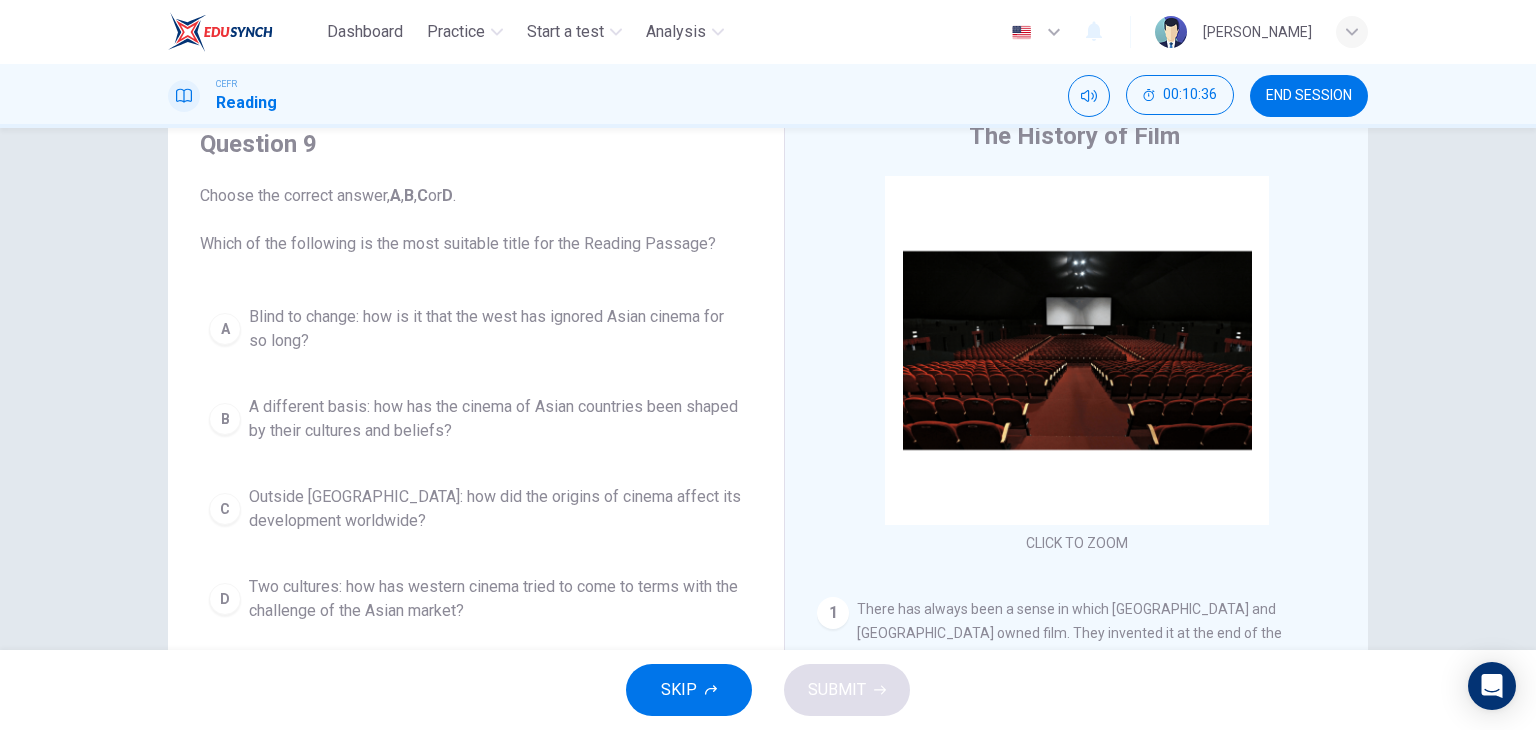 scroll, scrollTop: 60, scrollLeft: 0, axis: vertical 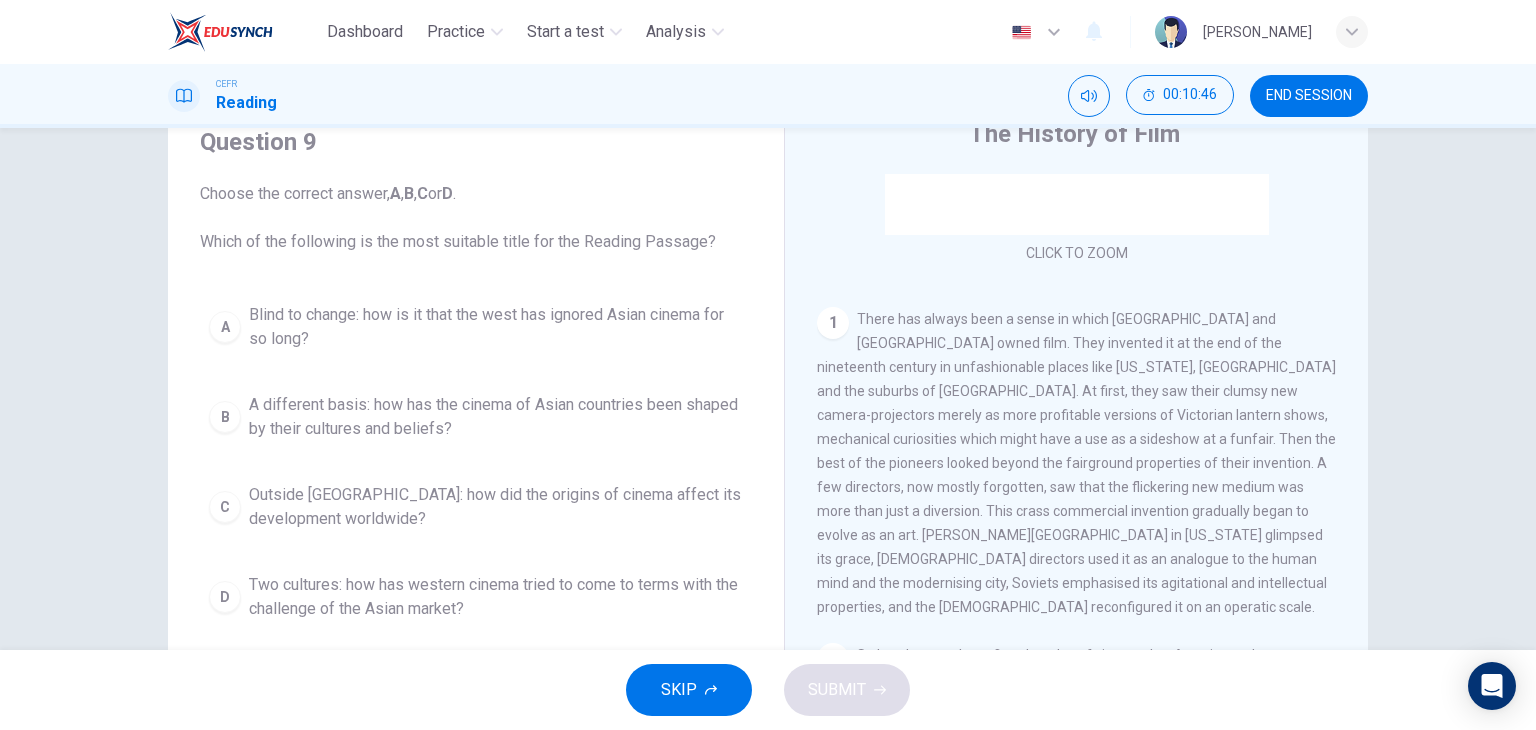 click on "Outside Asia: how did the origins of cinema affect its development worldwide?" at bounding box center (496, 507) 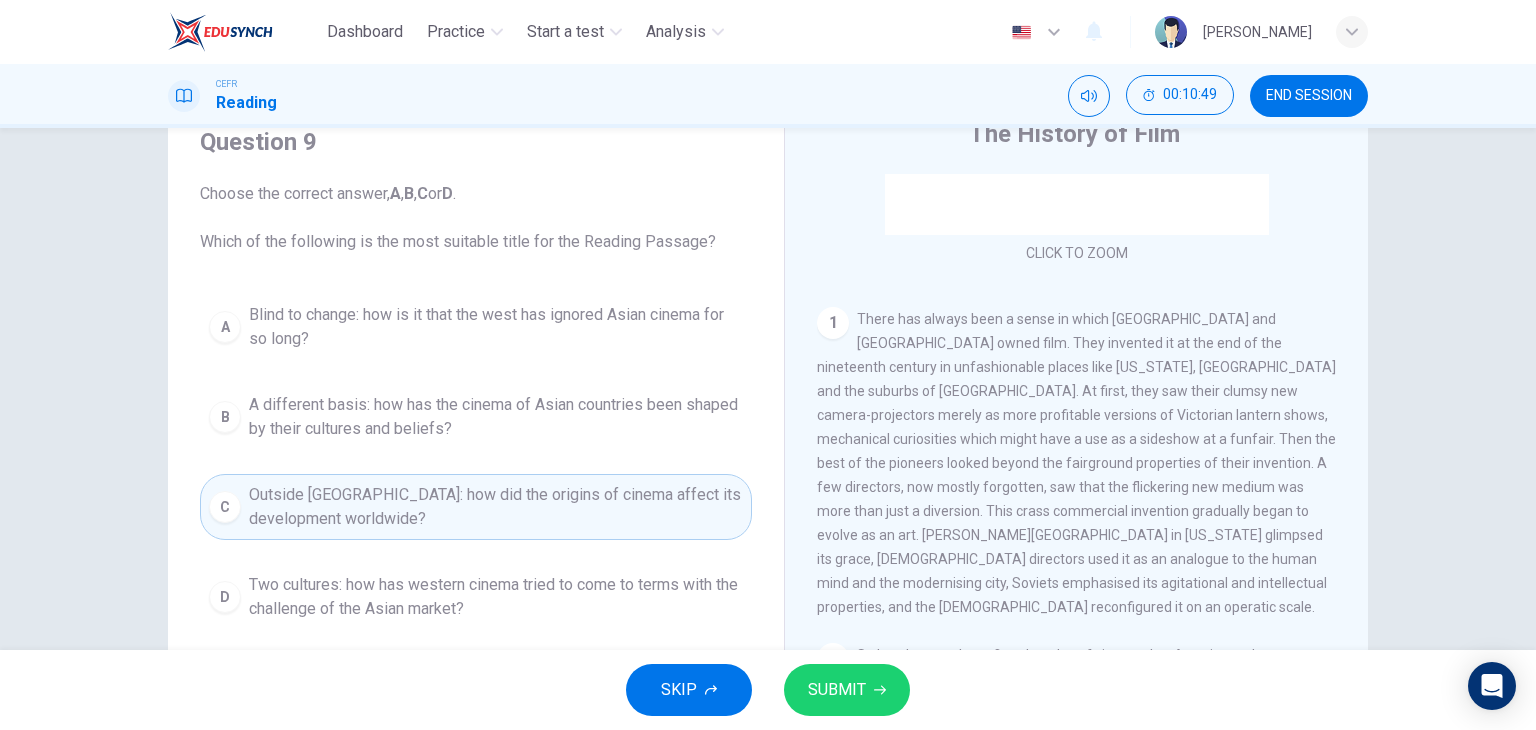 click on "SUBMIT" at bounding box center (837, 690) 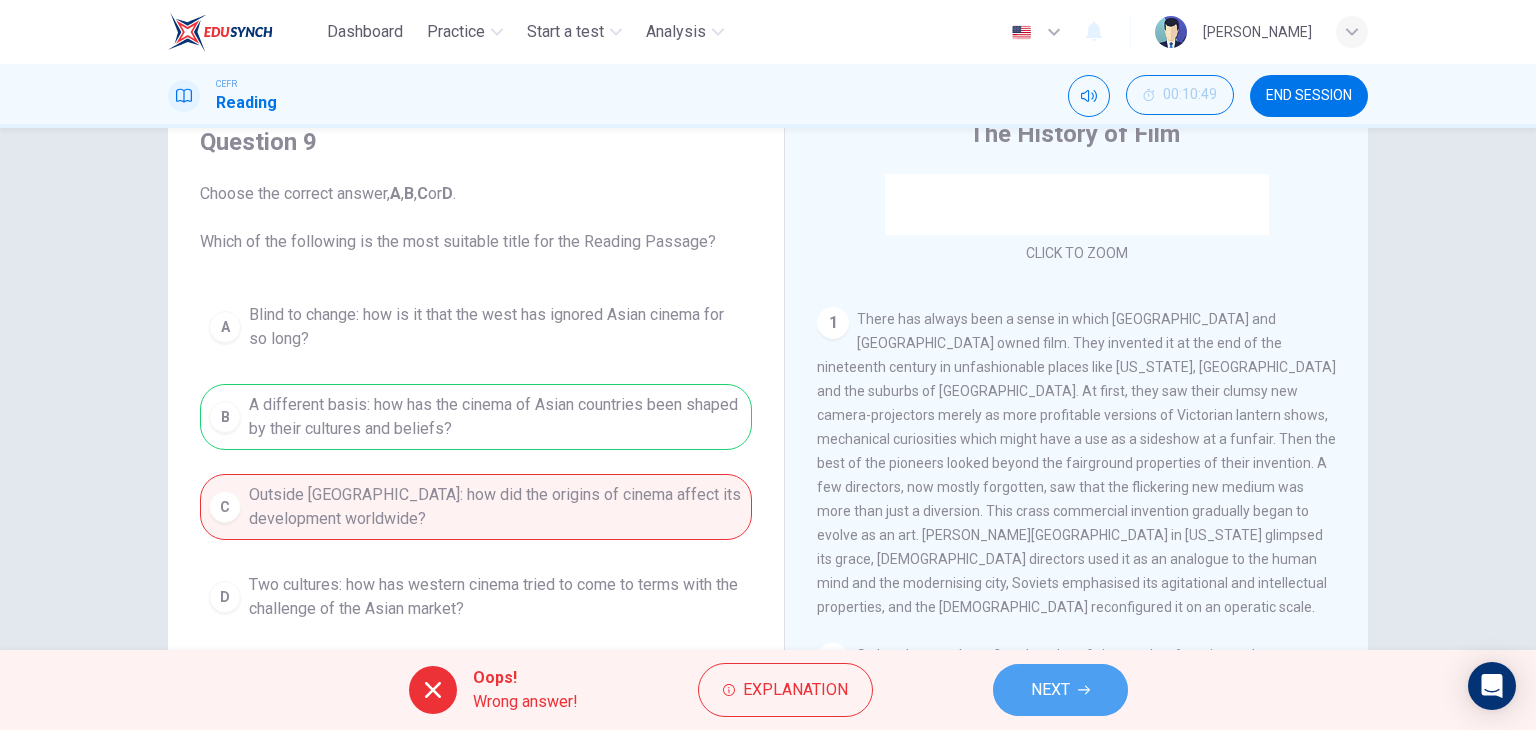 click on "NEXT" at bounding box center (1050, 690) 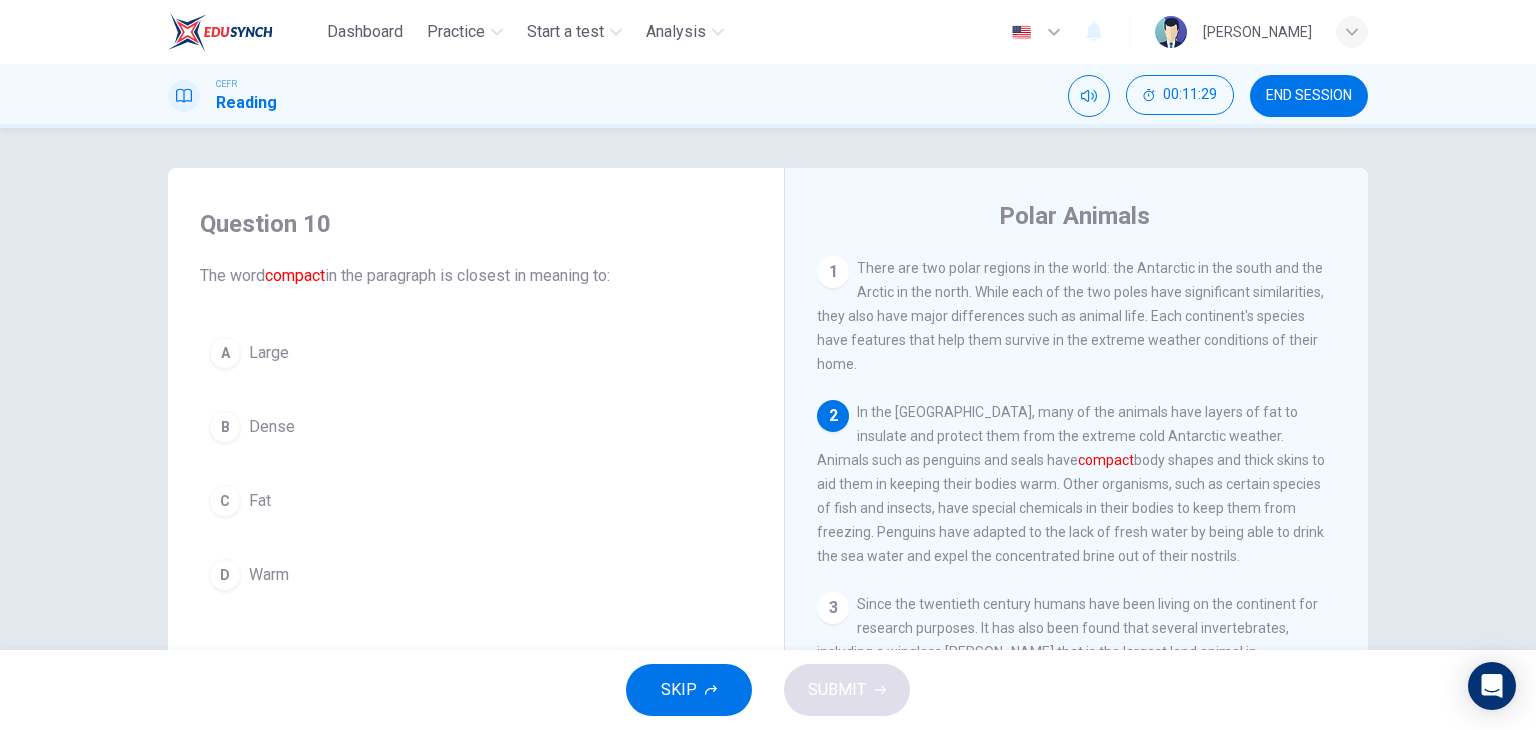 click on "Dense" at bounding box center (272, 427) 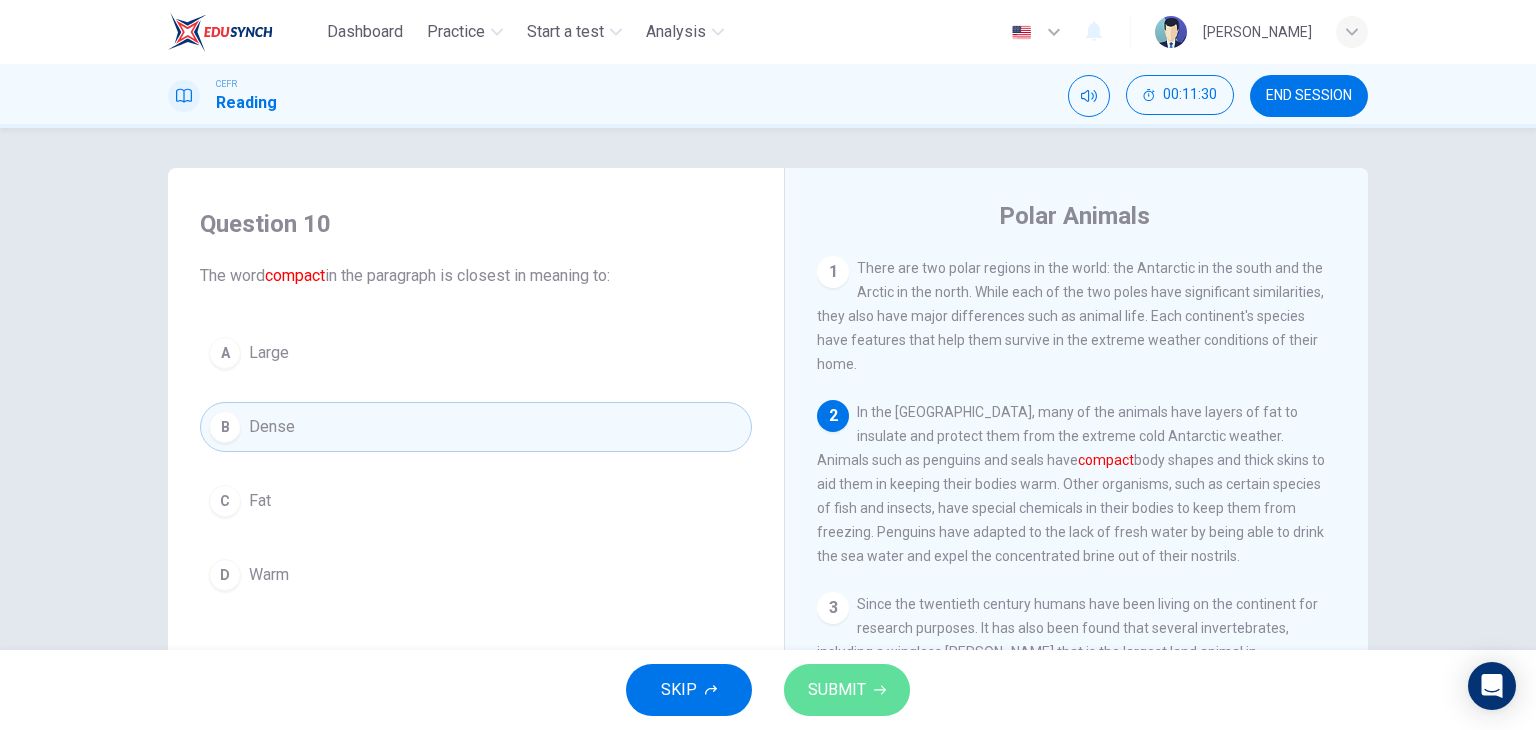 click on "SUBMIT" at bounding box center (837, 690) 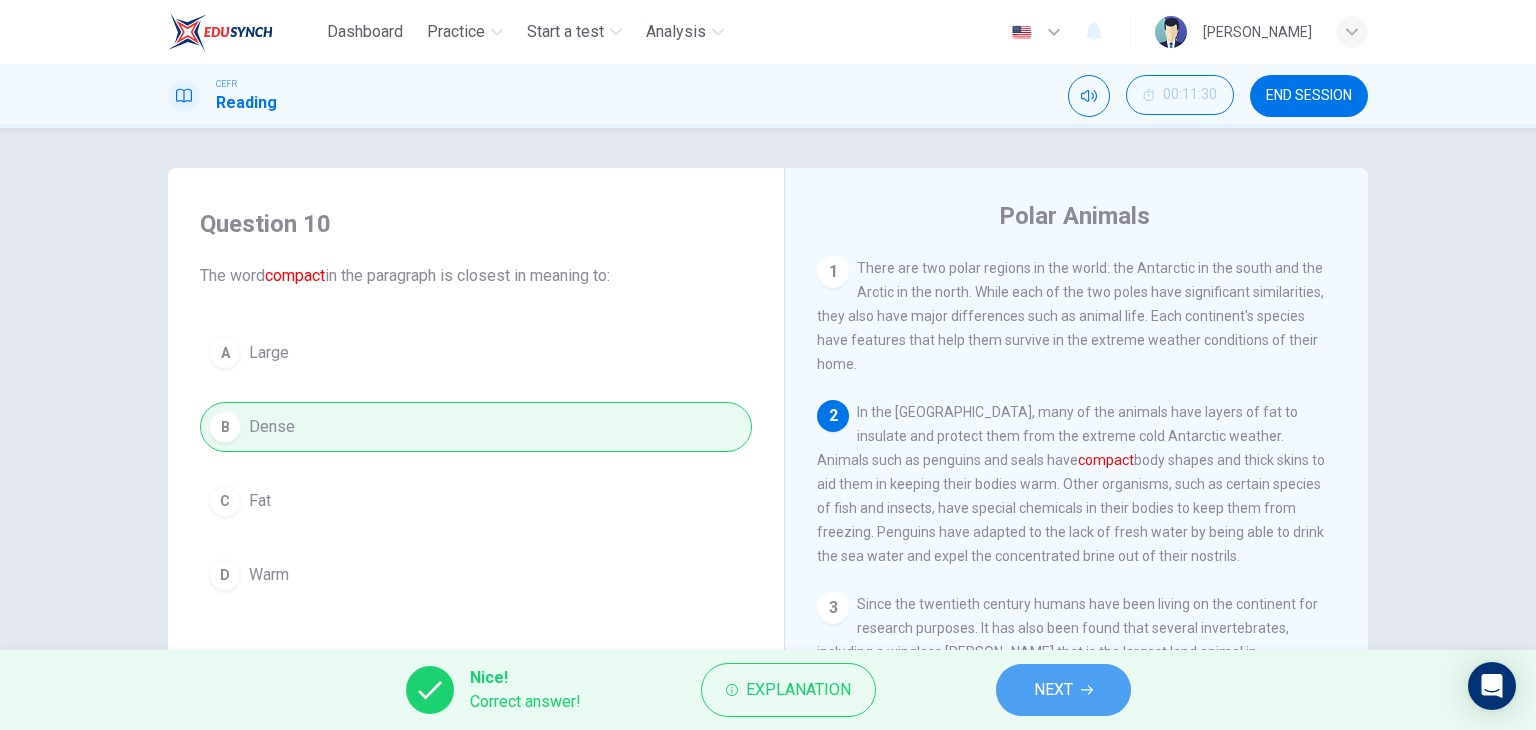 click on "NEXT" at bounding box center (1053, 690) 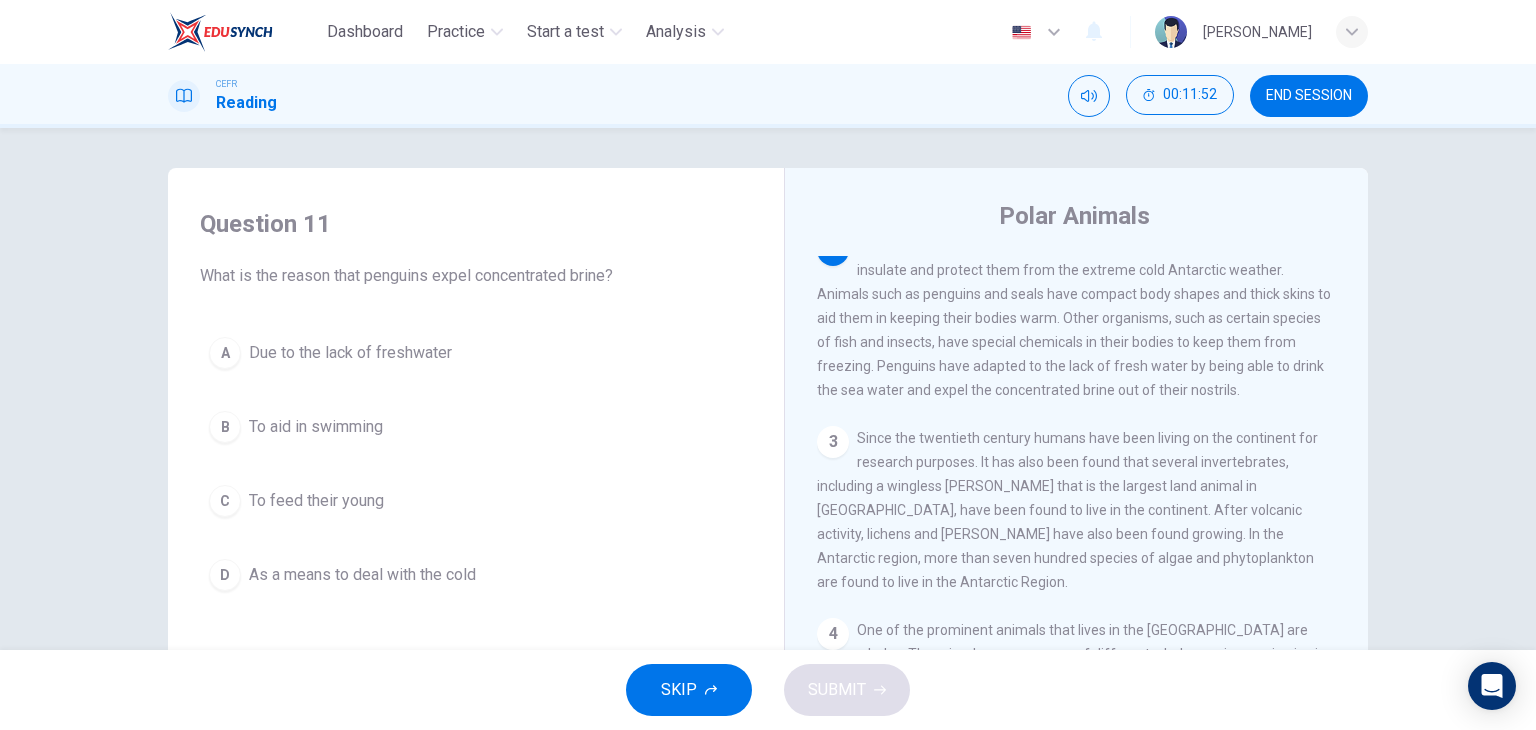 scroll, scrollTop: 164, scrollLeft: 0, axis: vertical 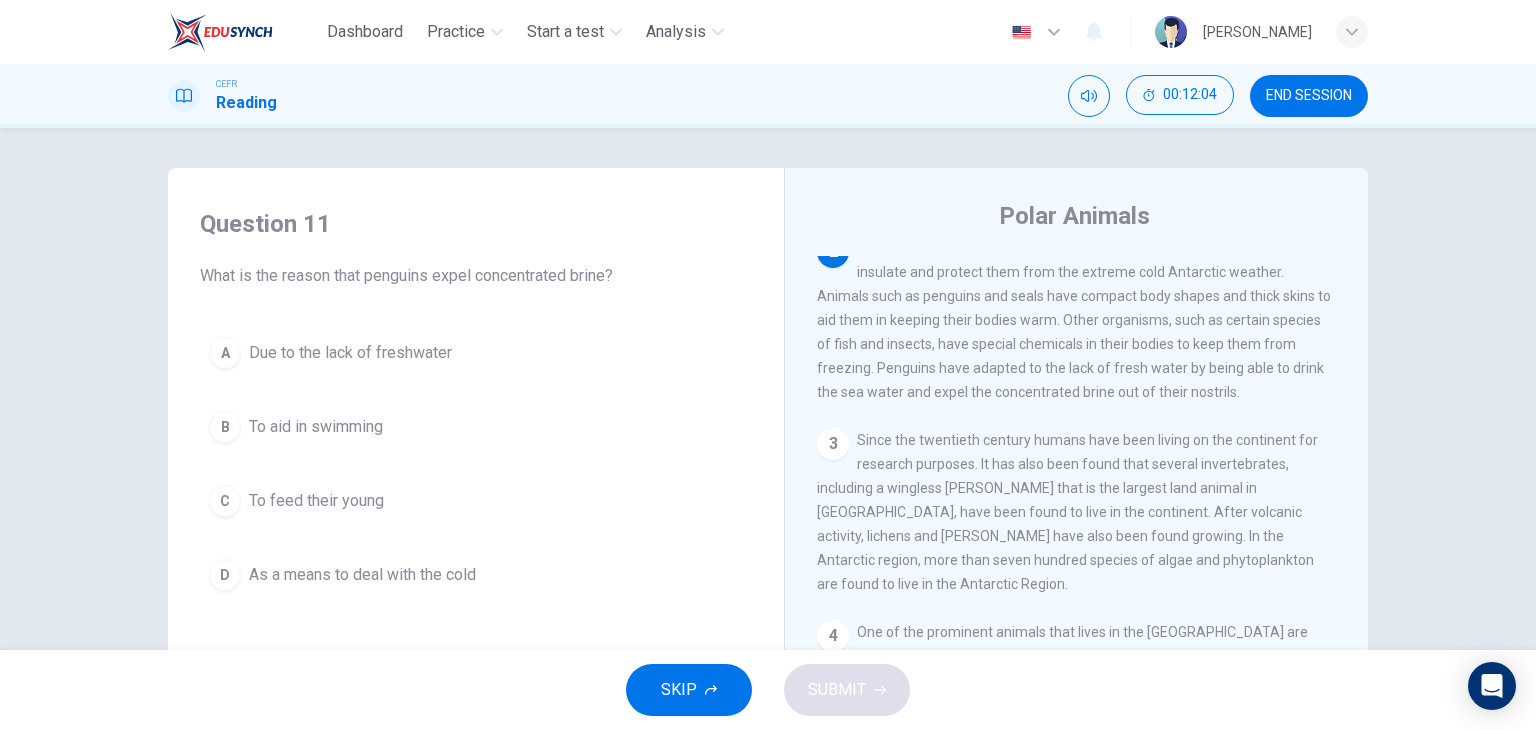 click on "Due to the lack of freshwater" at bounding box center [350, 353] 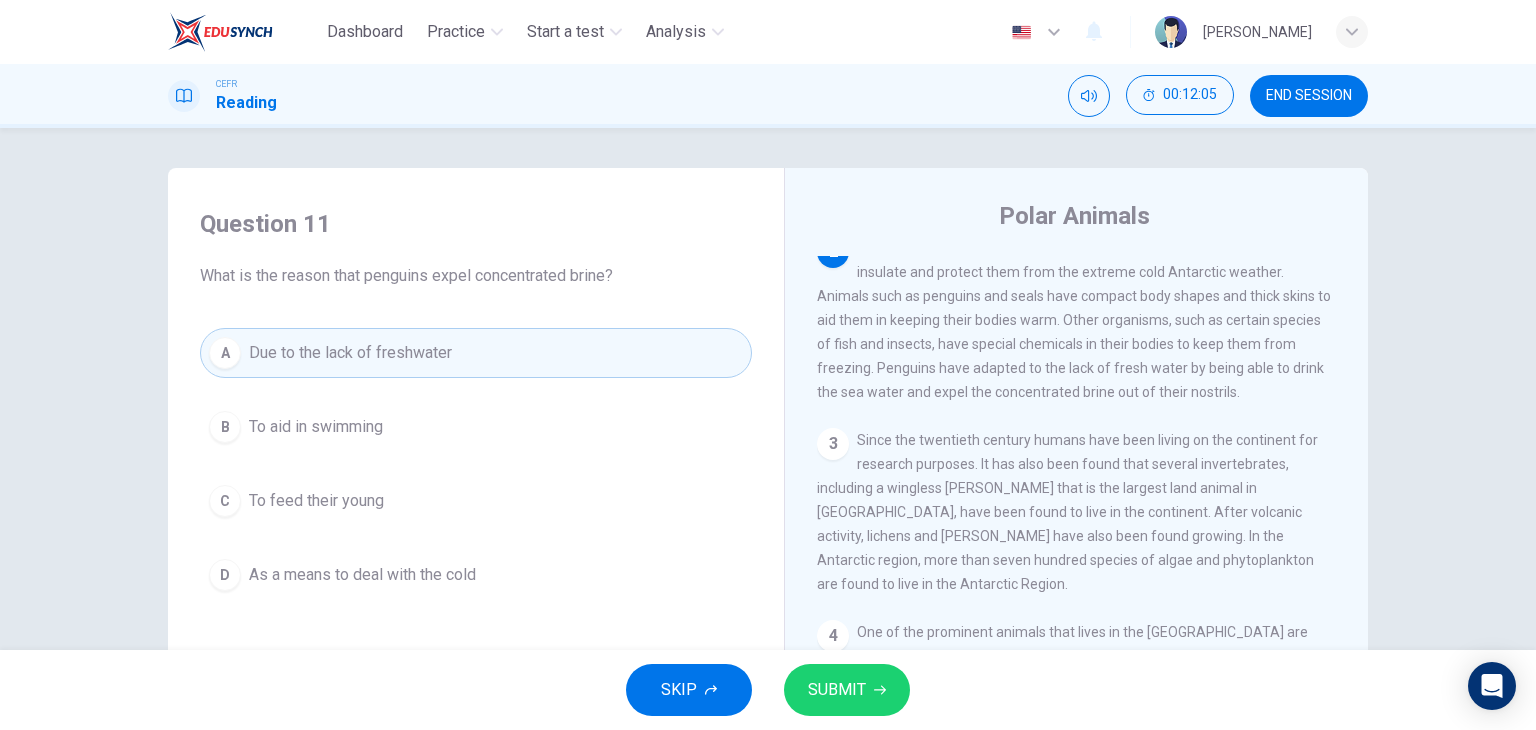 click on "SUBMIT" at bounding box center [837, 690] 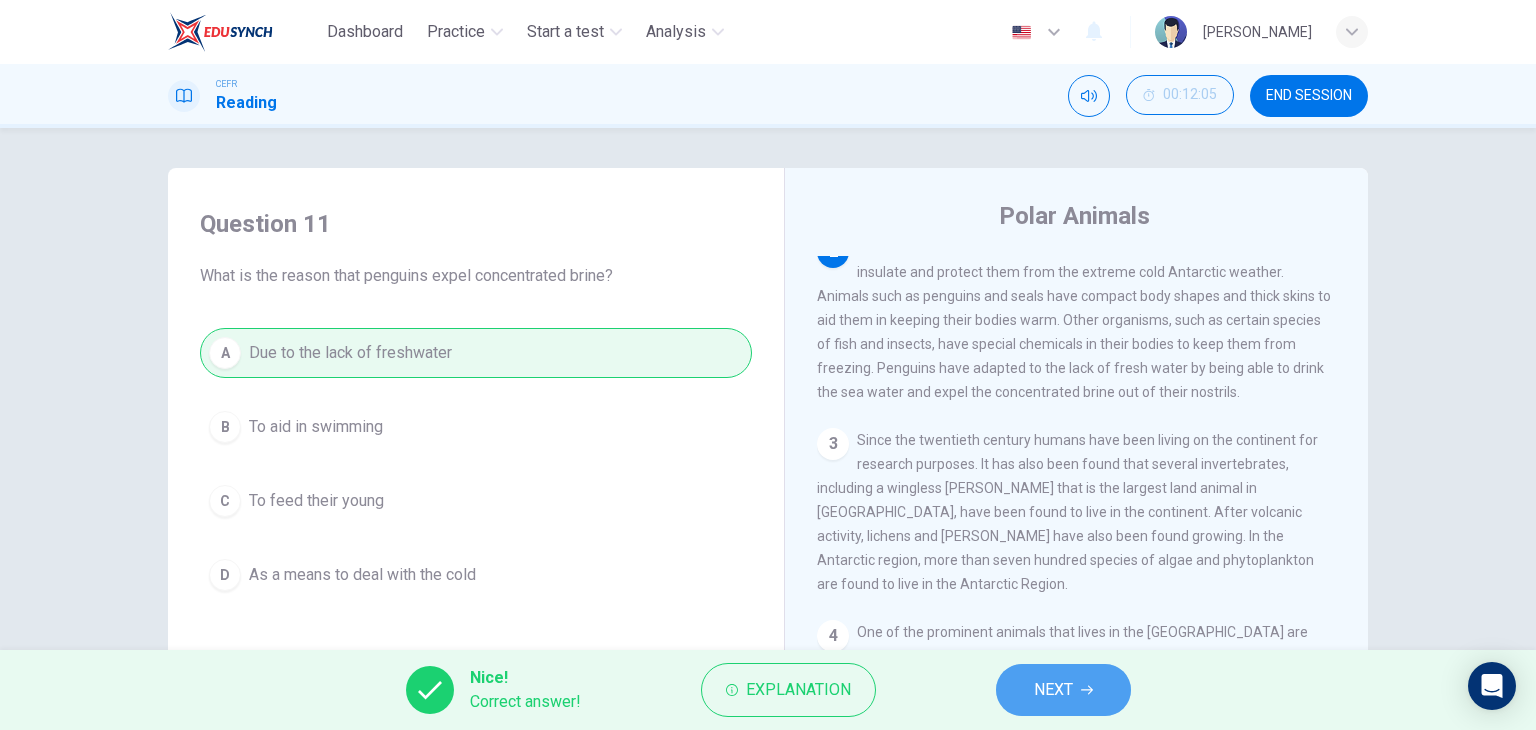 click on "NEXT" at bounding box center (1063, 690) 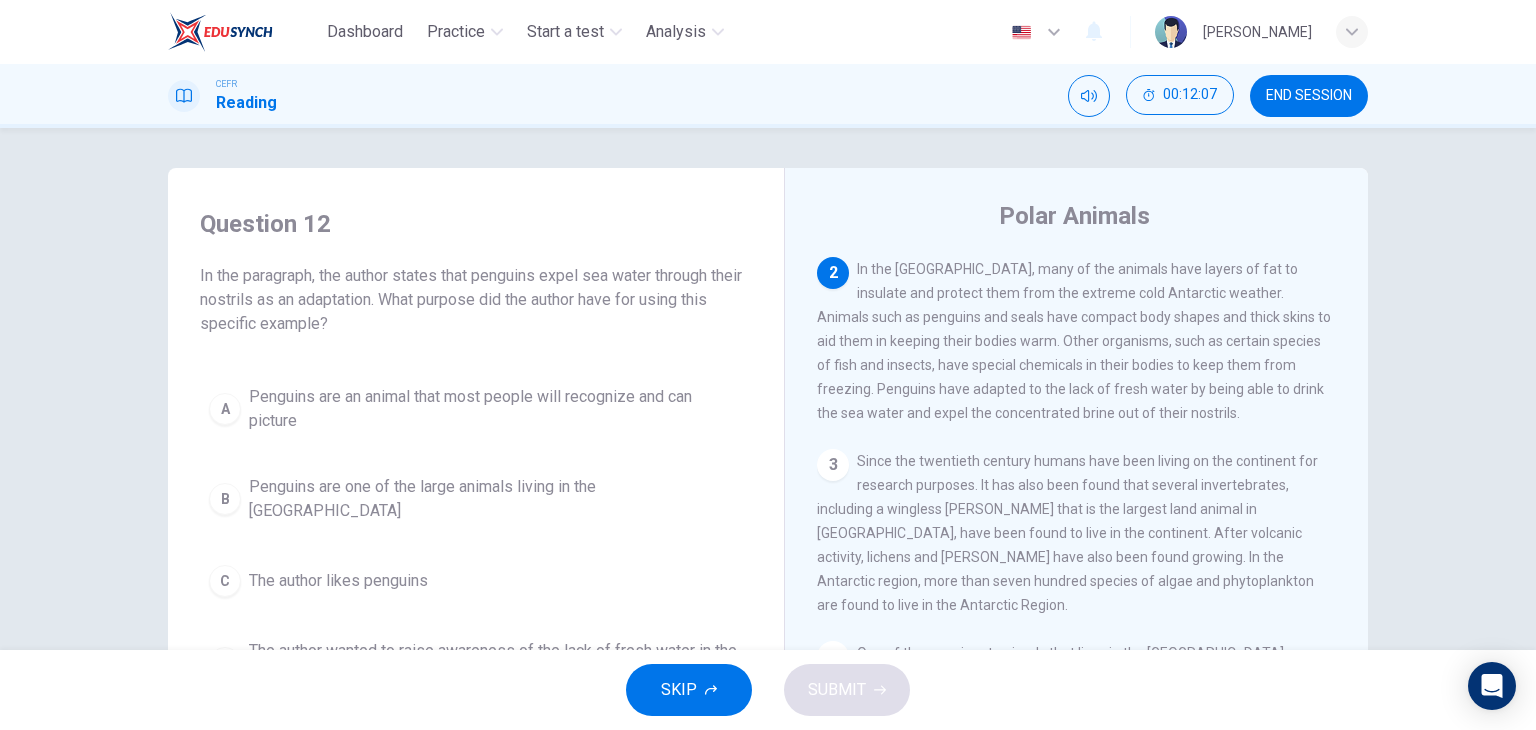 scroll, scrollTop: 127, scrollLeft: 0, axis: vertical 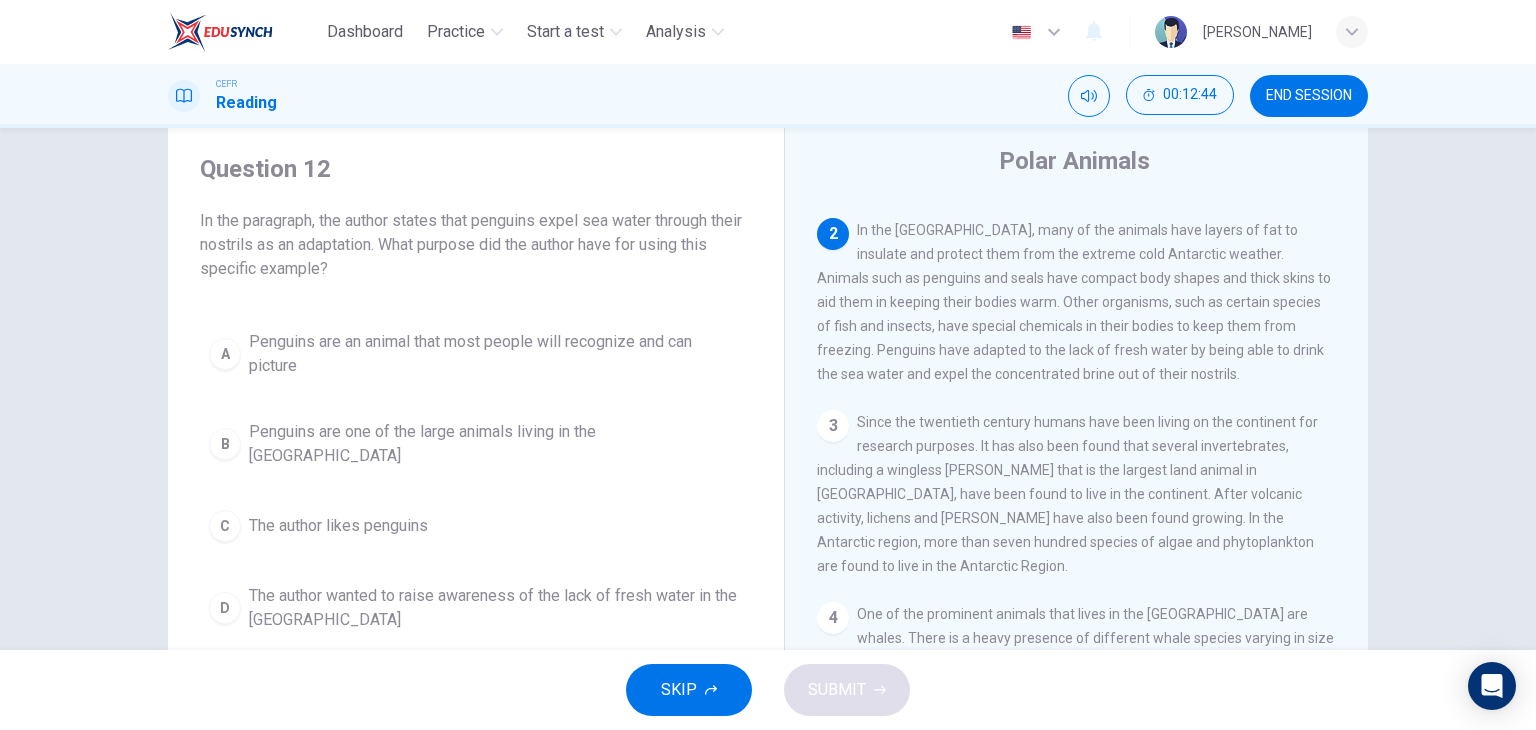 click on "The author wanted to raise awareness of the lack of fresh water in the Antarctic" at bounding box center [496, 608] 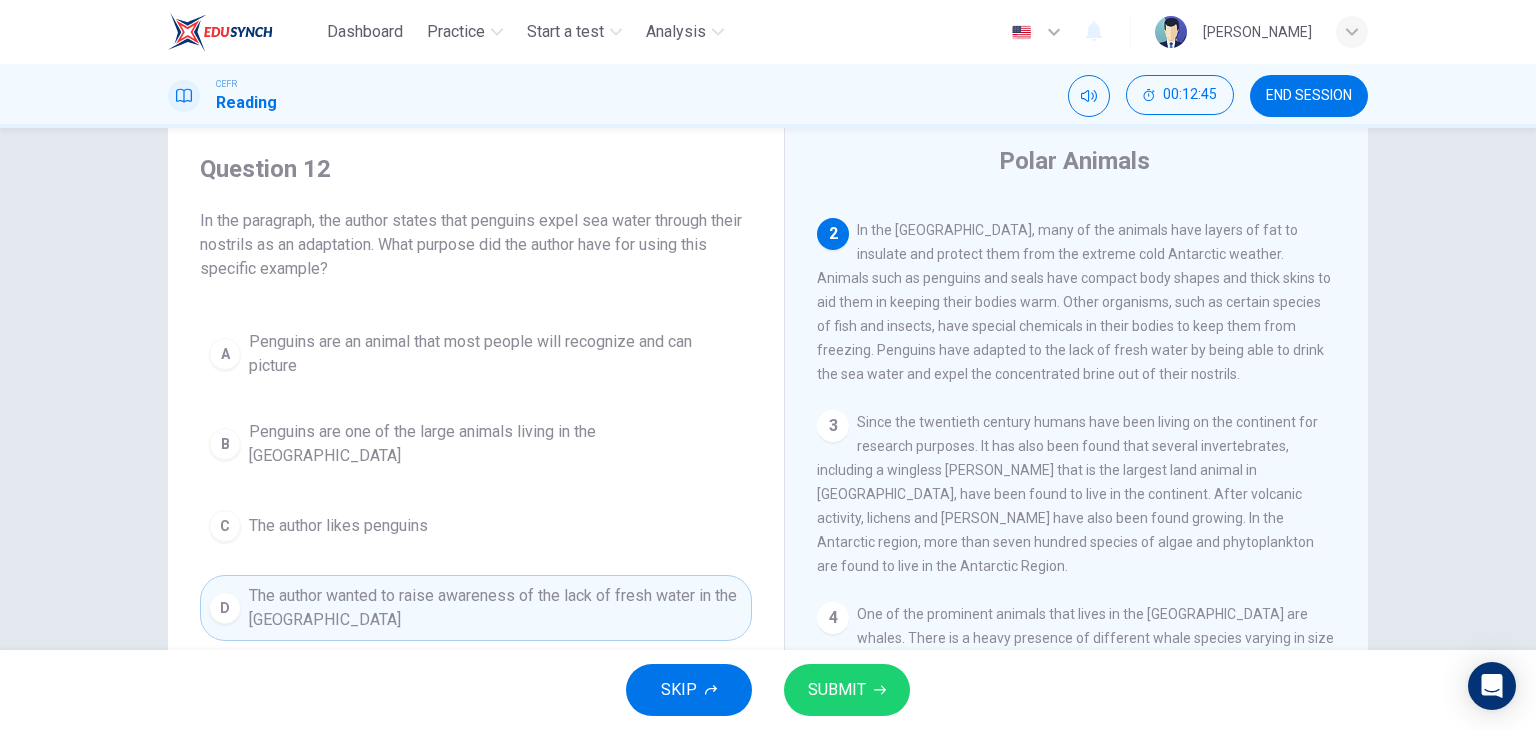 click on "SUBMIT" at bounding box center [837, 690] 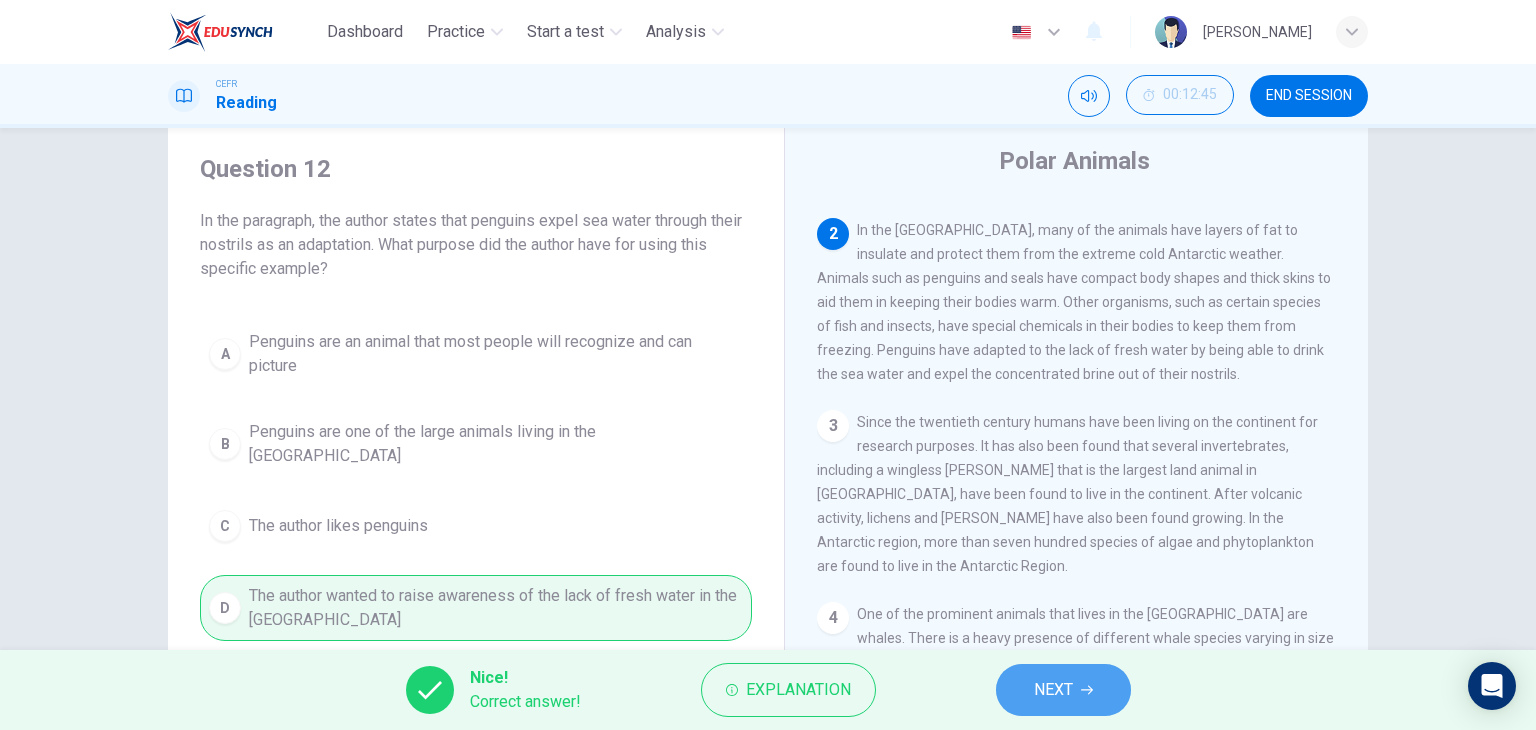 click on "NEXT" at bounding box center [1063, 690] 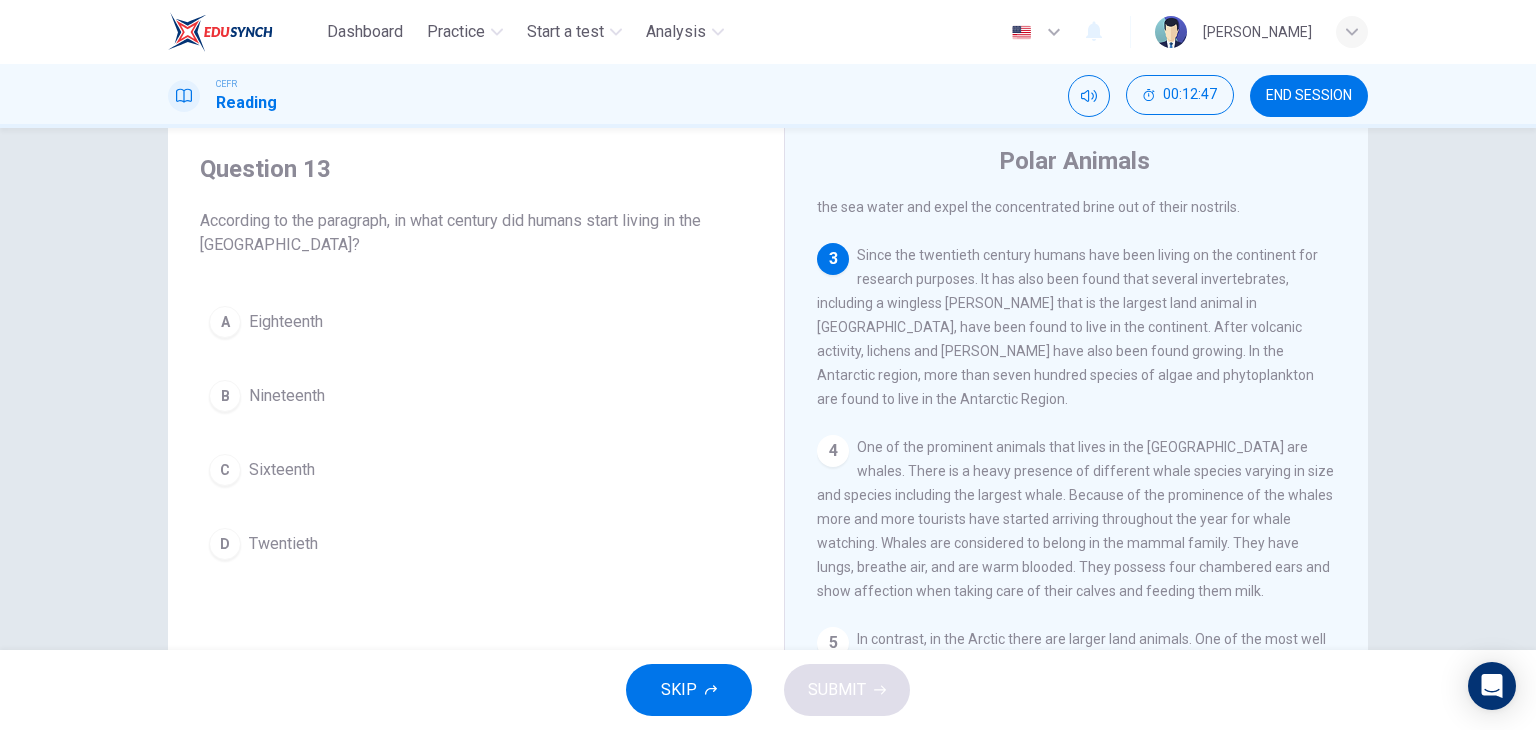 scroll, scrollTop: 295, scrollLeft: 0, axis: vertical 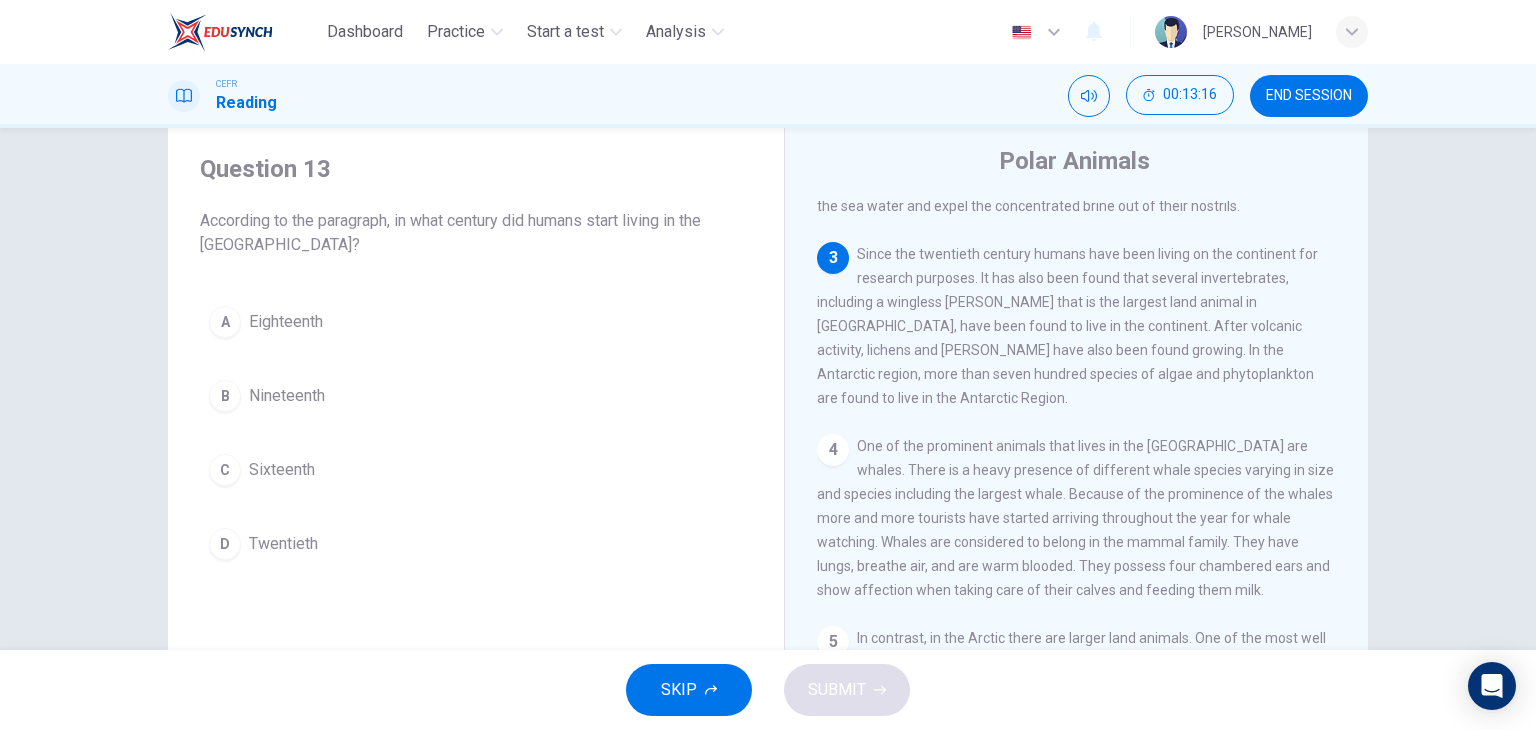 click on "Since the twentieth century humans have been living on the continent for research purposes. It has also been found that several invertebrates, including a wingless midge that is the largest land animal in Antarctica, have been found to live in the continent. After volcanic activity, lichens and moss have also been found growing. In the Antarctic region, more than seven hundred species of algae and phytoplankton are found to live in the Antarctic Region." at bounding box center (1067, 326) 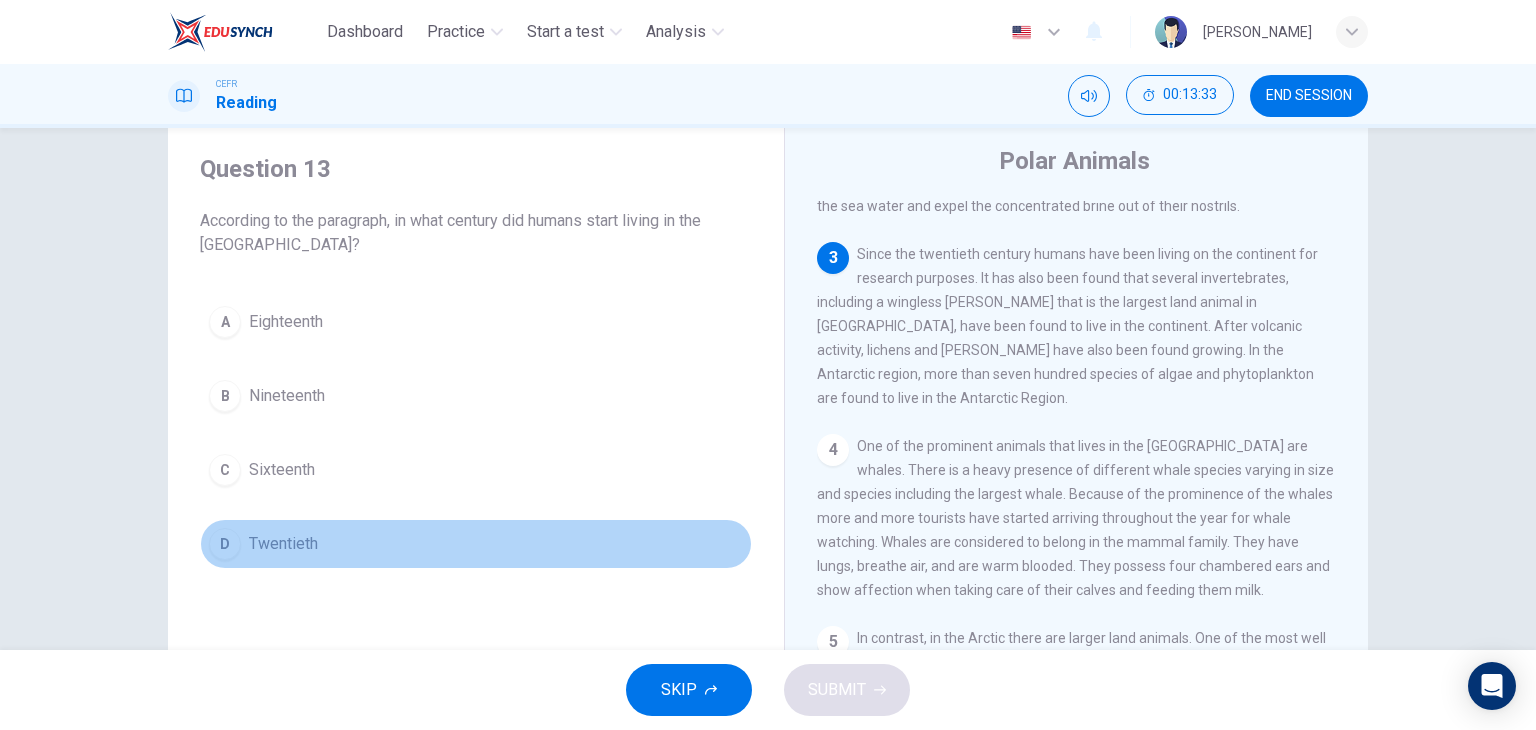 click on "Twentieth" at bounding box center (283, 544) 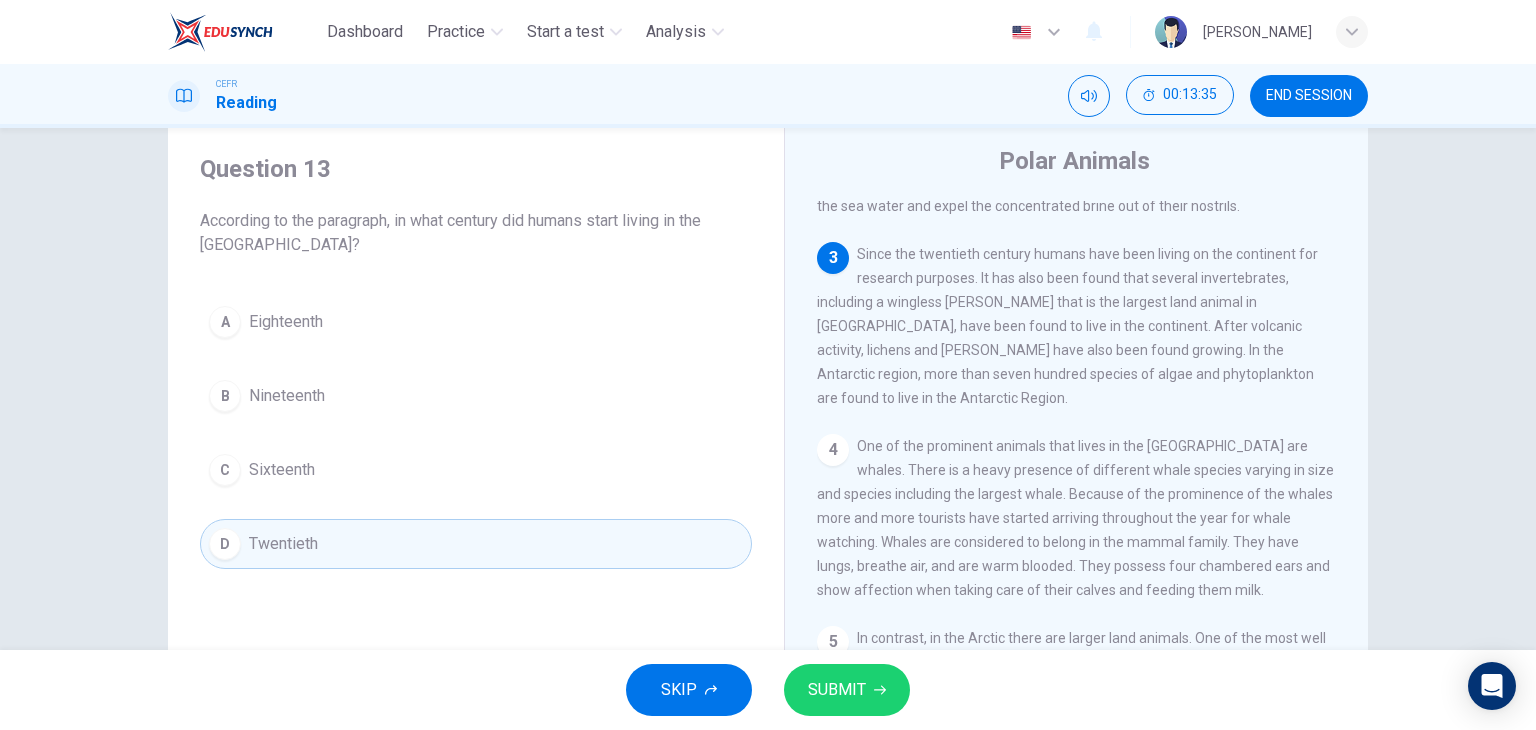 click on "SKIP SUBMIT" at bounding box center [768, 690] 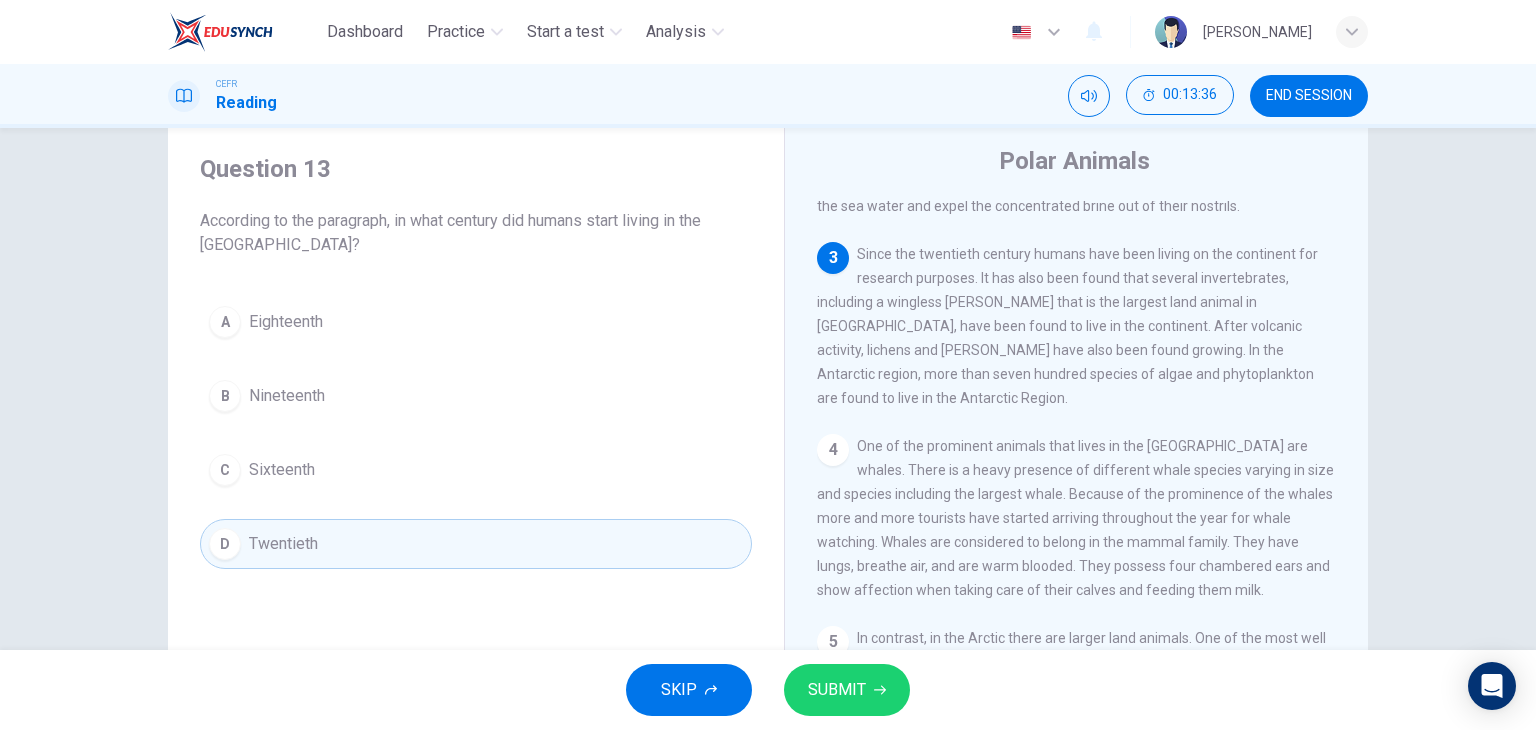 click on "SUBMIT" at bounding box center (837, 690) 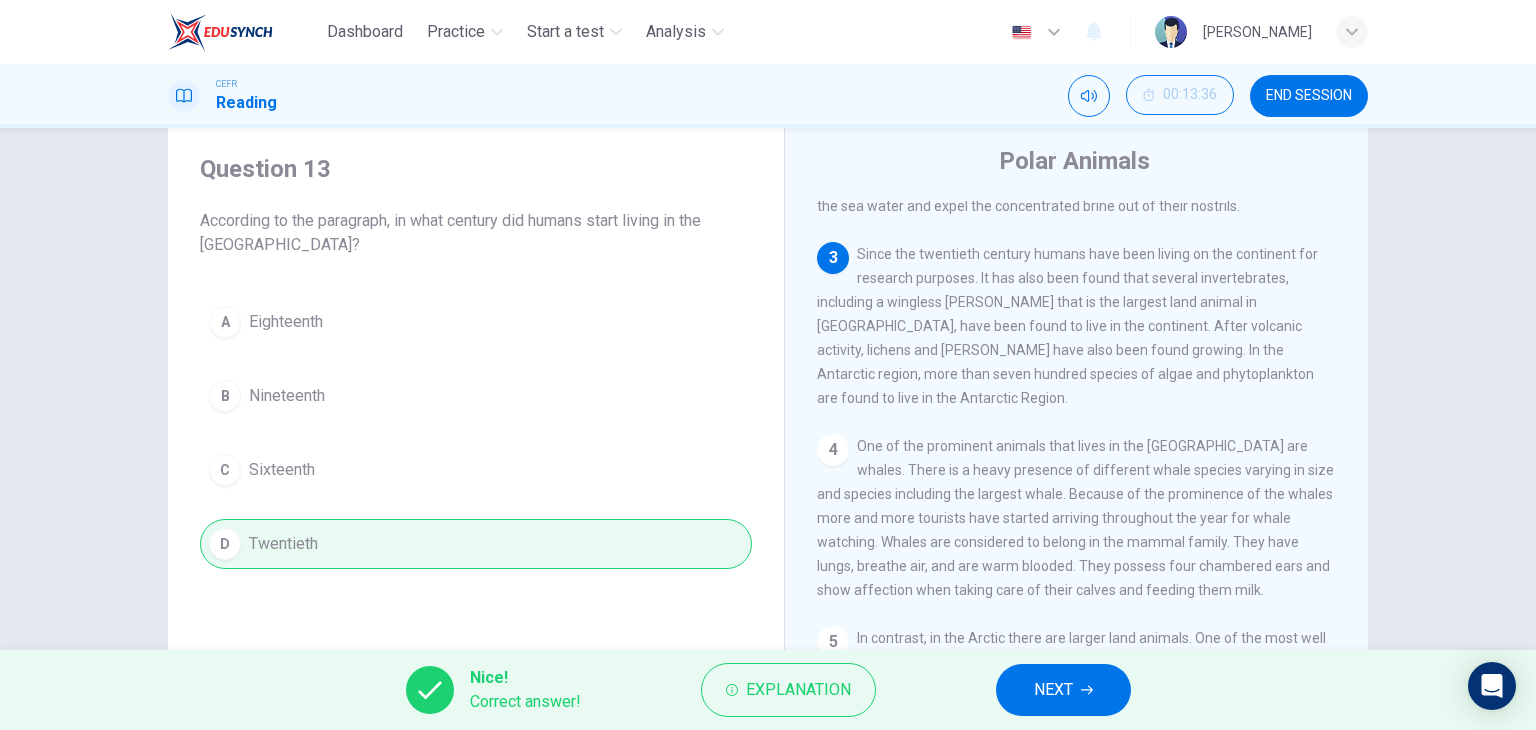 click on "NEXT" at bounding box center [1053, 690] 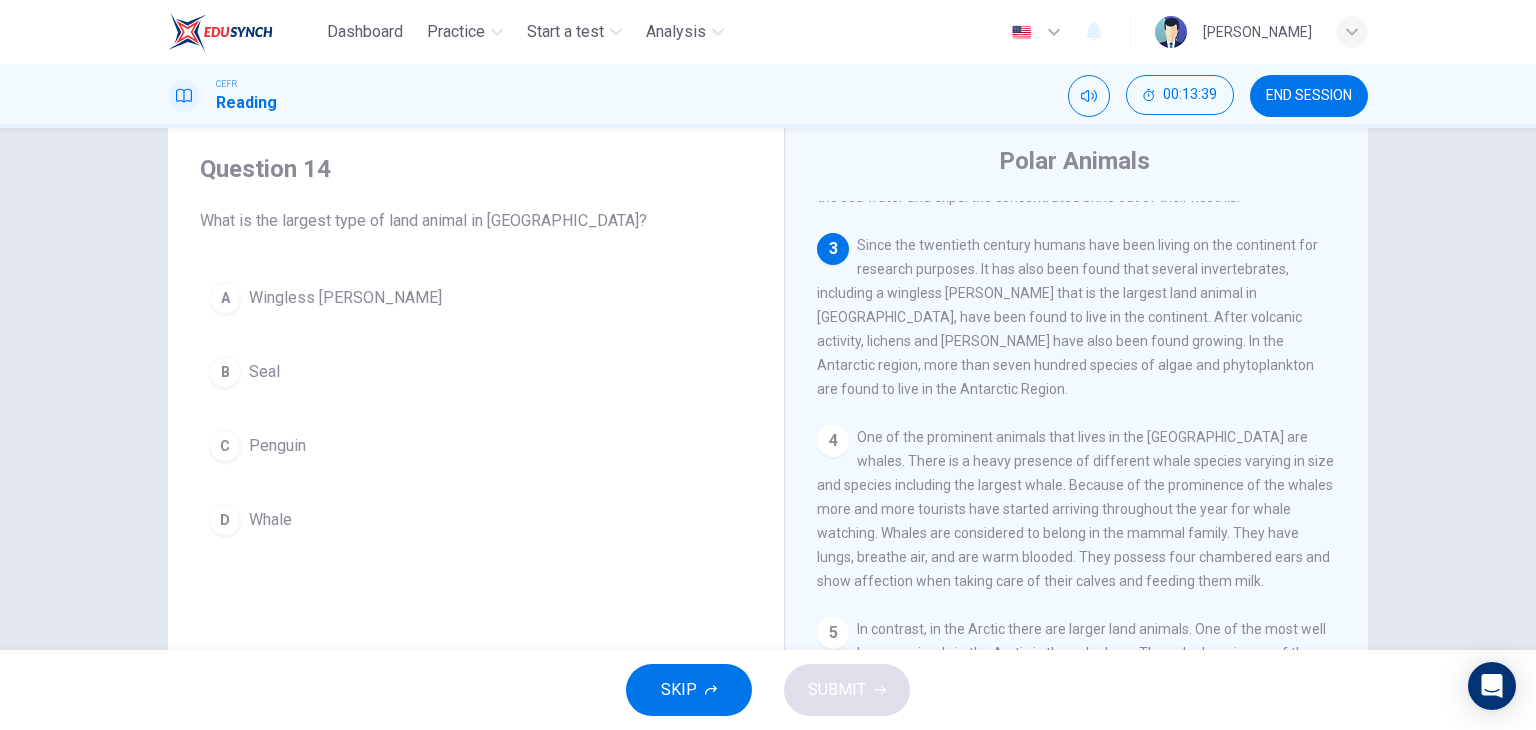 scroll, scrollTop: 306, scrollLeft: 0, axis: vertical 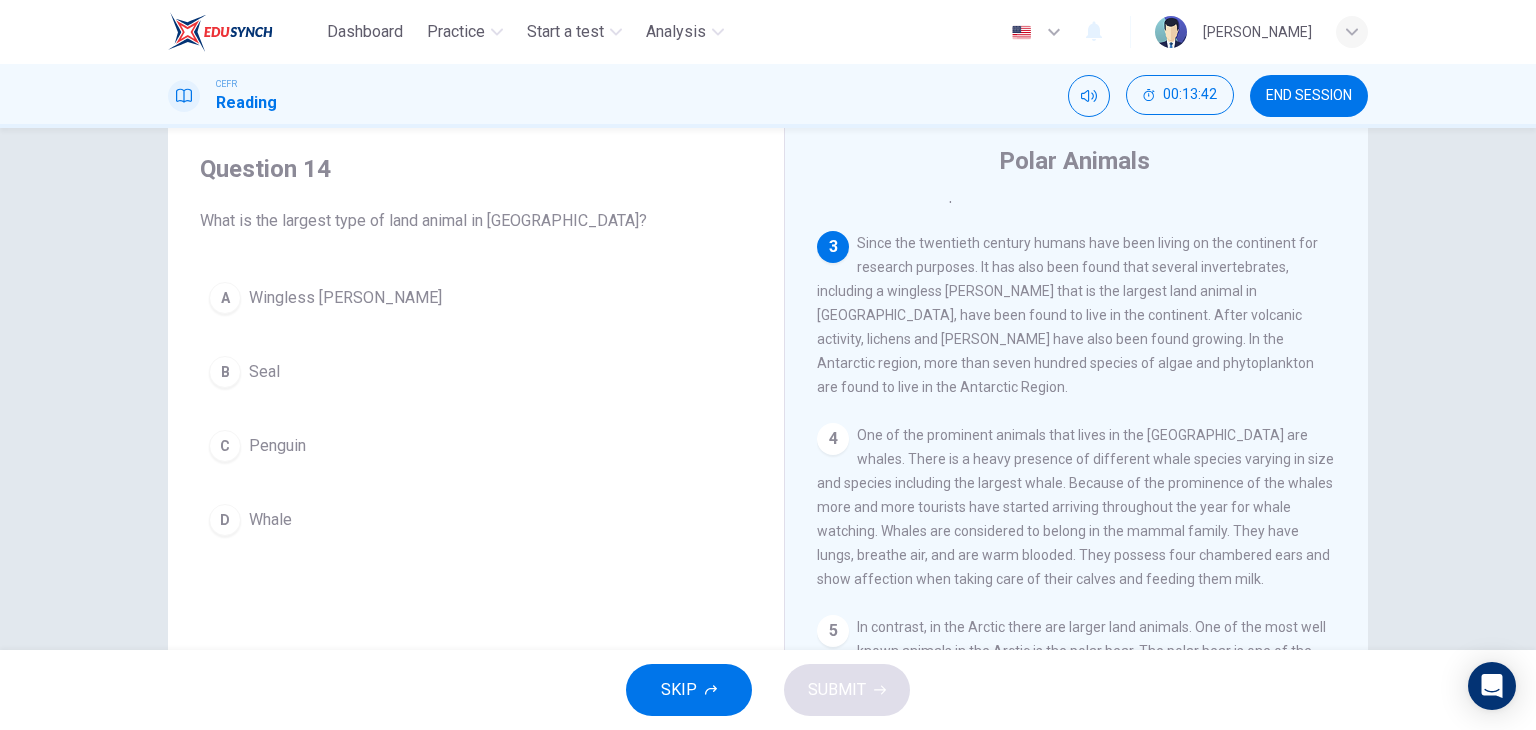 click on "Wingless midge" at bounding box center (345, 298) 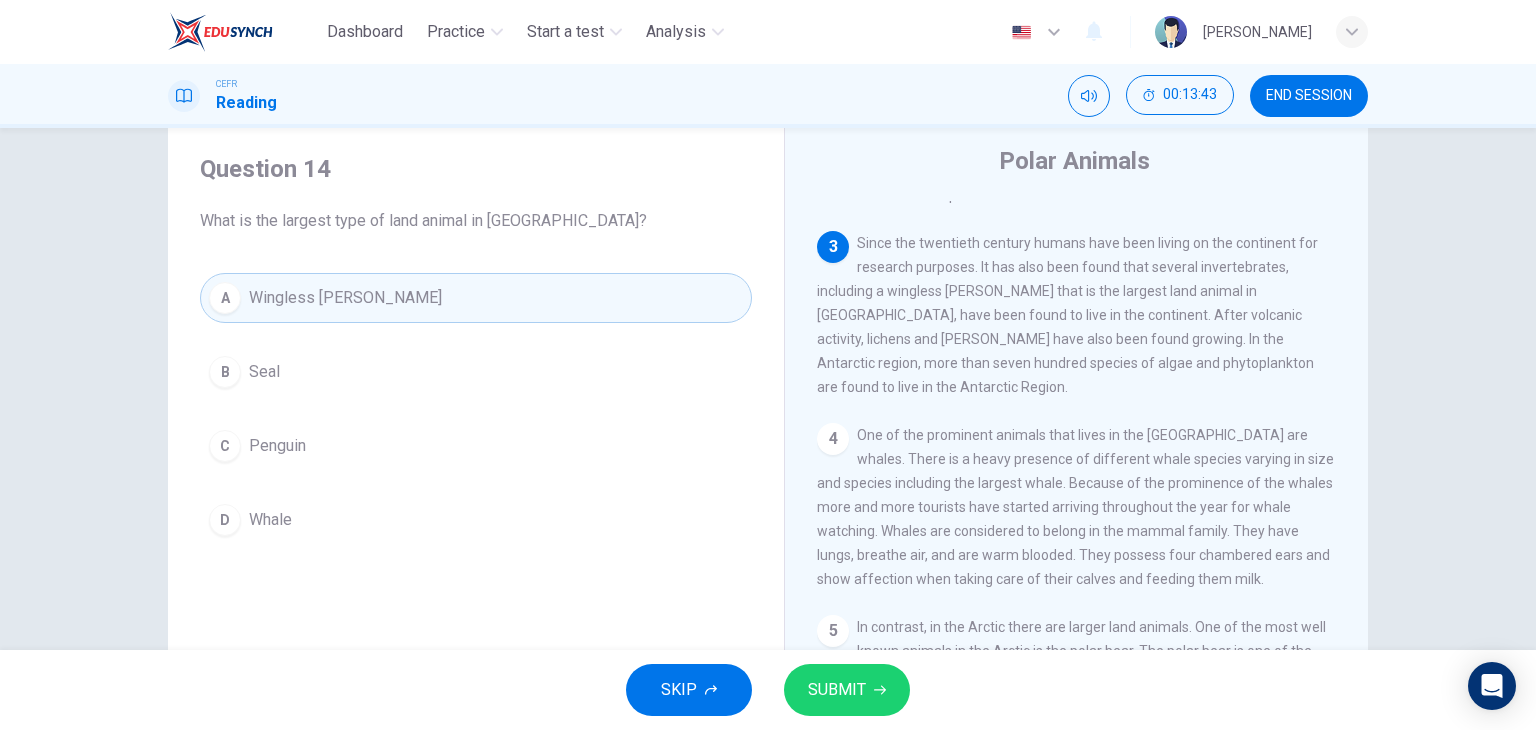 click on "SUBMIT" at bounding box center (837, 690) 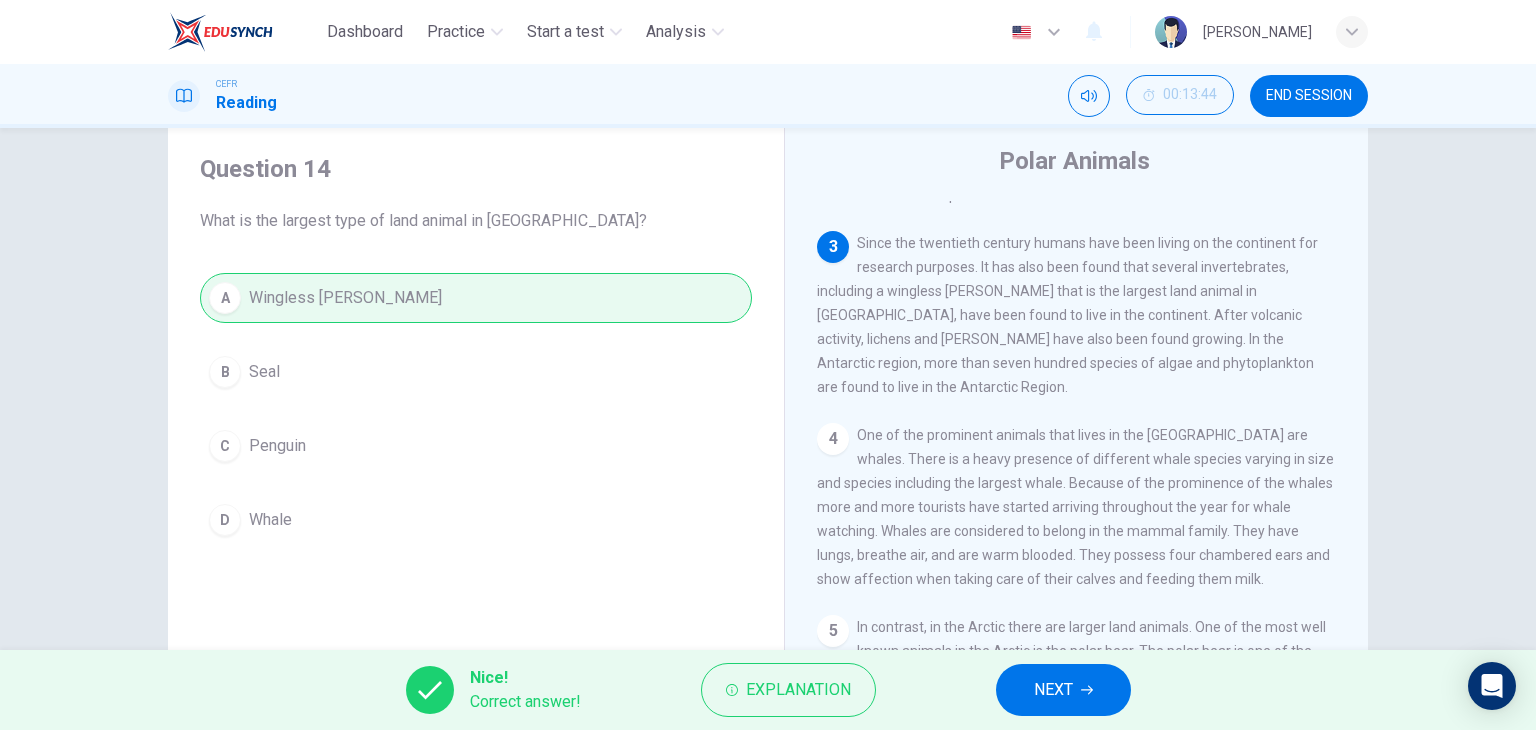 click on "NEXT" at bounding box center (1053, 690) 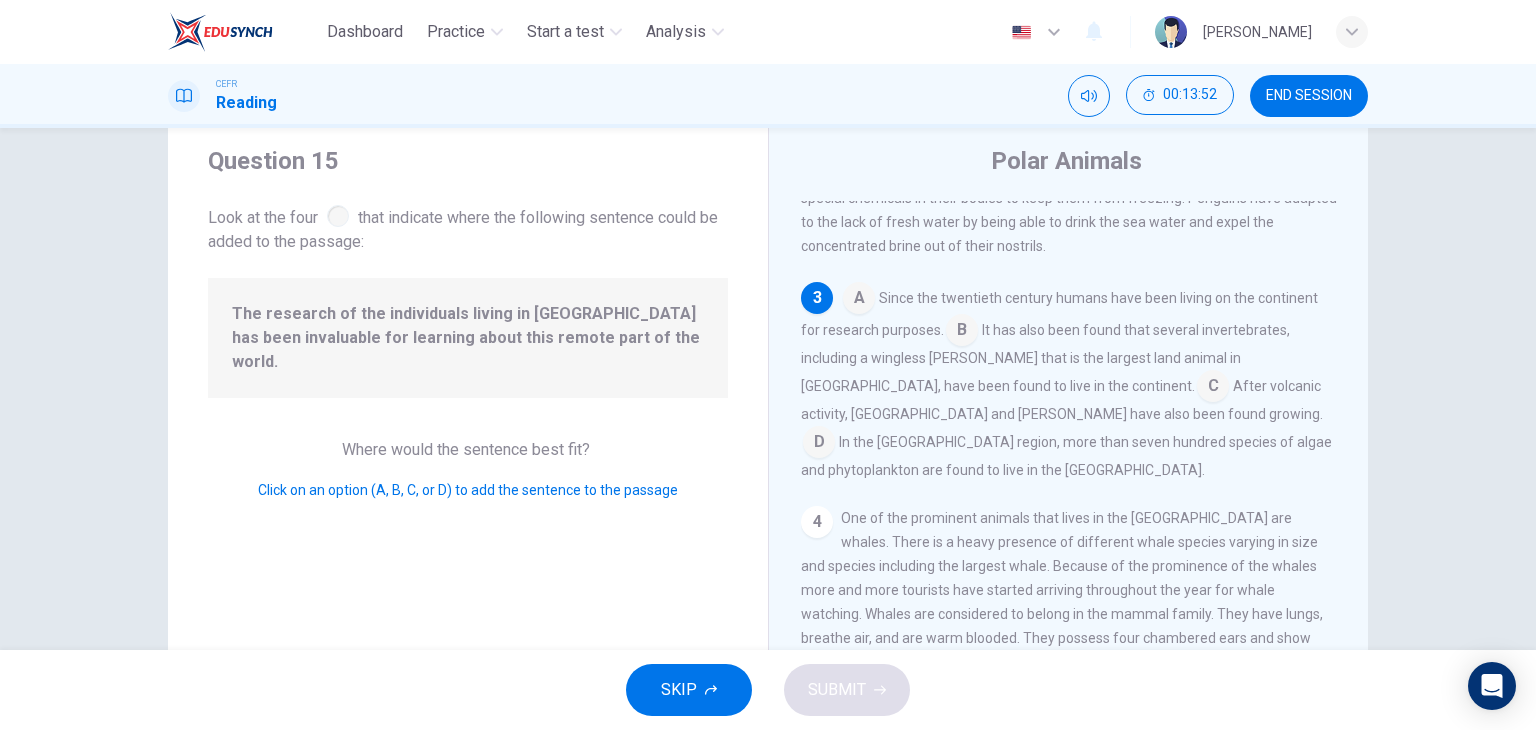 scroll, scrollTop: 229, scrollLeft: 0, axis: vertical 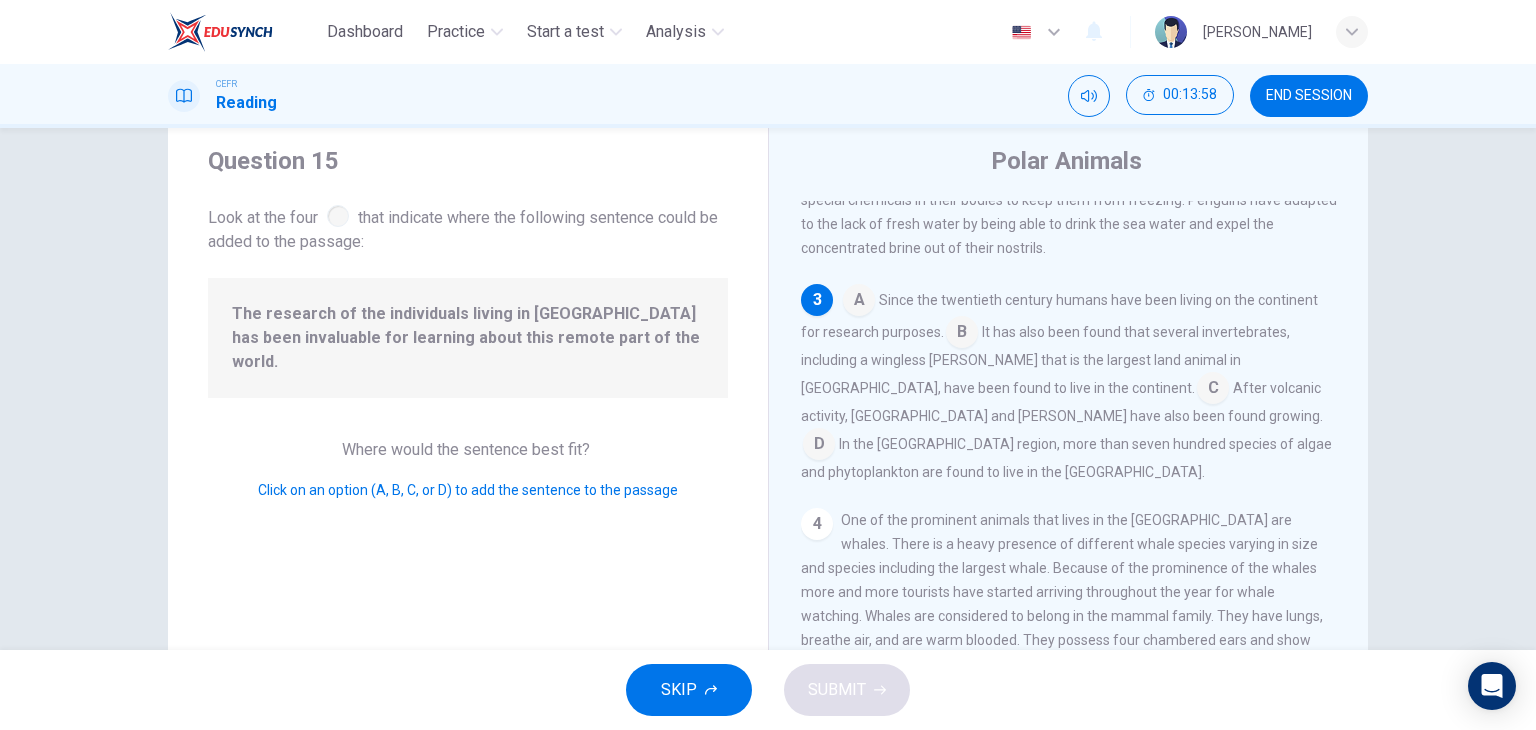 click on "3" at bounding box center (817, 300) 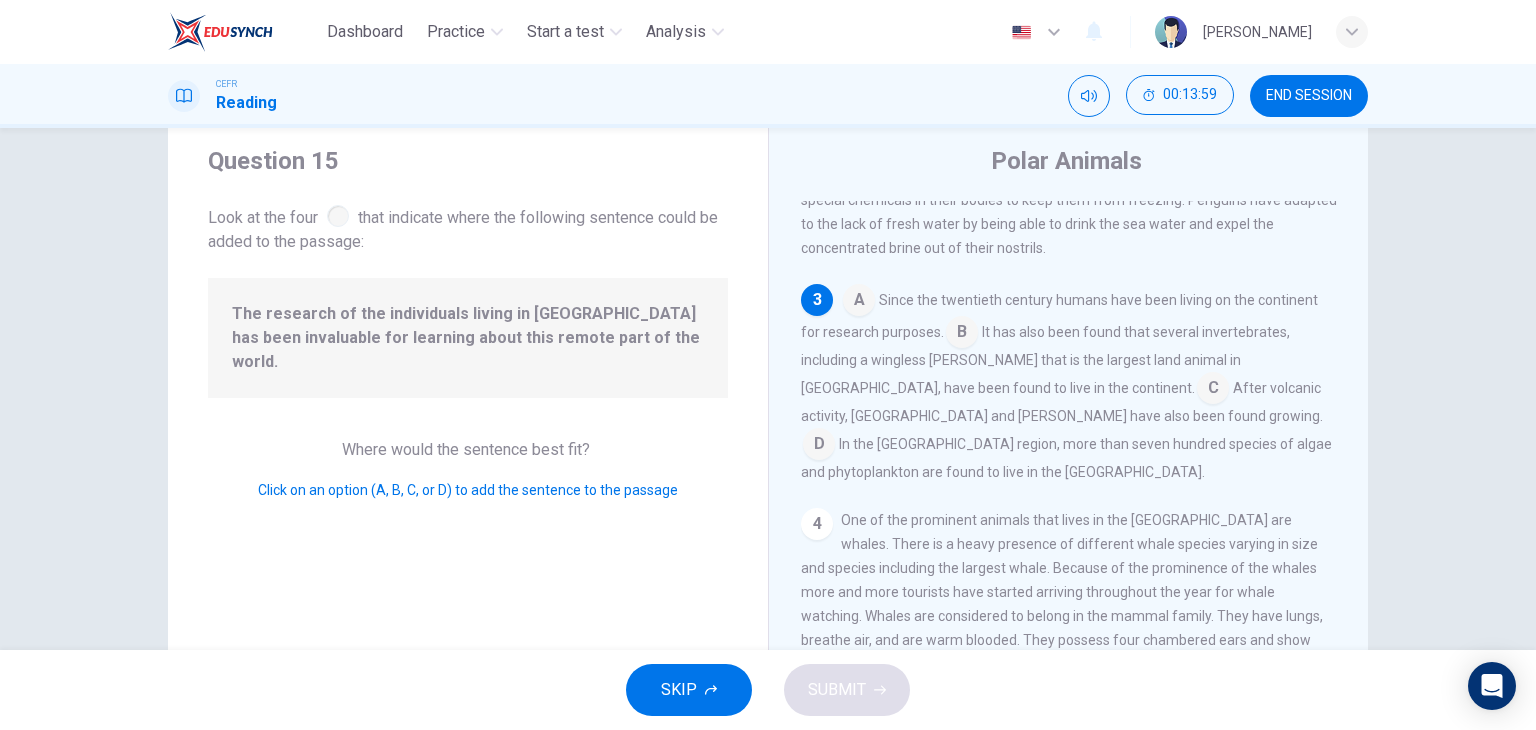click at bounding box center [859, 302] 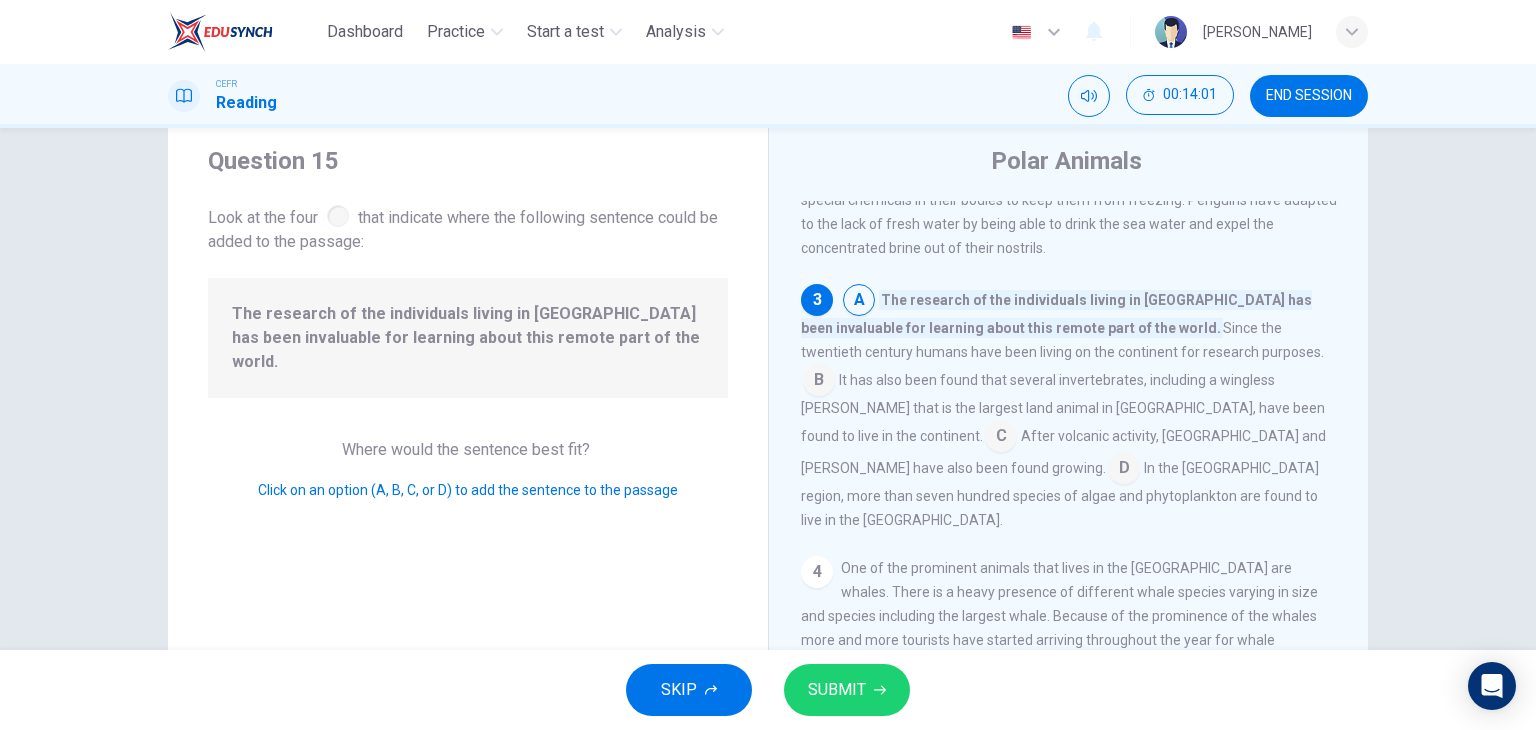 click at bounding box center [819, 382] 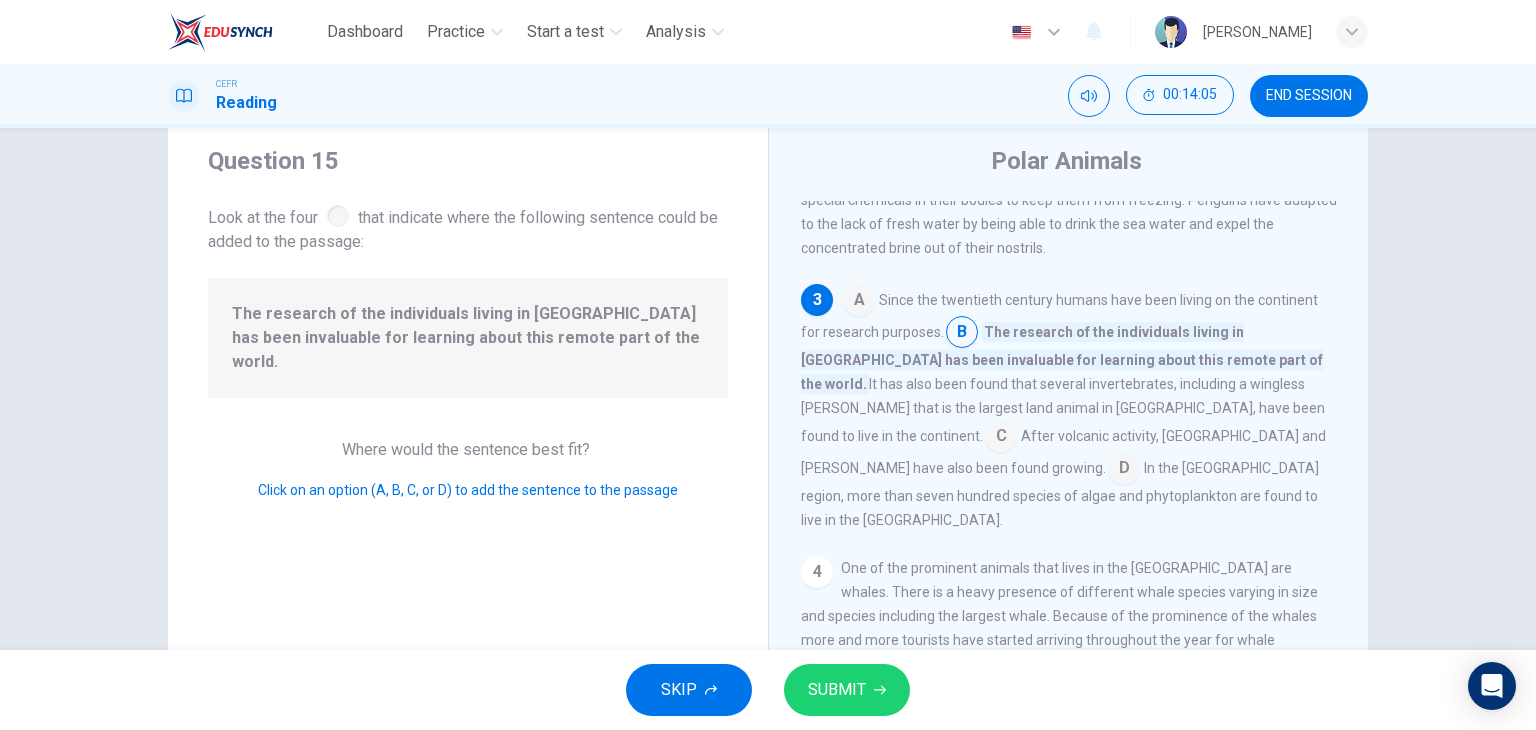 click at bounding box center [1001, 438] 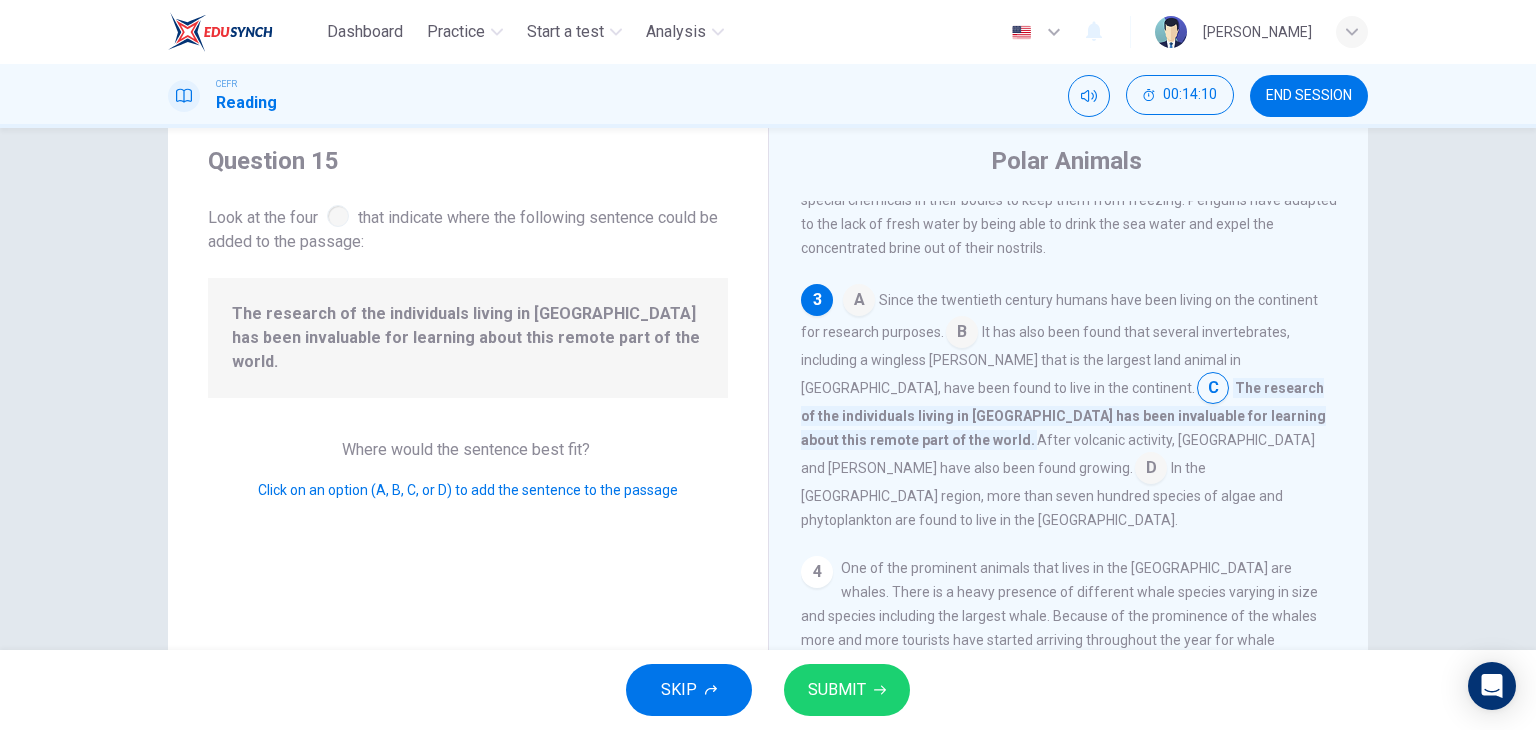 click at bounding box center (1151, 470) 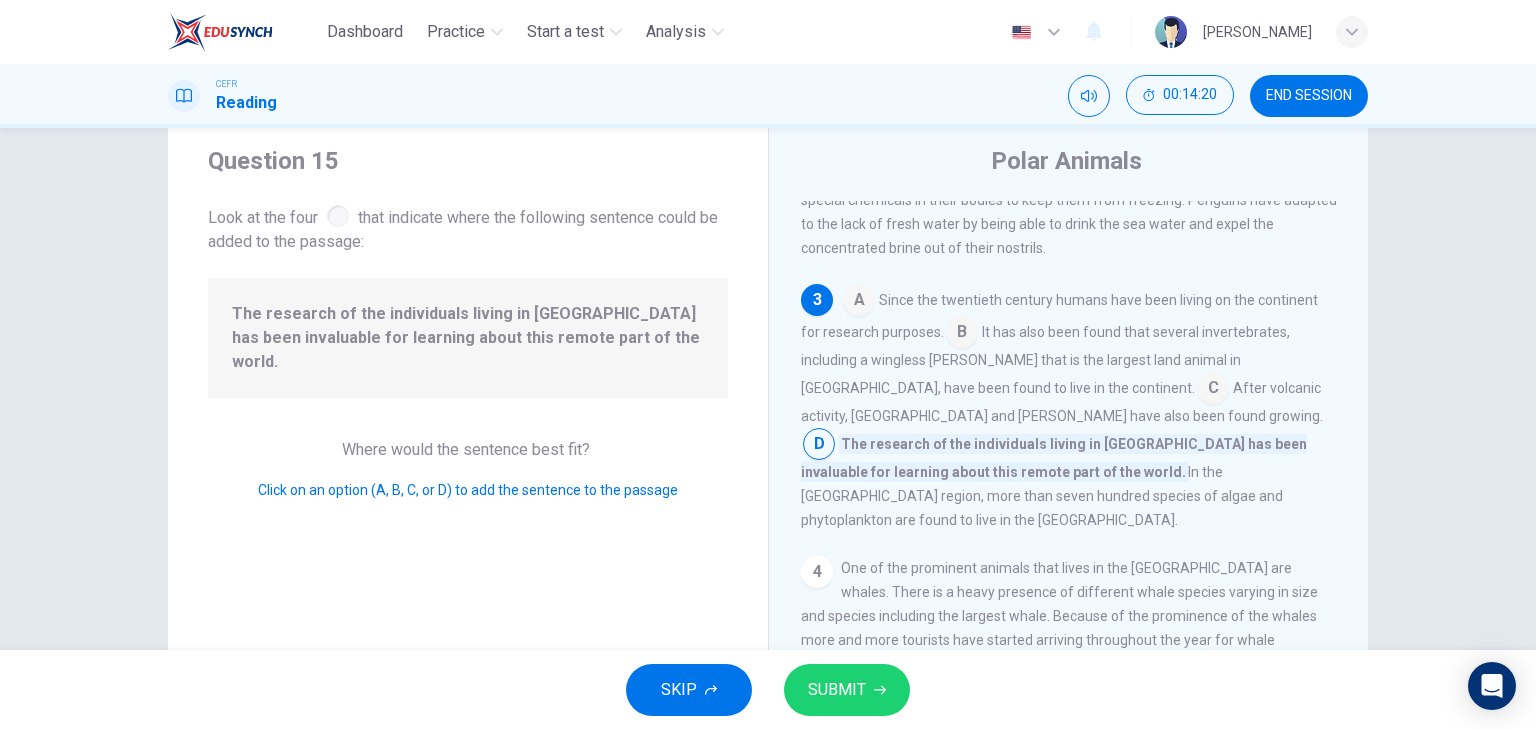 click at bounding box center [859, 302] 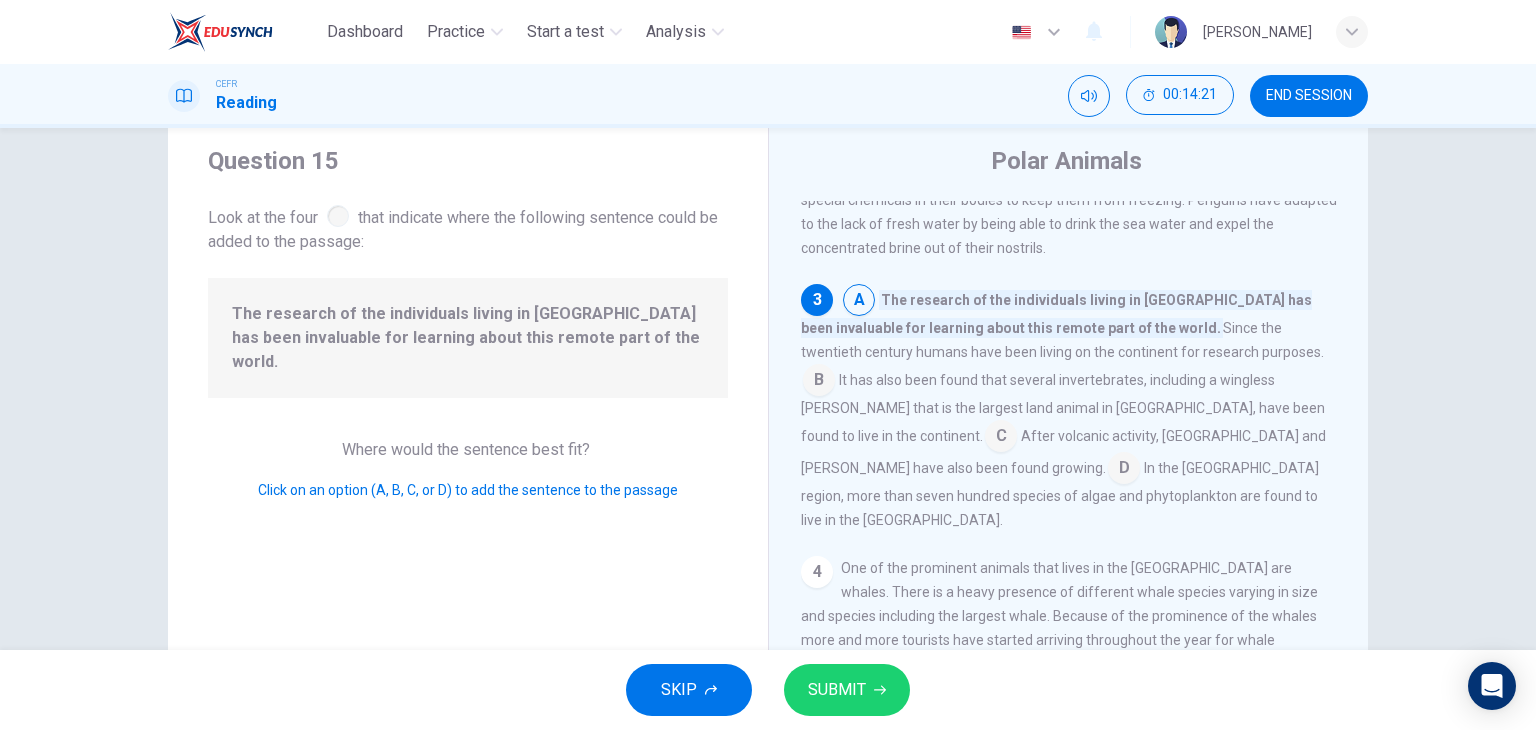 click at bounding box center (819, 382) 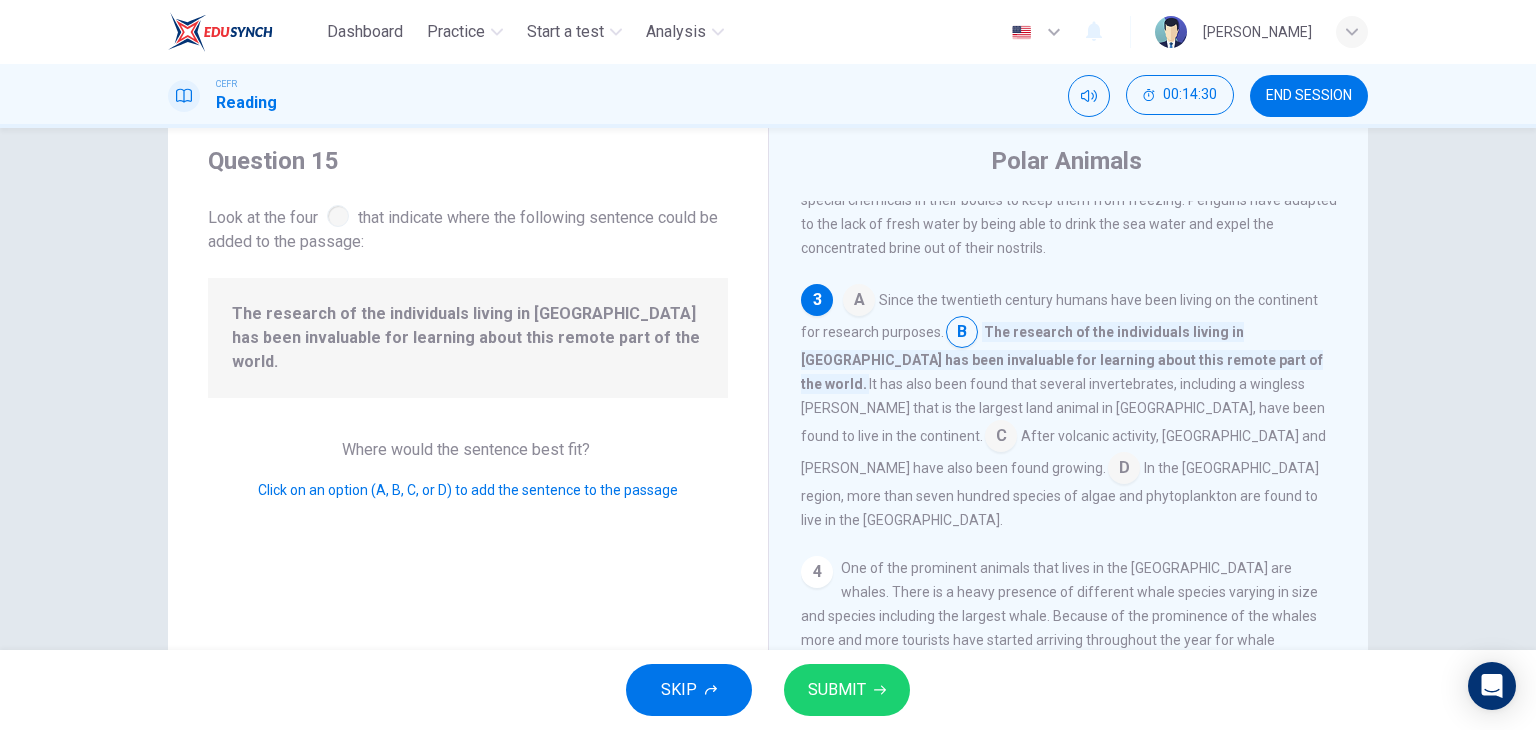 click at bounding box center [859, 302] 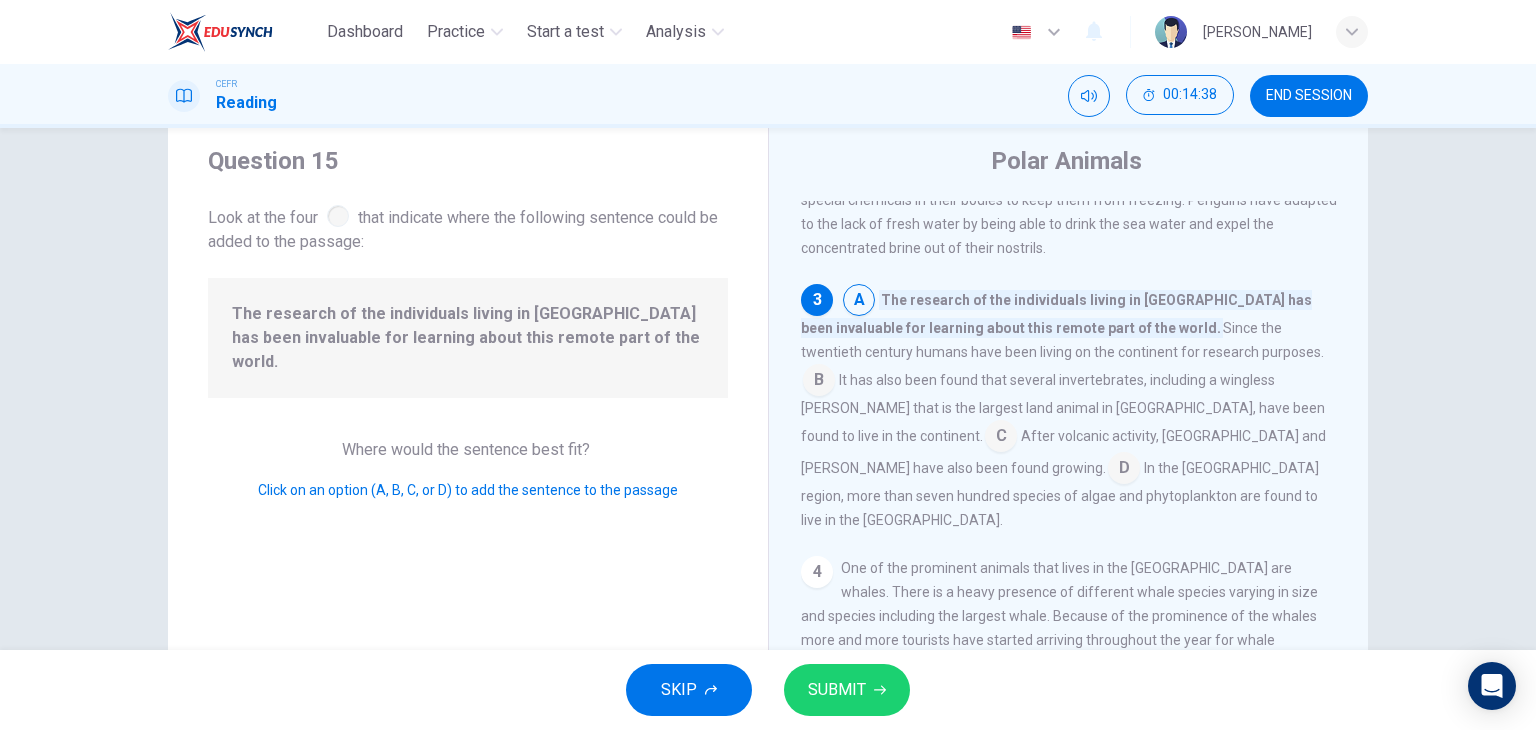 drag, startPoint x: 1224, startPoint y: 371, endPoint x: 1248, endPoint y: 583, distance: 213.35417 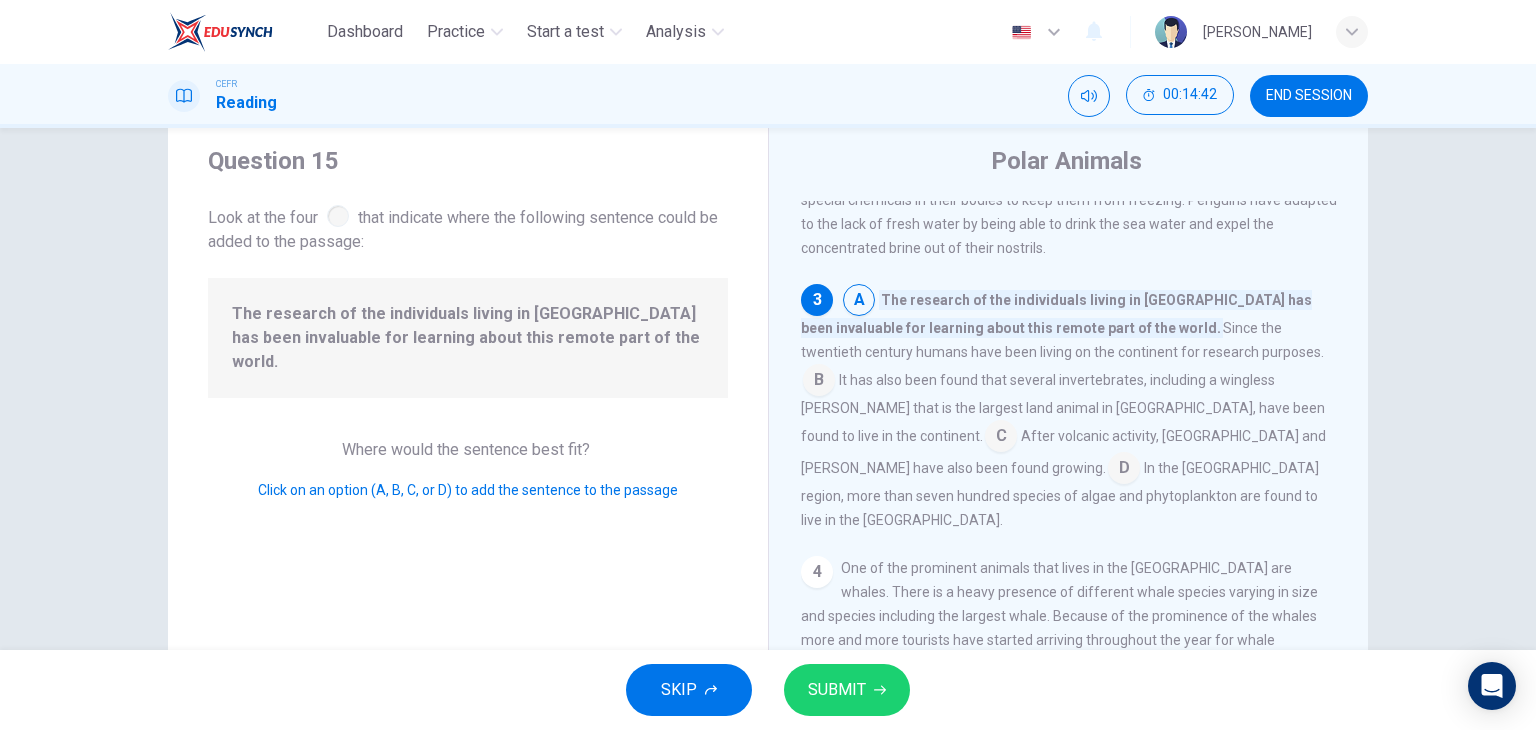 click at bounding box center [819, 382] 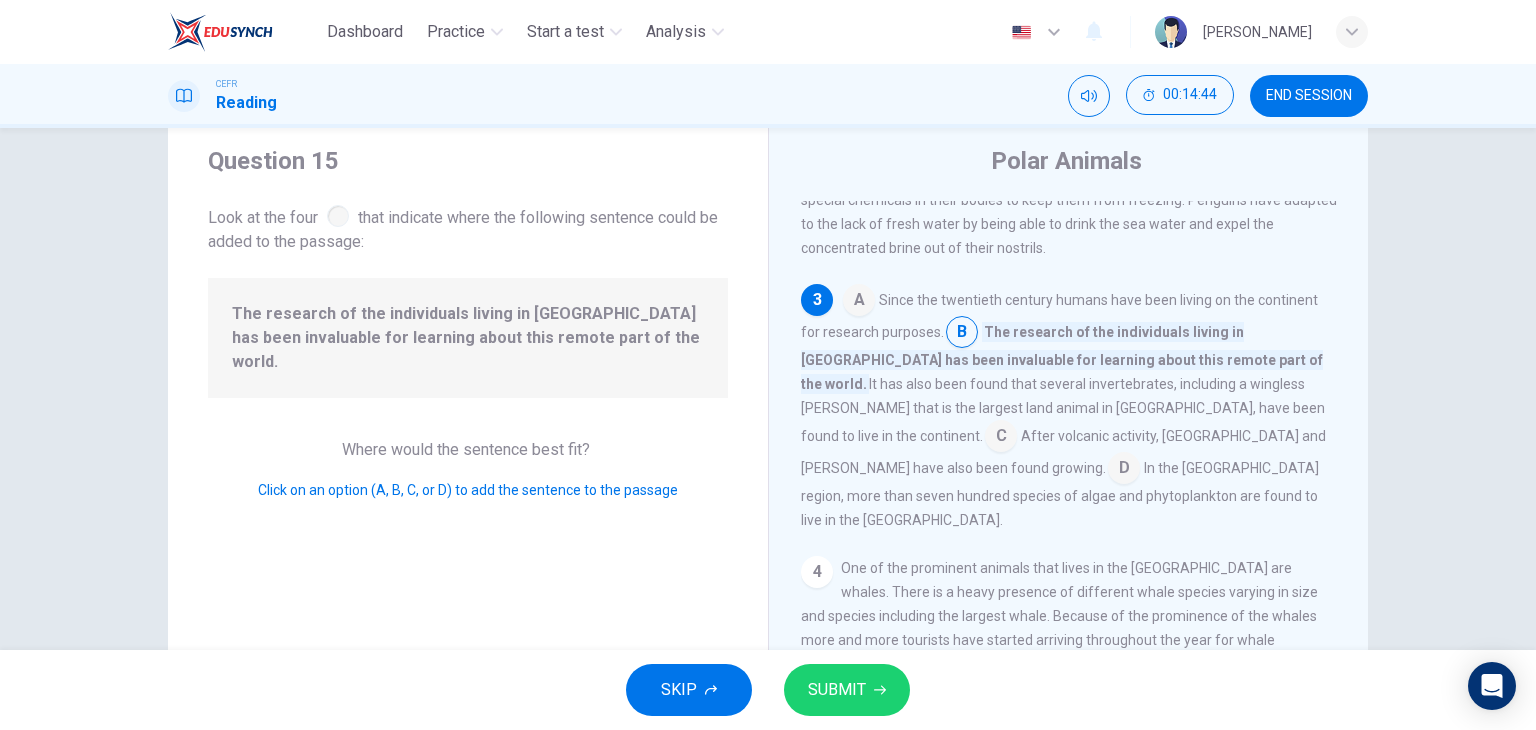 click on "SUBMIT" at bounding box center (837, 690) 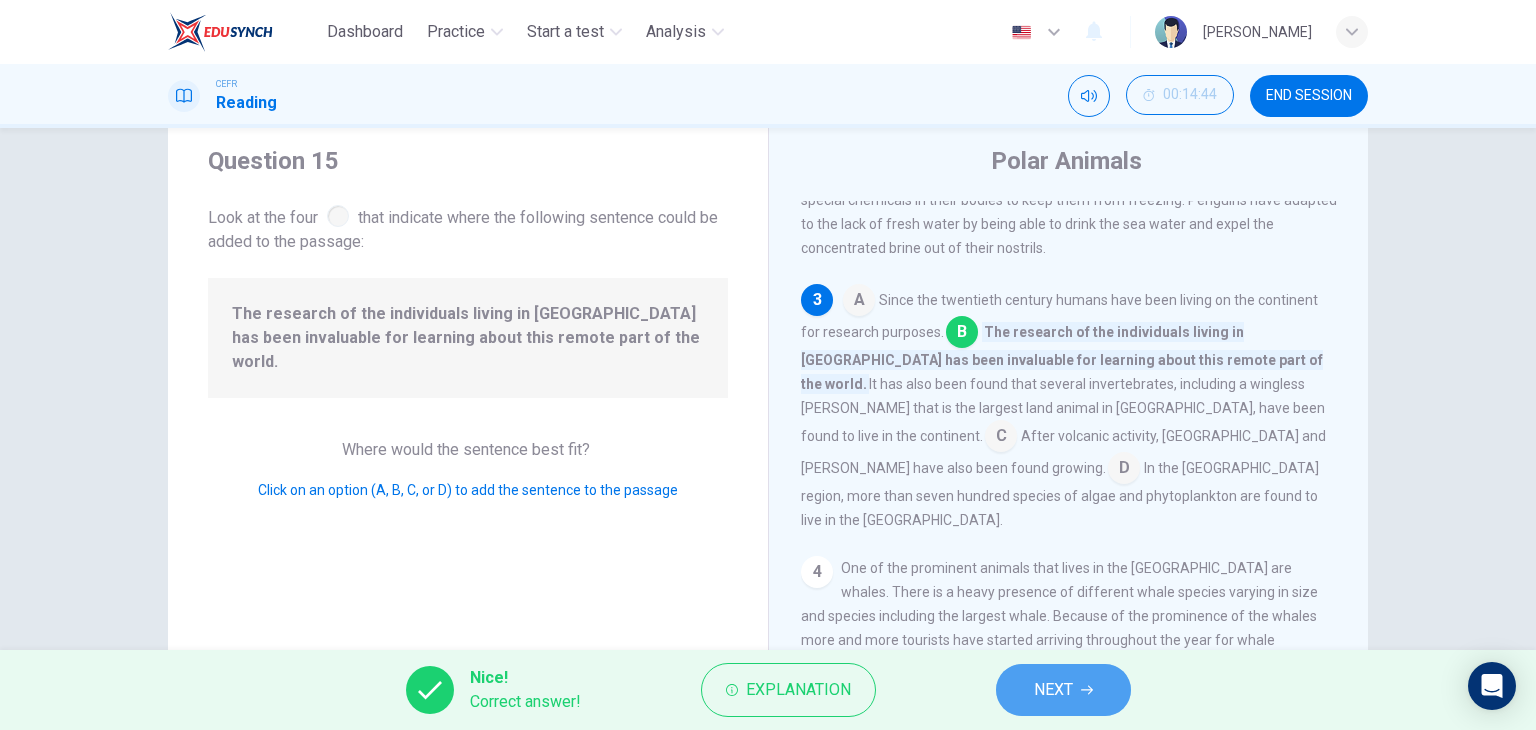 click on "NEXT" at bounding box center (1063, 690) 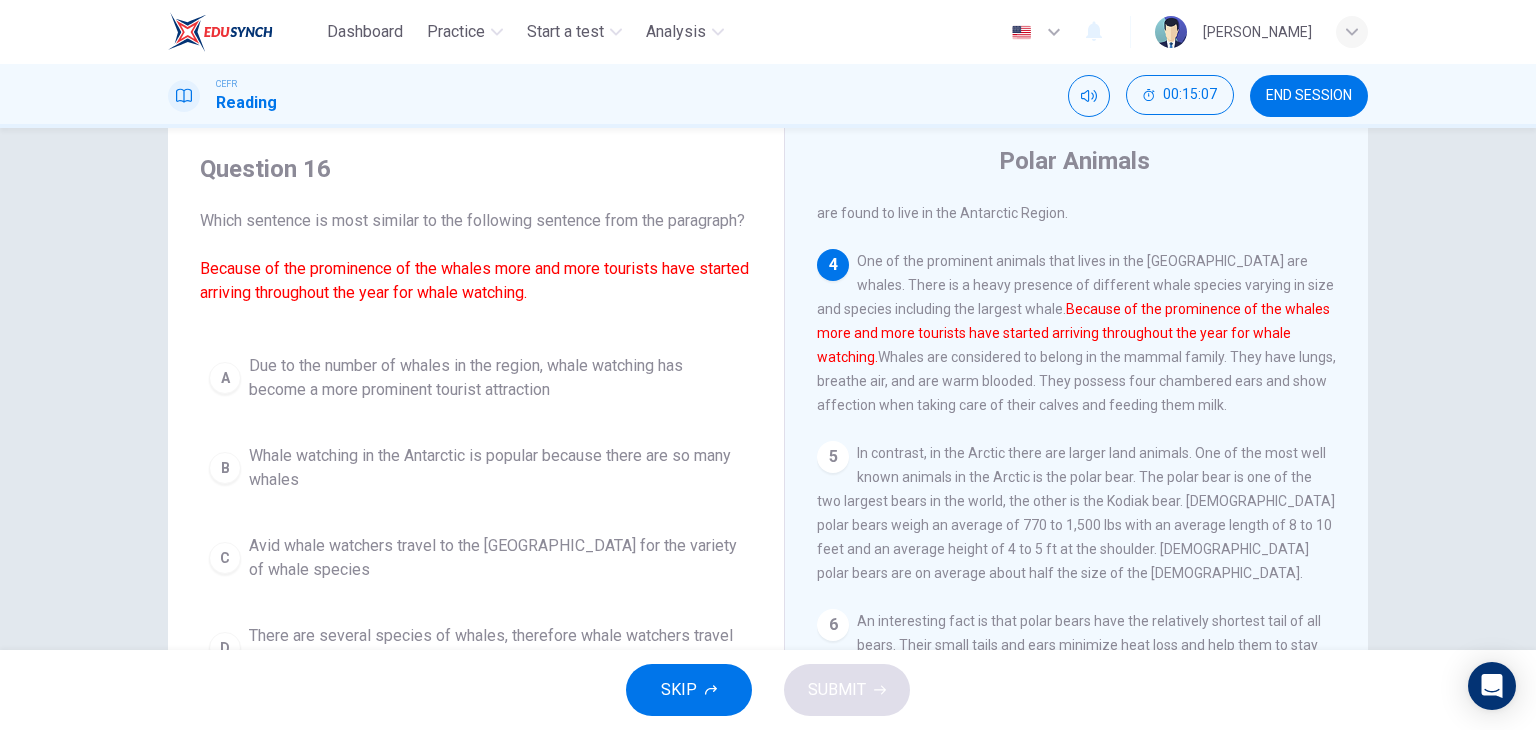 scroll, scrollTop: 486, scrollLeft: 0, axis: vertical 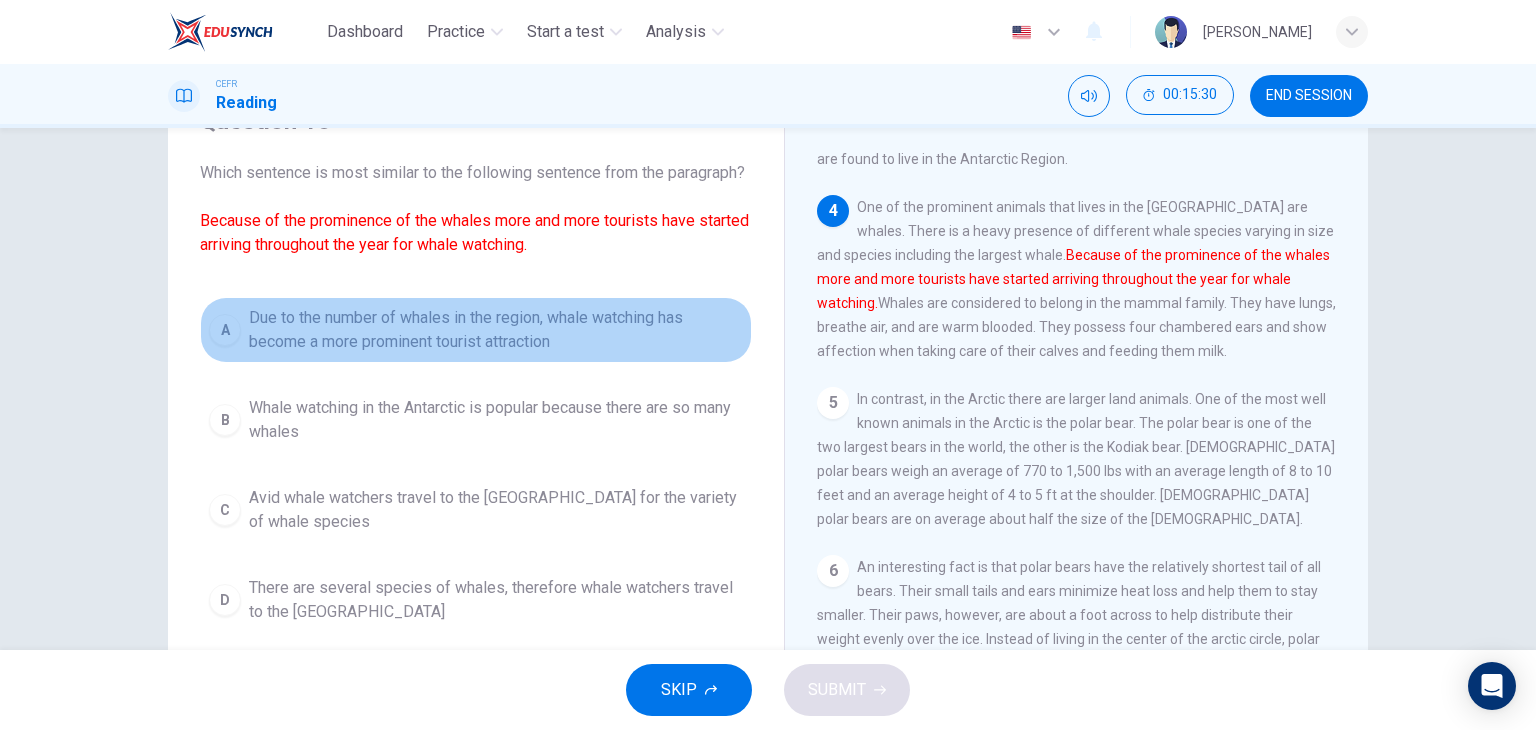 click on "Due to the number of whales in the region, whale watching has become a more prominent tourist attraction" at bounding box center [496, 330] 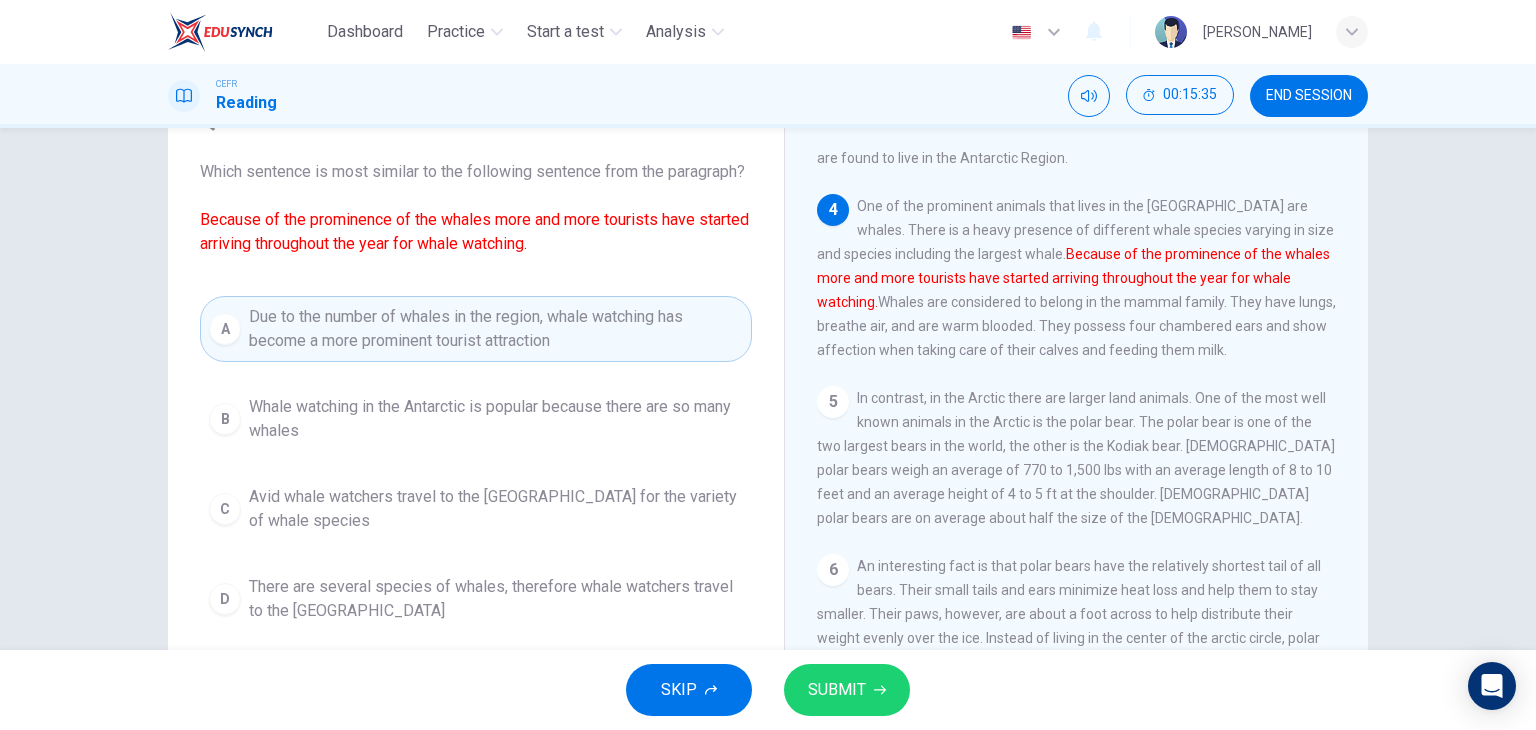 scroll, scrollTop: 104, scrollLeft: 0, axis: vertical 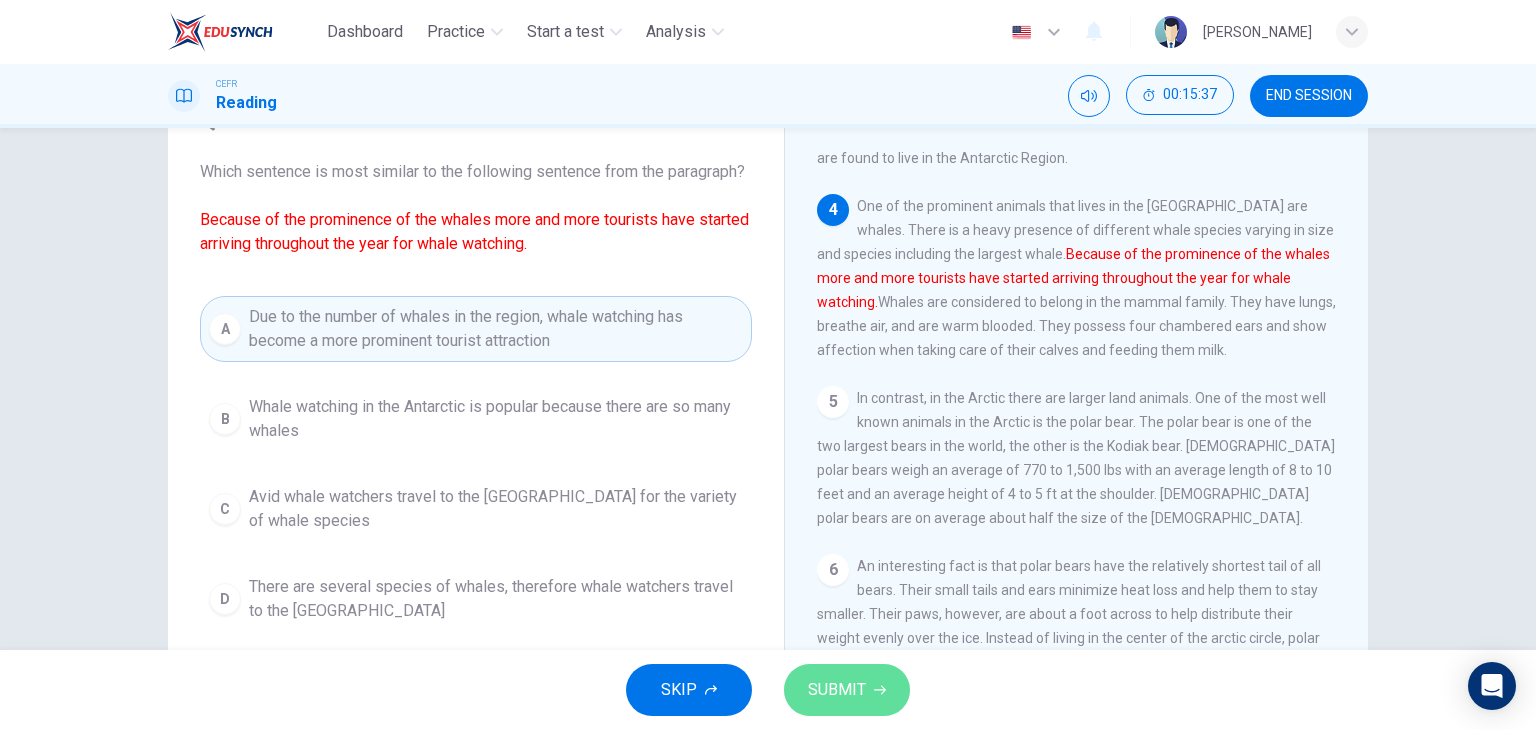 click on "SUBMIT" at bounding box center [837, 690] 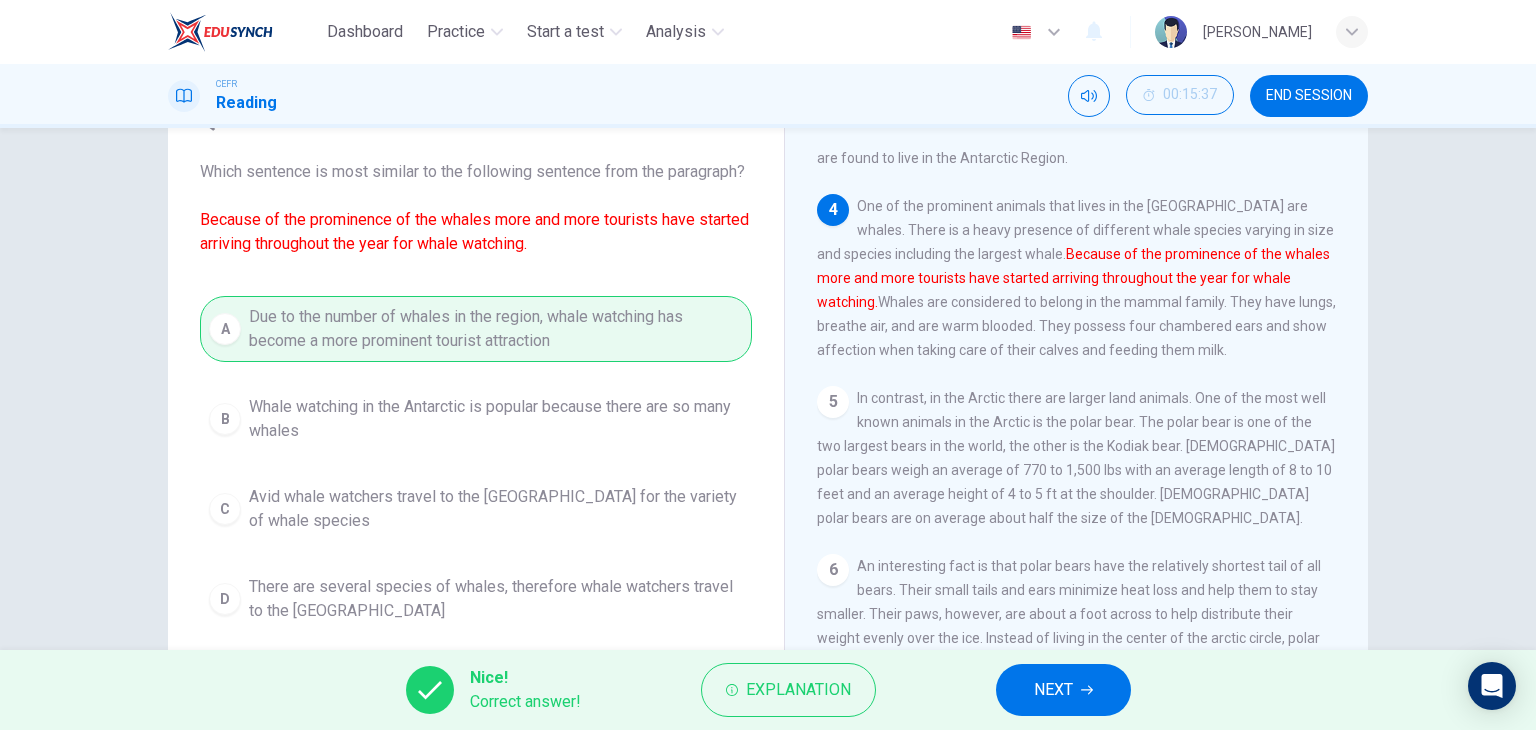click on "NEXT" at bounding box center [1063, 690] 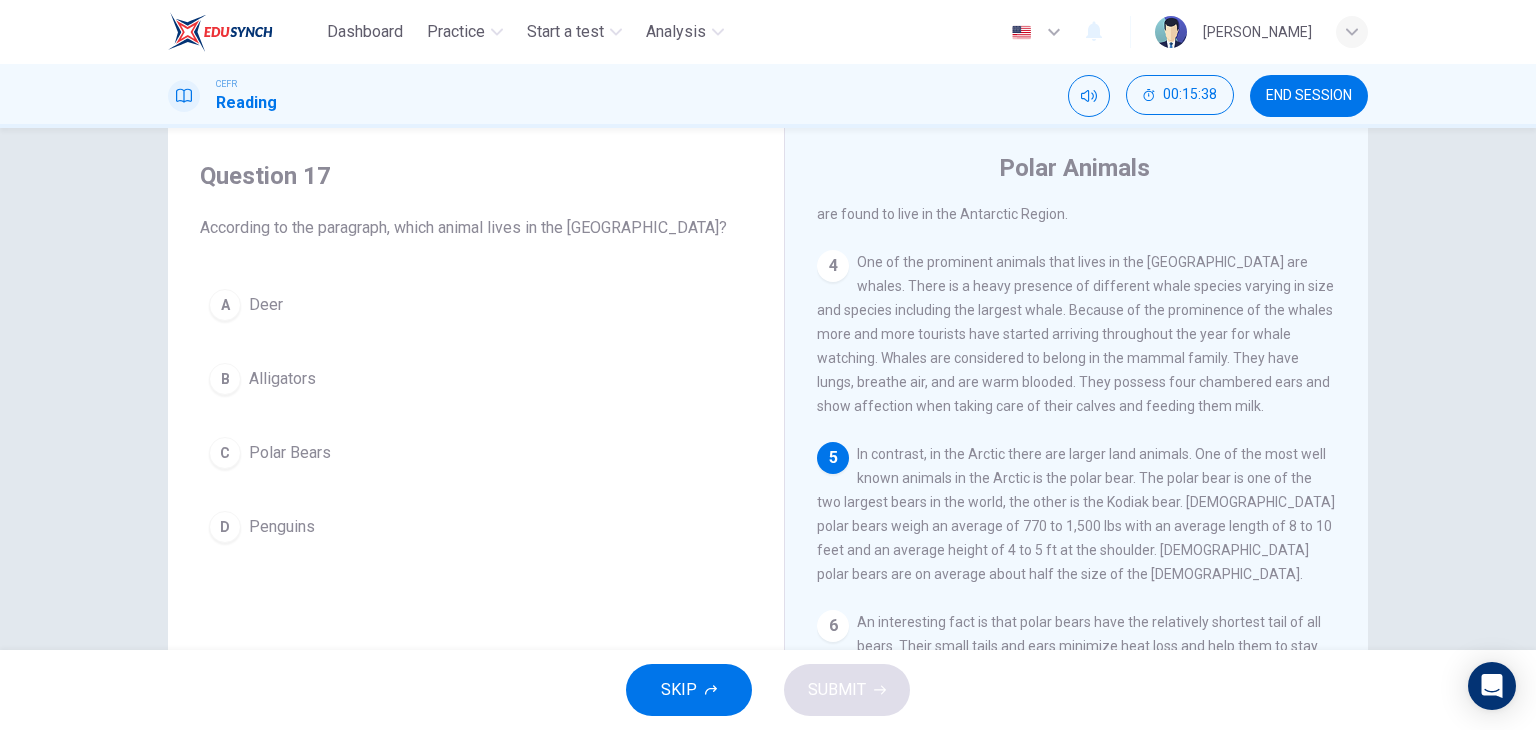 scroll, scrollTop: 46, scrollLeft: 0, axis: vertical 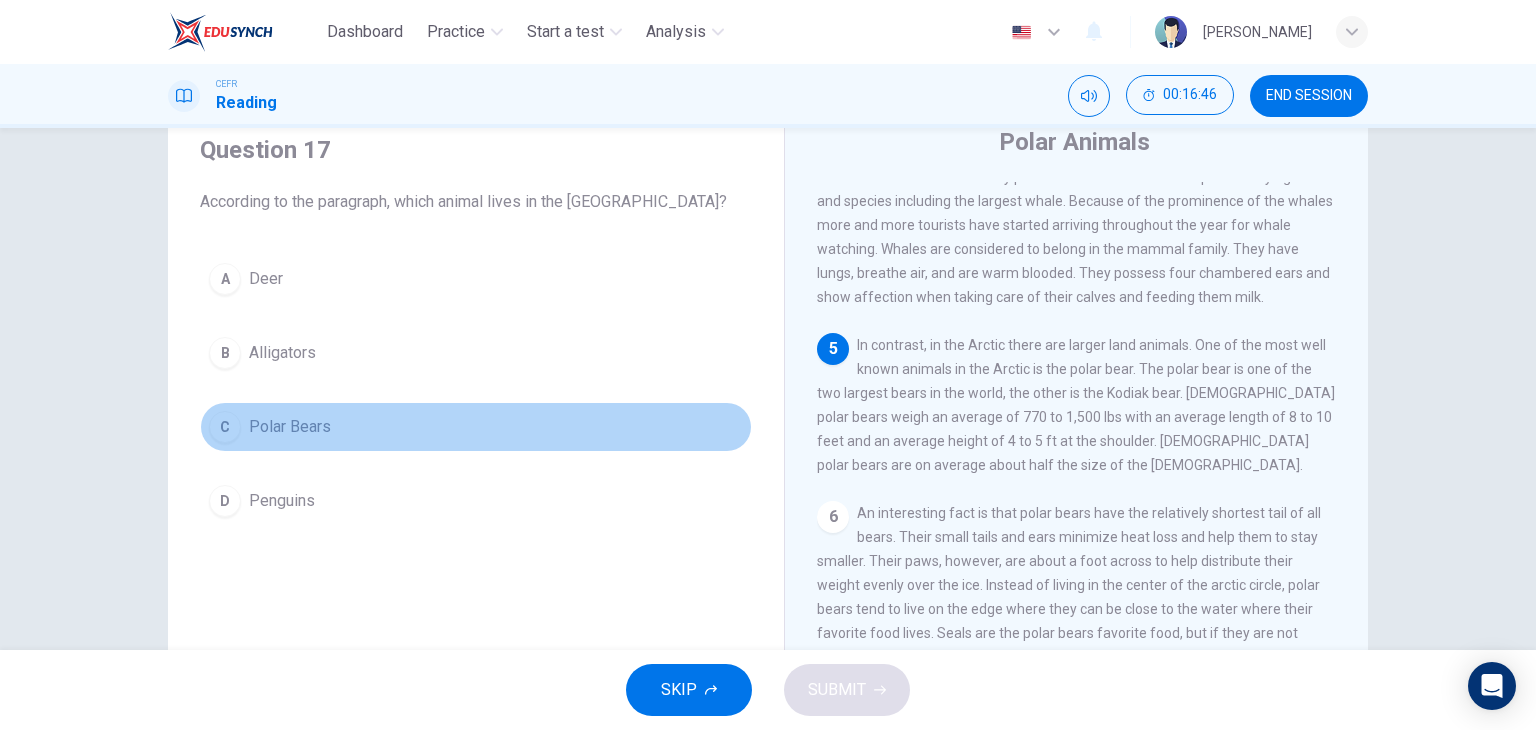 click on "Polar Bears" at bounding box center (290, 427) 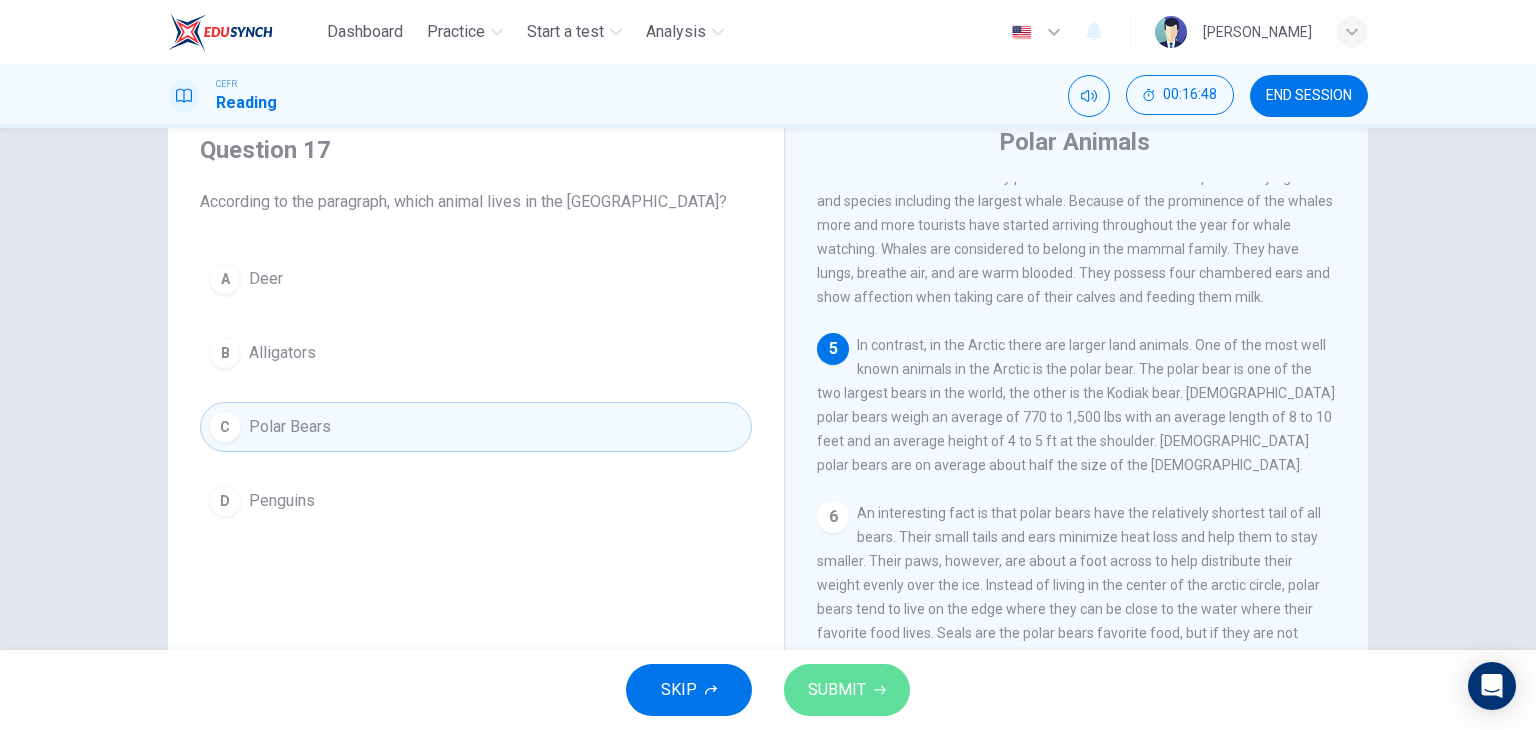 click on "SUBMIT" at bounding box center (847, 690) 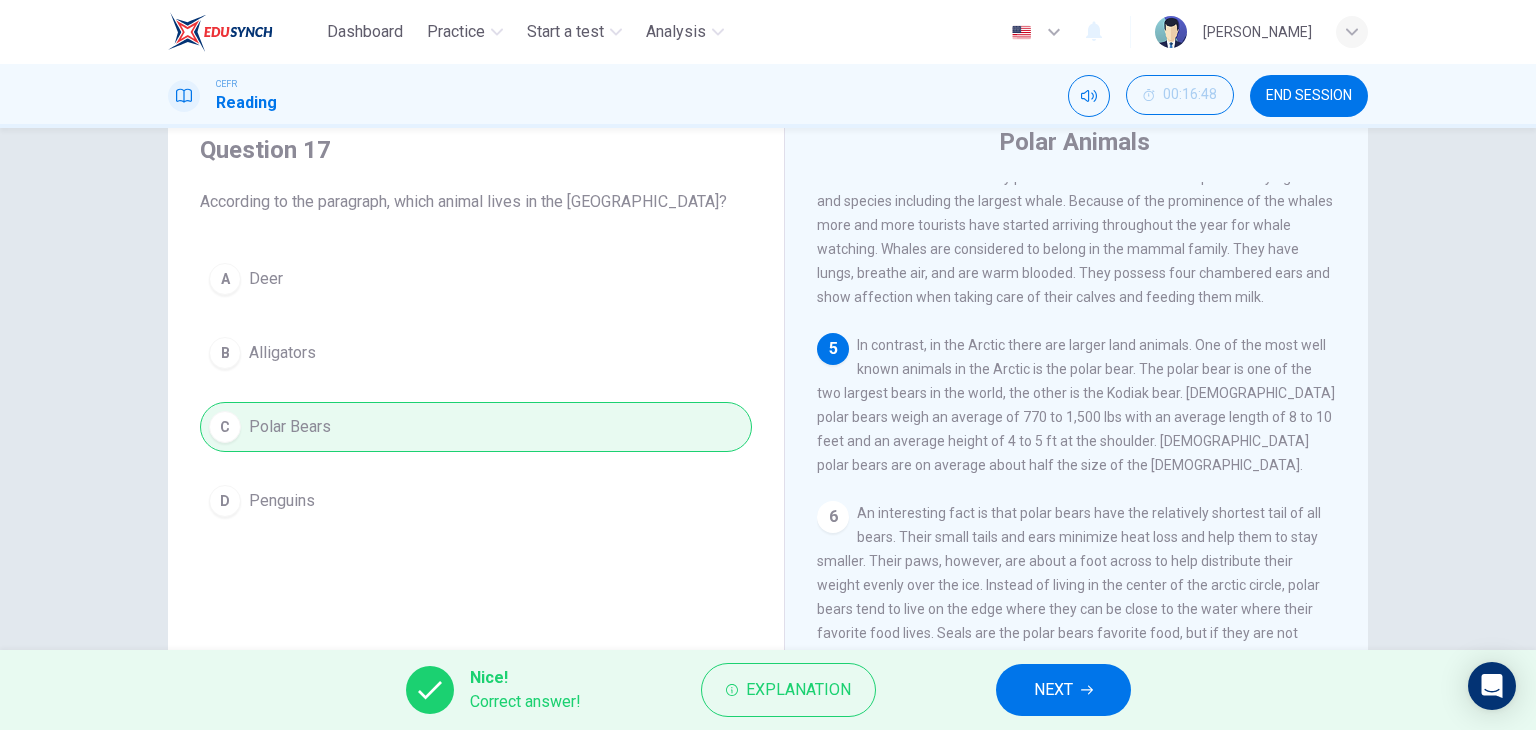 click on "NEXT" at bounding box center [1053, 690] 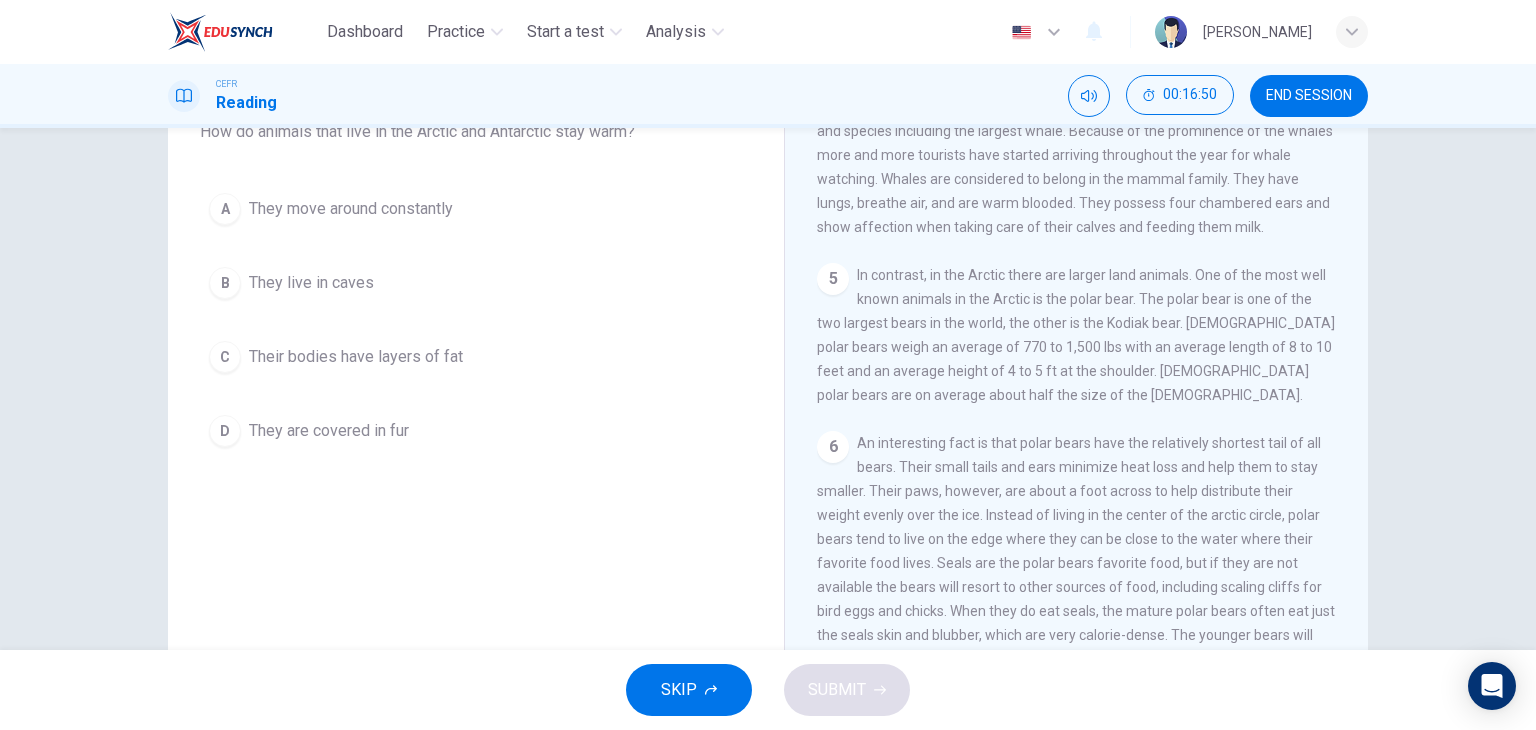 scroll, scrollTop: 146, scrollLeft: 0, axis: vertical 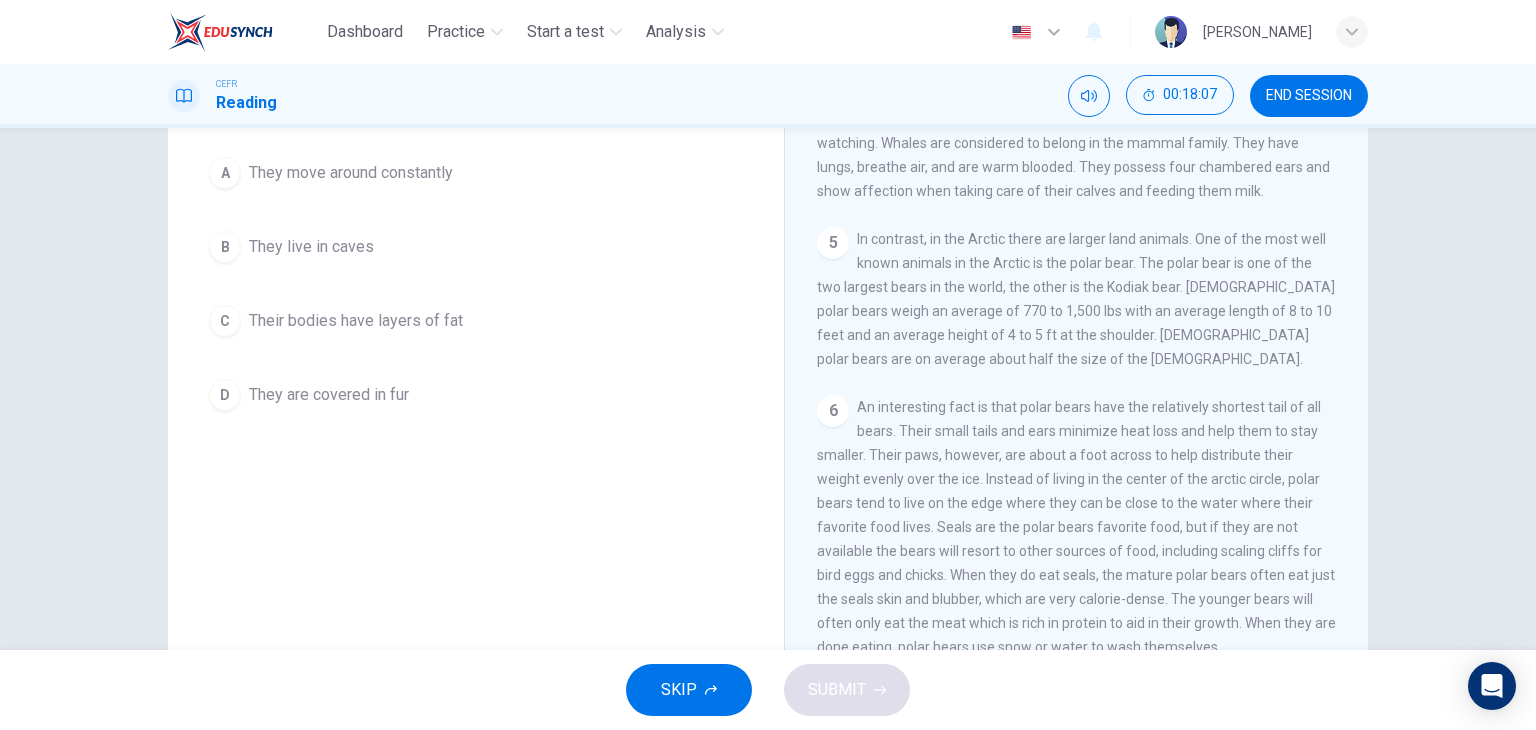 click on "Their bodies have layers of fat" at bounding box center [356, 321] 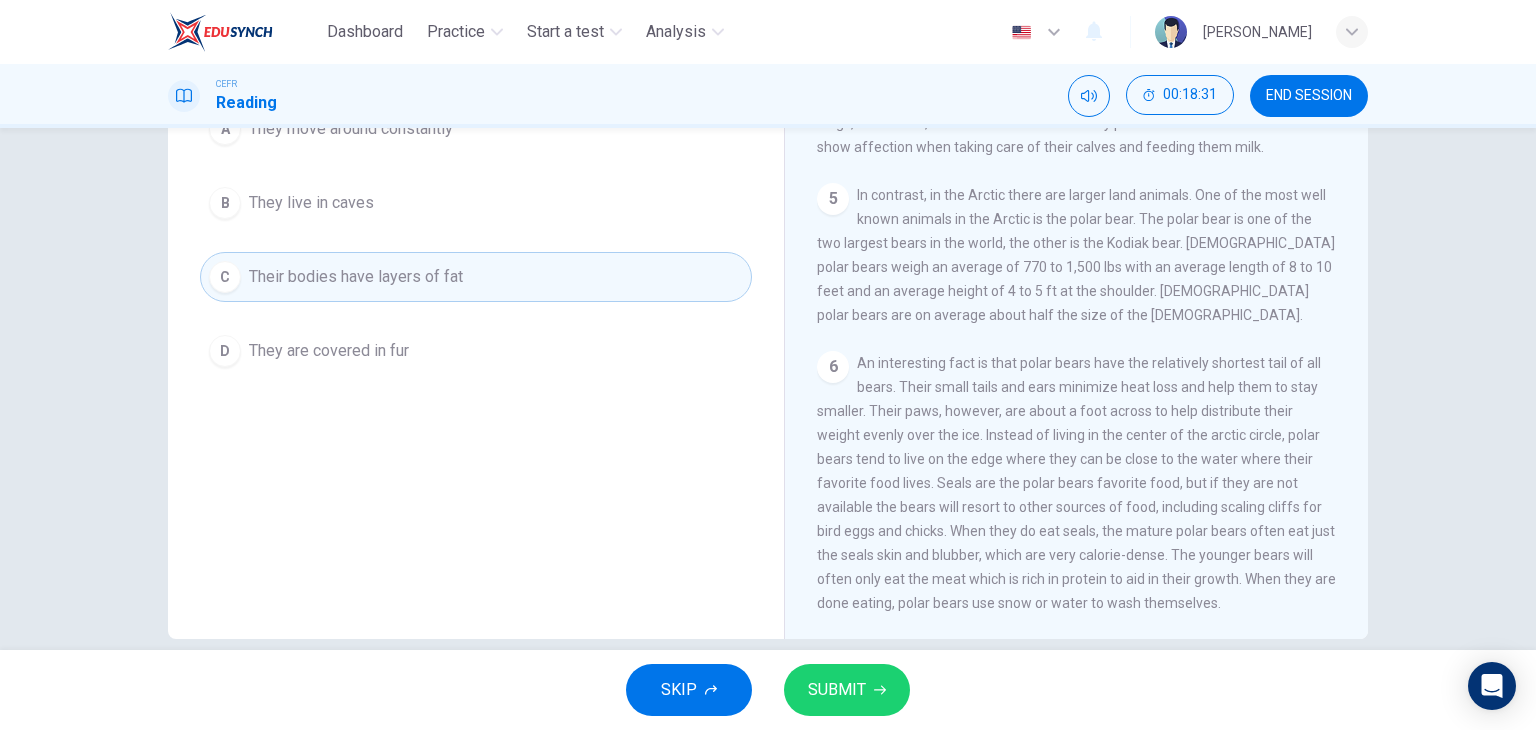 scroll, scrollTop: 224, scrollLeft: 0, axis: vertical 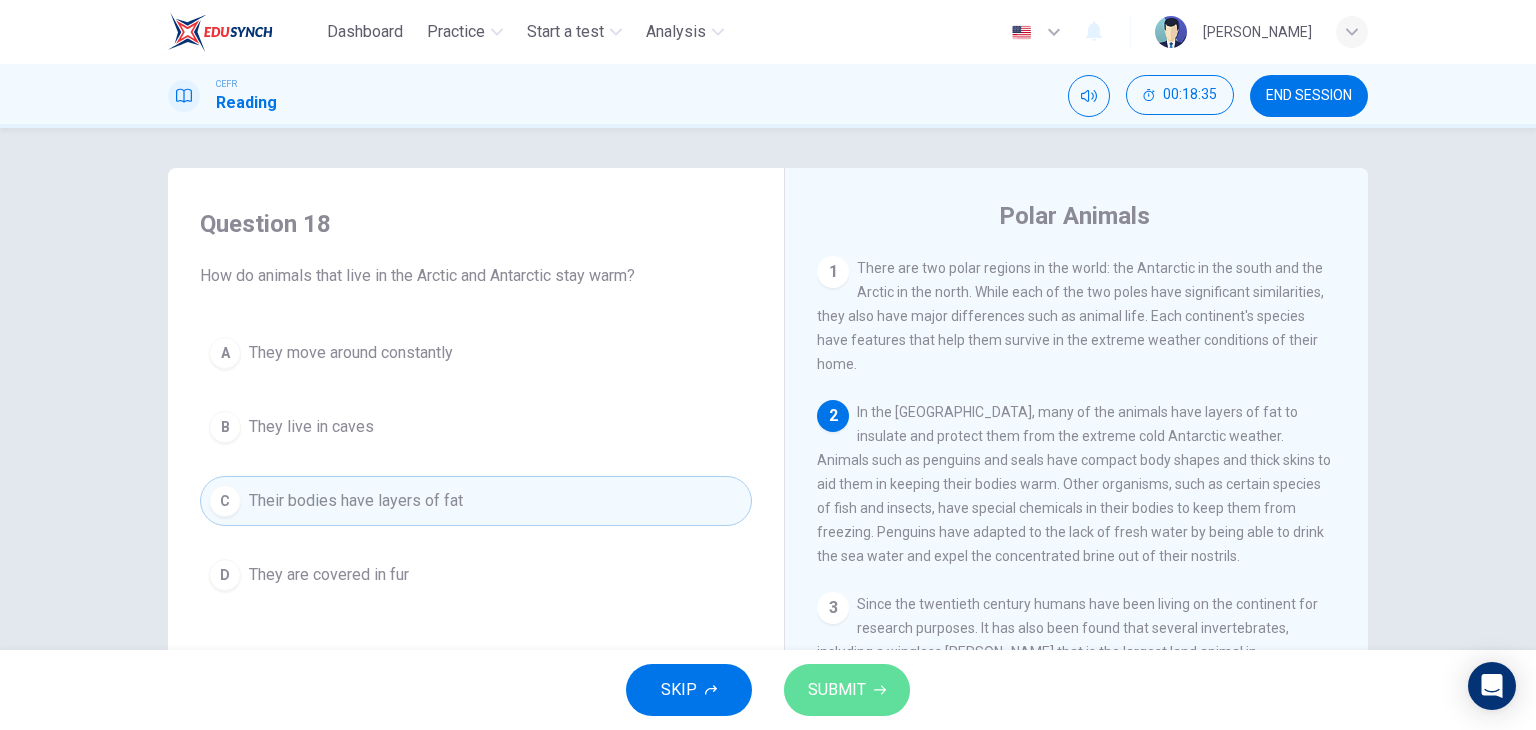 click 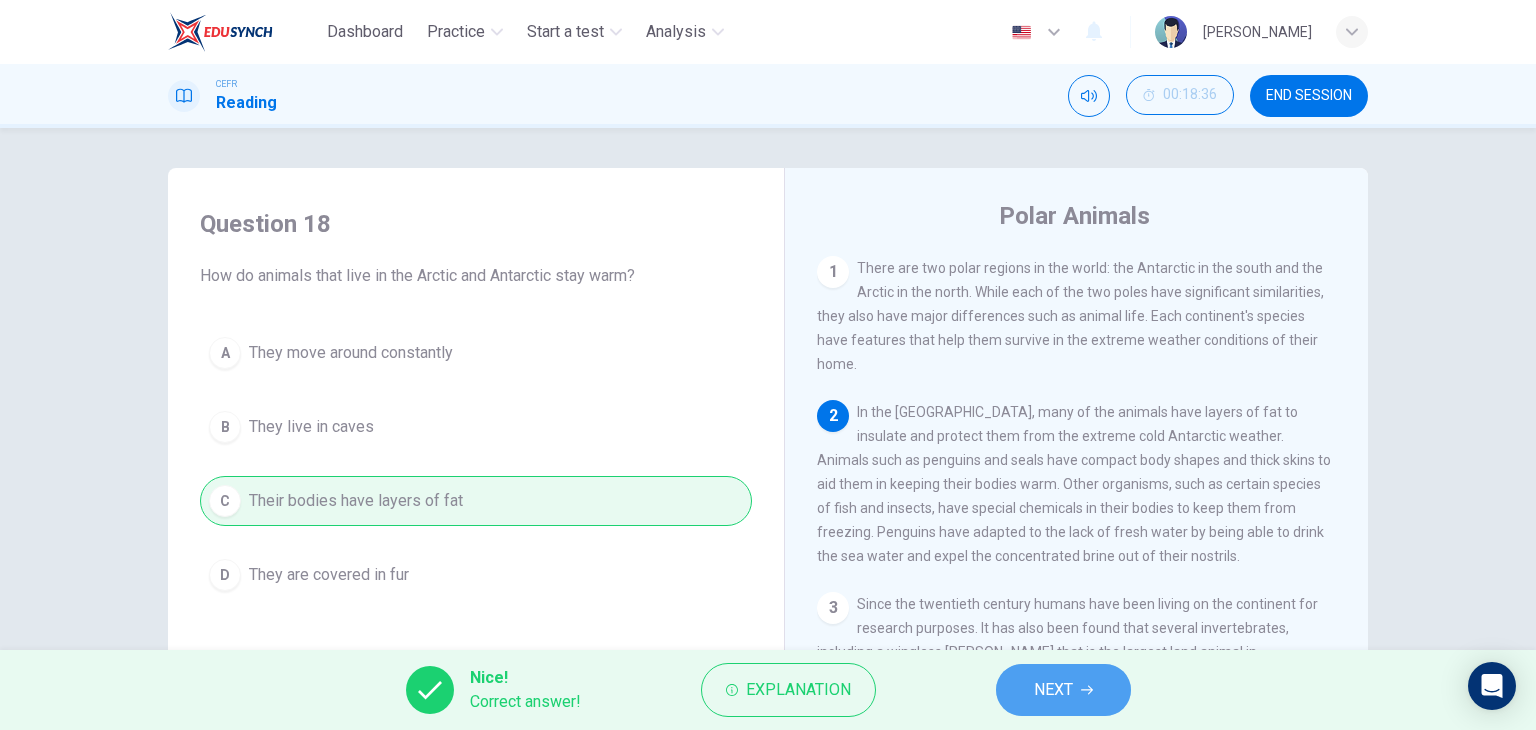 click on "NEXT" at bounding box center [1053, 690] 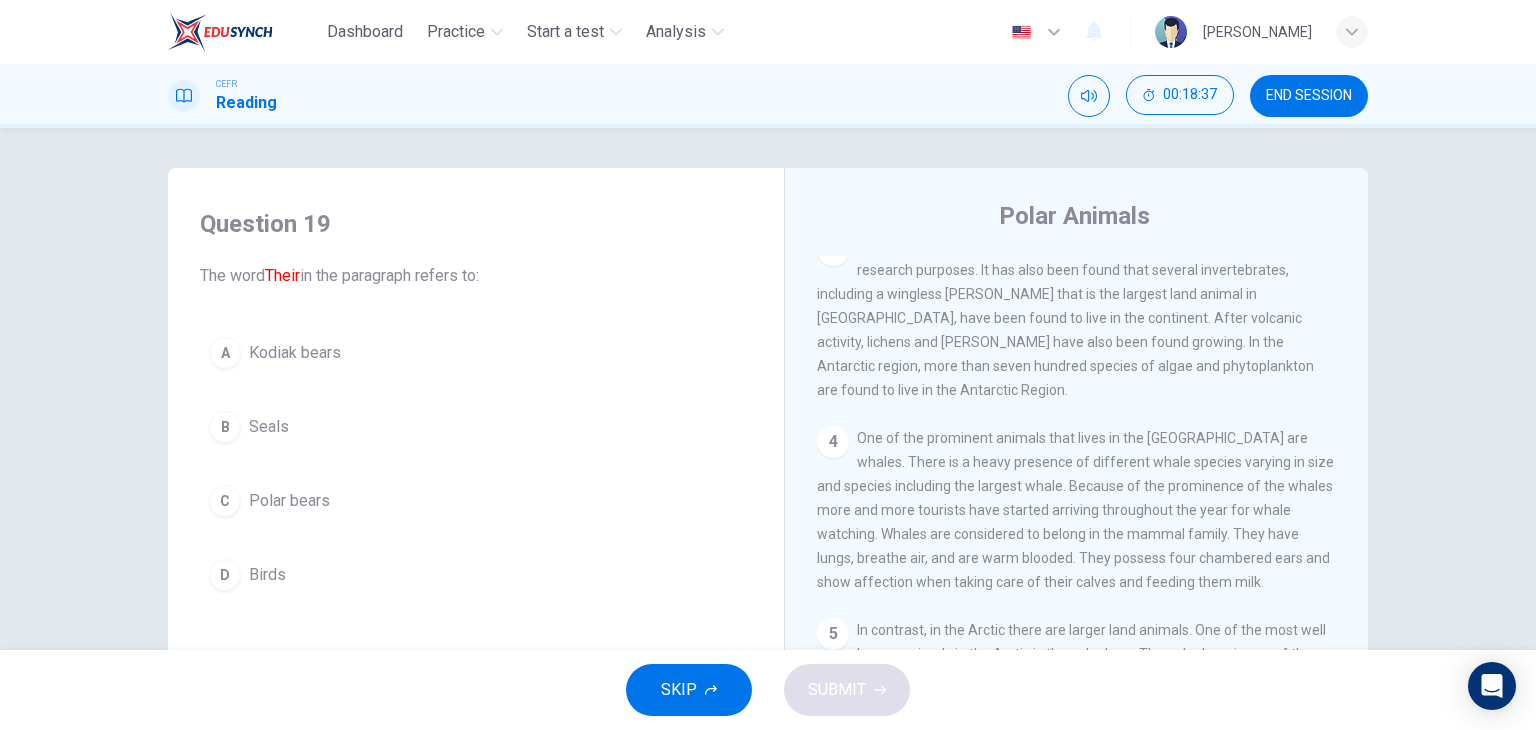 scroll, scrollTop: 578, scrollLeft: 0, axis: vertical 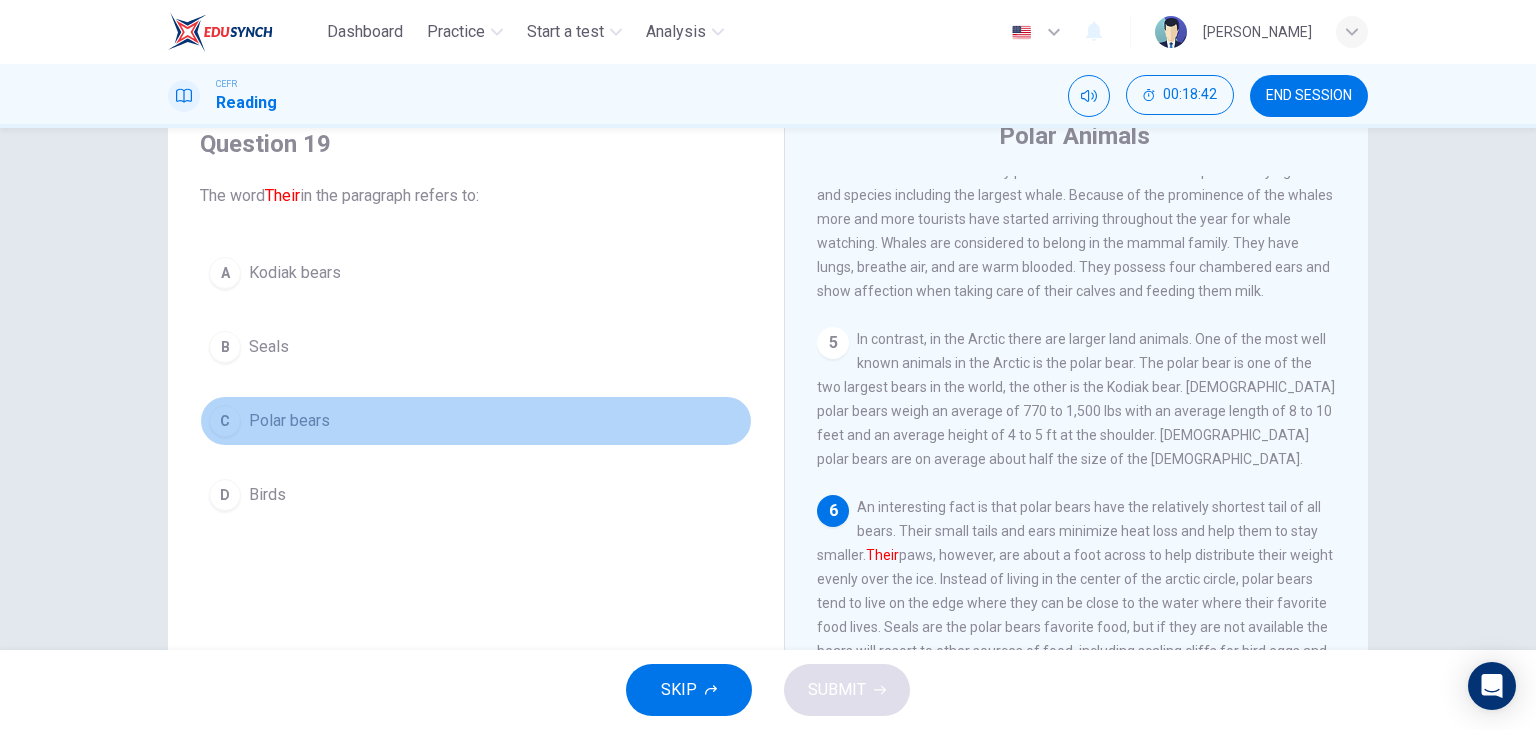 click on "Polar bears" at bounding box center (289, 421) 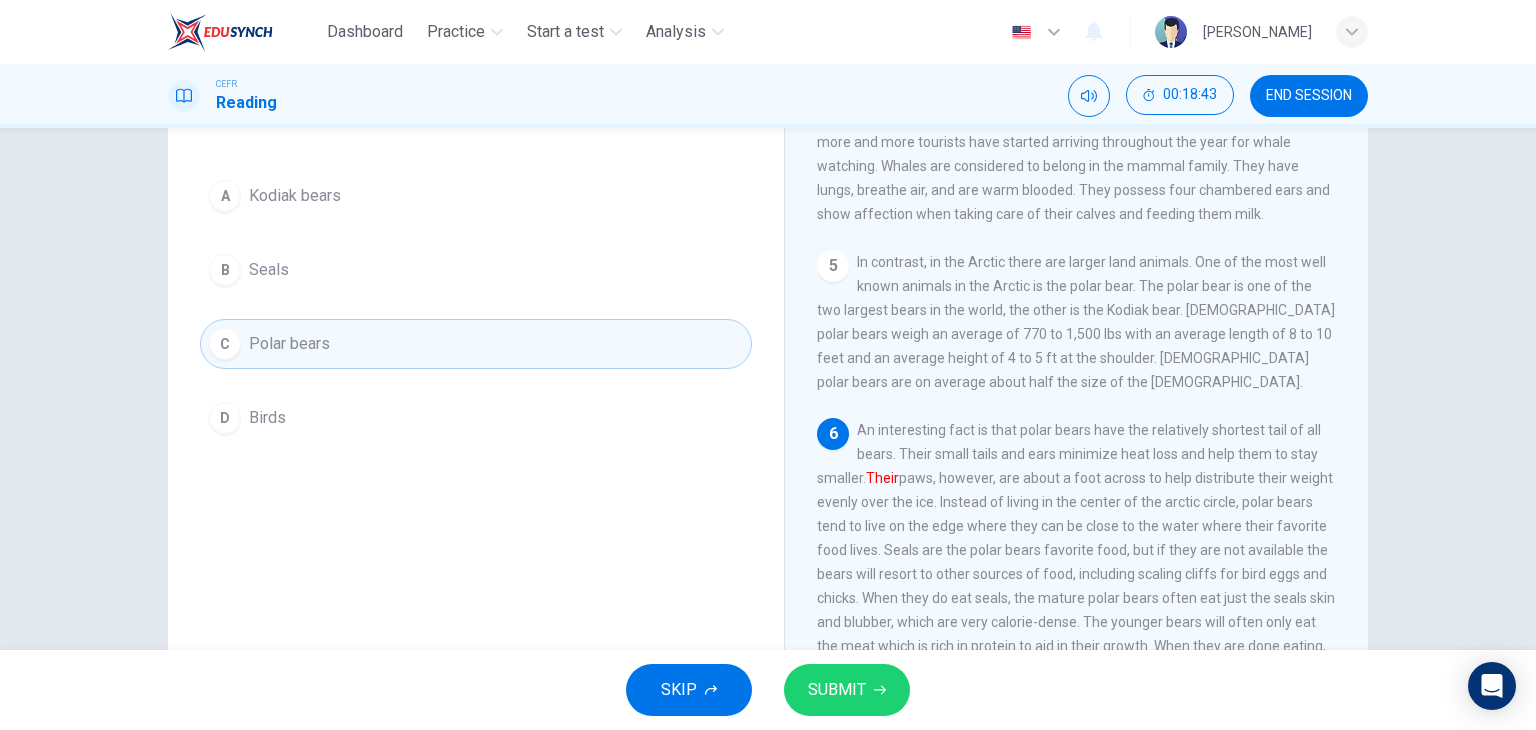 scroll, scrollTop: 161, scrollLeft: 0, axis: vertical 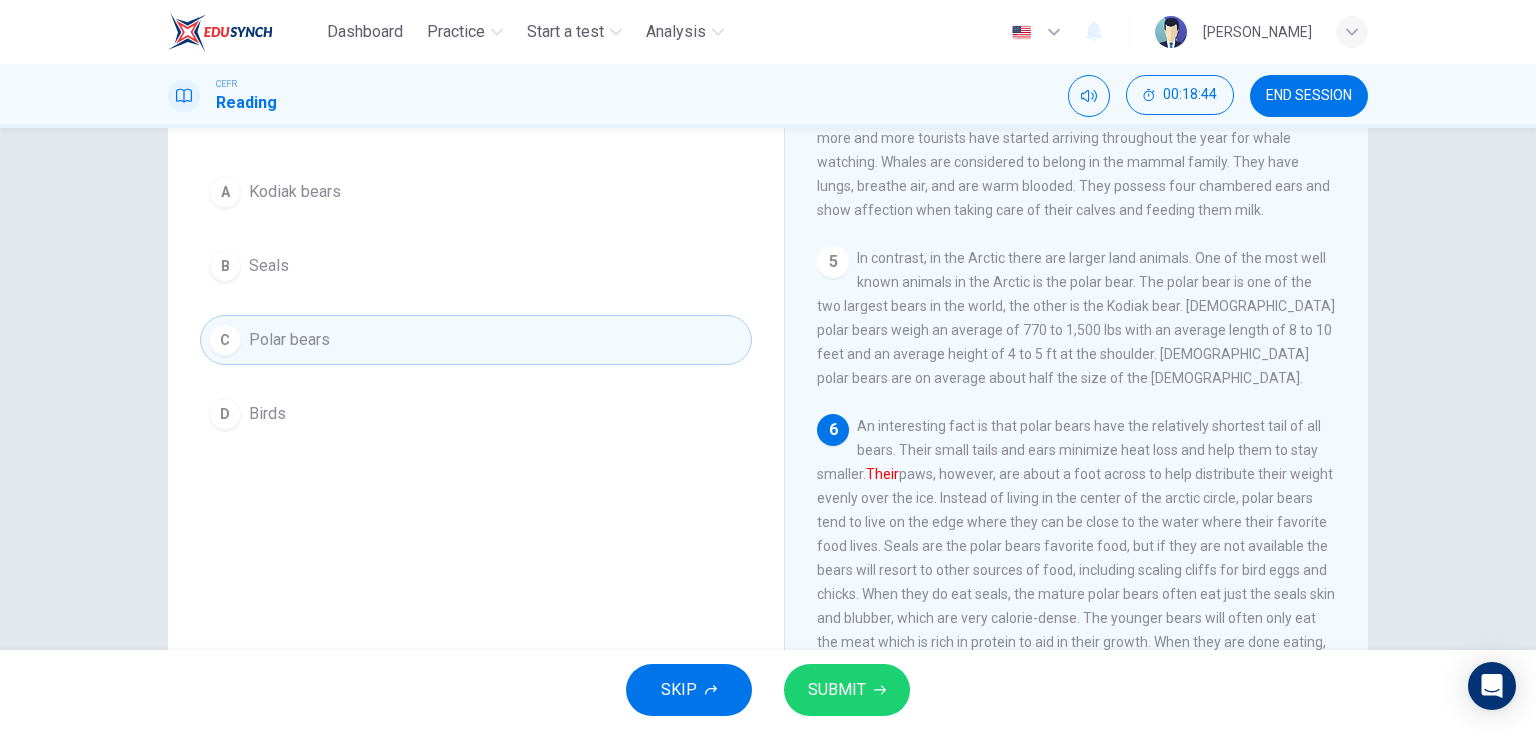 click on "SUBMIT" at bounding box center [847, 690] 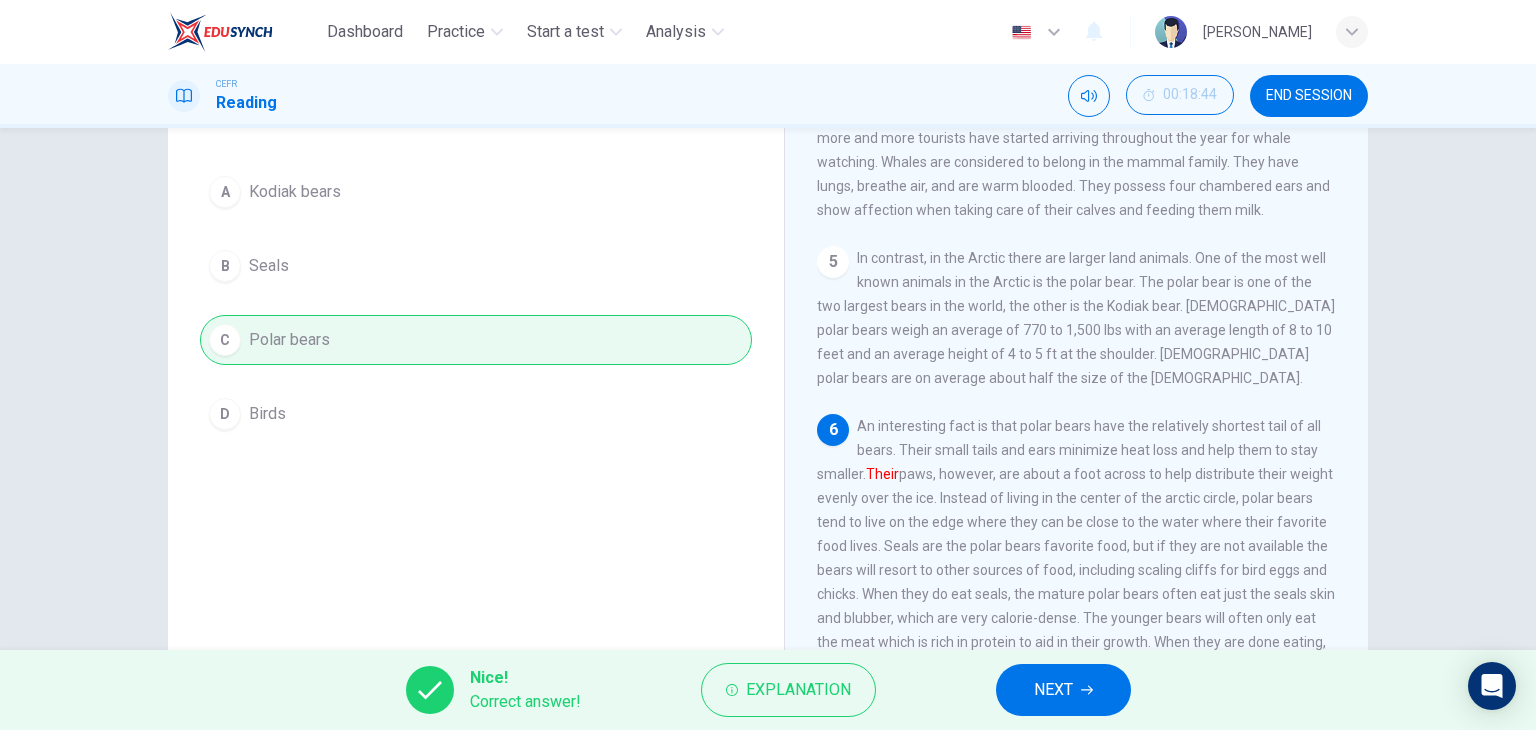 click on "An interesting fact is that polar bears have the relatively shortest tail of all bears. Their small tails and ears minimize heat loss and help them to stay smaller.   Their  paws, however, are about a foot across to help distribute their weight evenly over the ice. Instead of living in the center of the arctic circle, polar bears tend to live on the edge where they can be close to the water where their favorite food lives. Seals are the polar bears favorite food, but if they are not available the bears will resort to other sources of food, including scaling cliffs for bird eggs and chicks. When they do eat seals, the mature polar bears often eat just the seals skin and blubber, which are very calorie-dense. The younger bears will often only eat the meat which is rich in protein to aid in their growth. When they are done eating, polar bears use snow or water to wash themselves." at bounding box center [1076, 546] 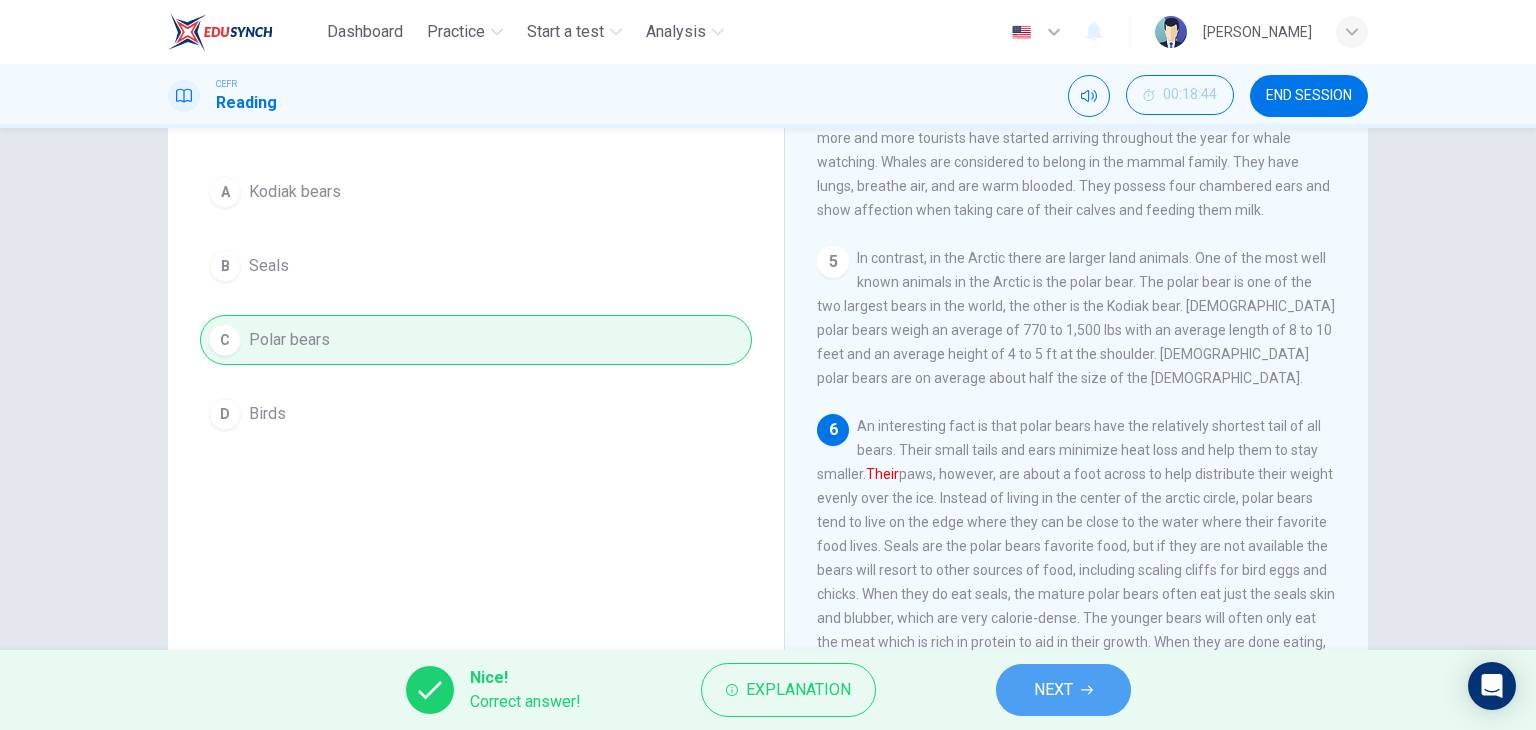 click on "NEXT" at bounding box center [1053, 690] 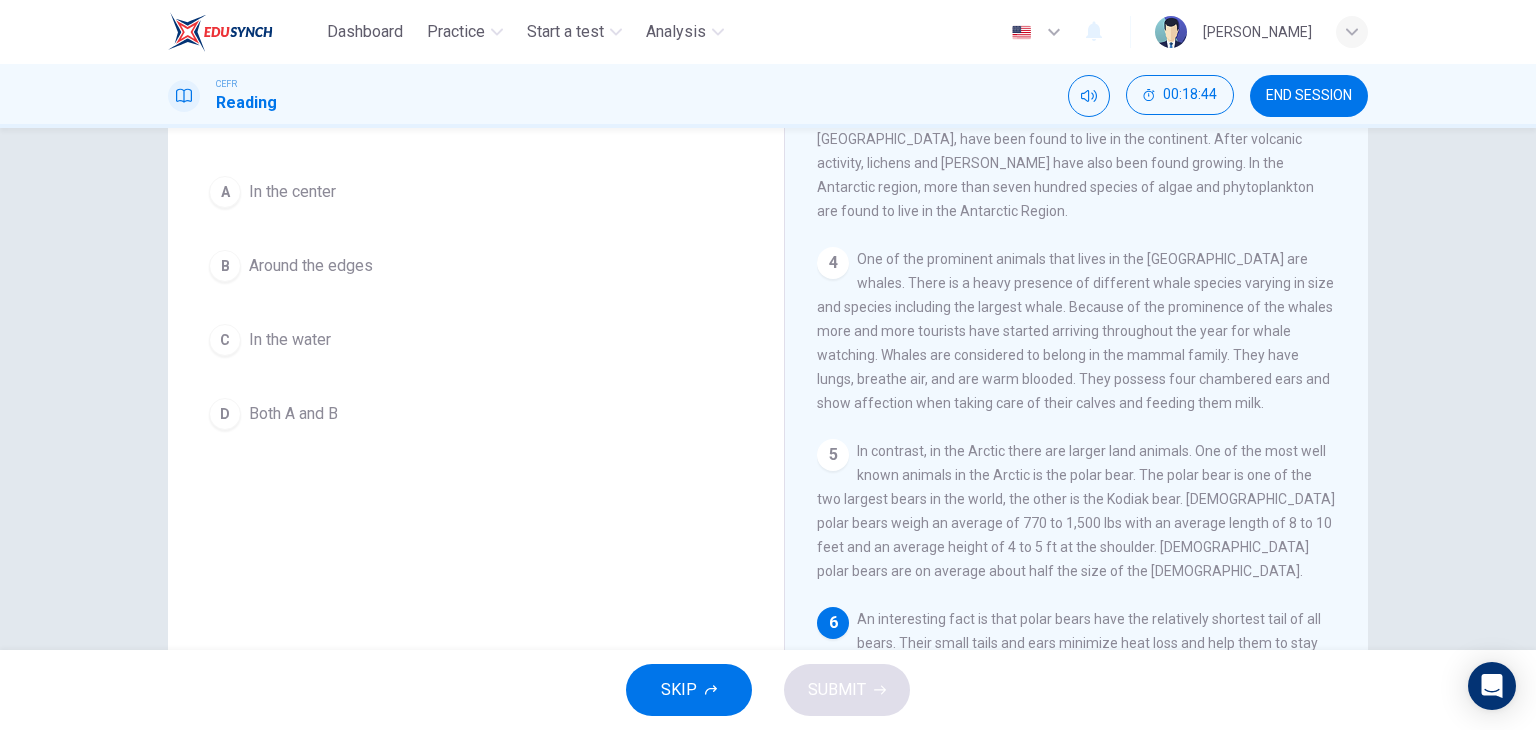 scroll, scrollTop: 375, scrollLeft: 0, axis: vertical 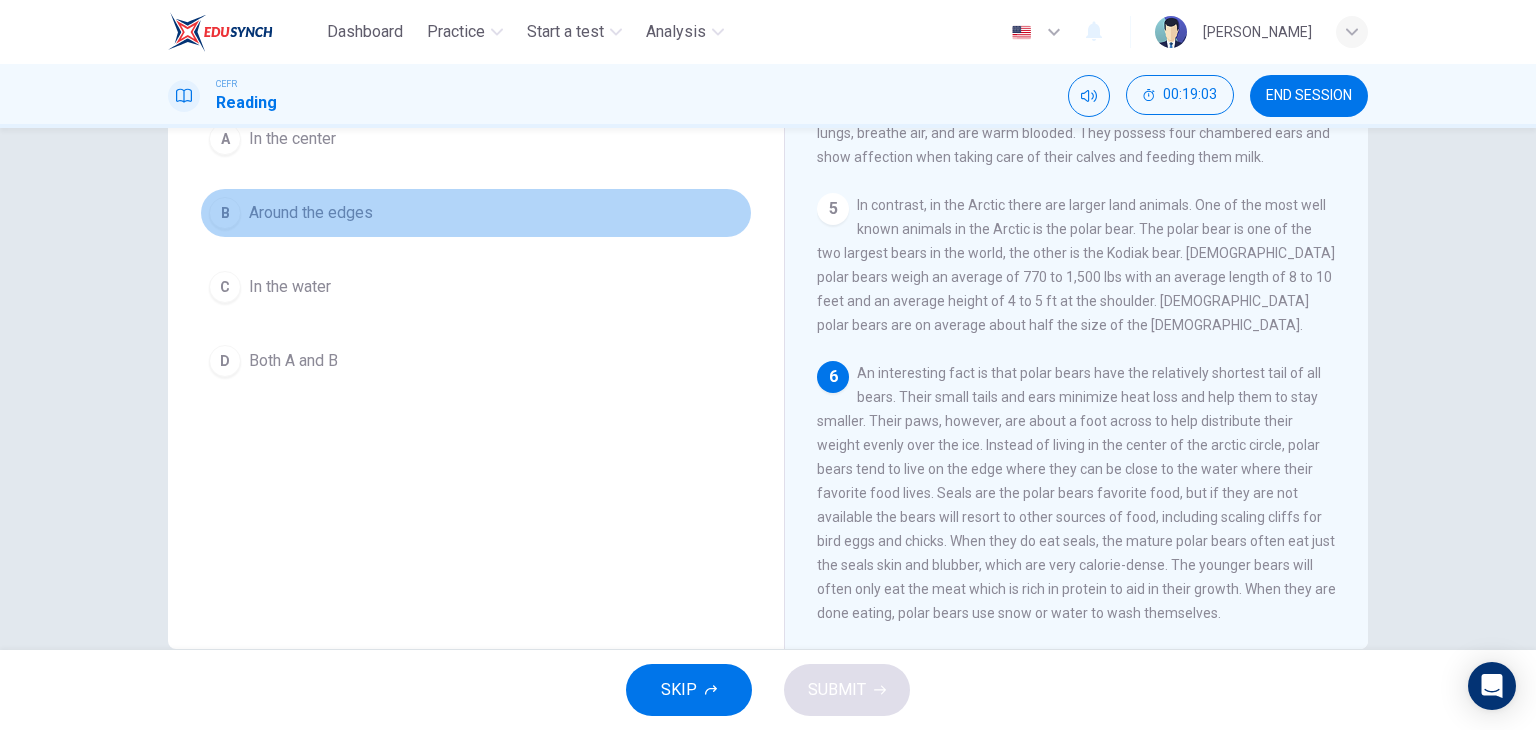 click on "Around the edges" at bounding box center [311, 213] 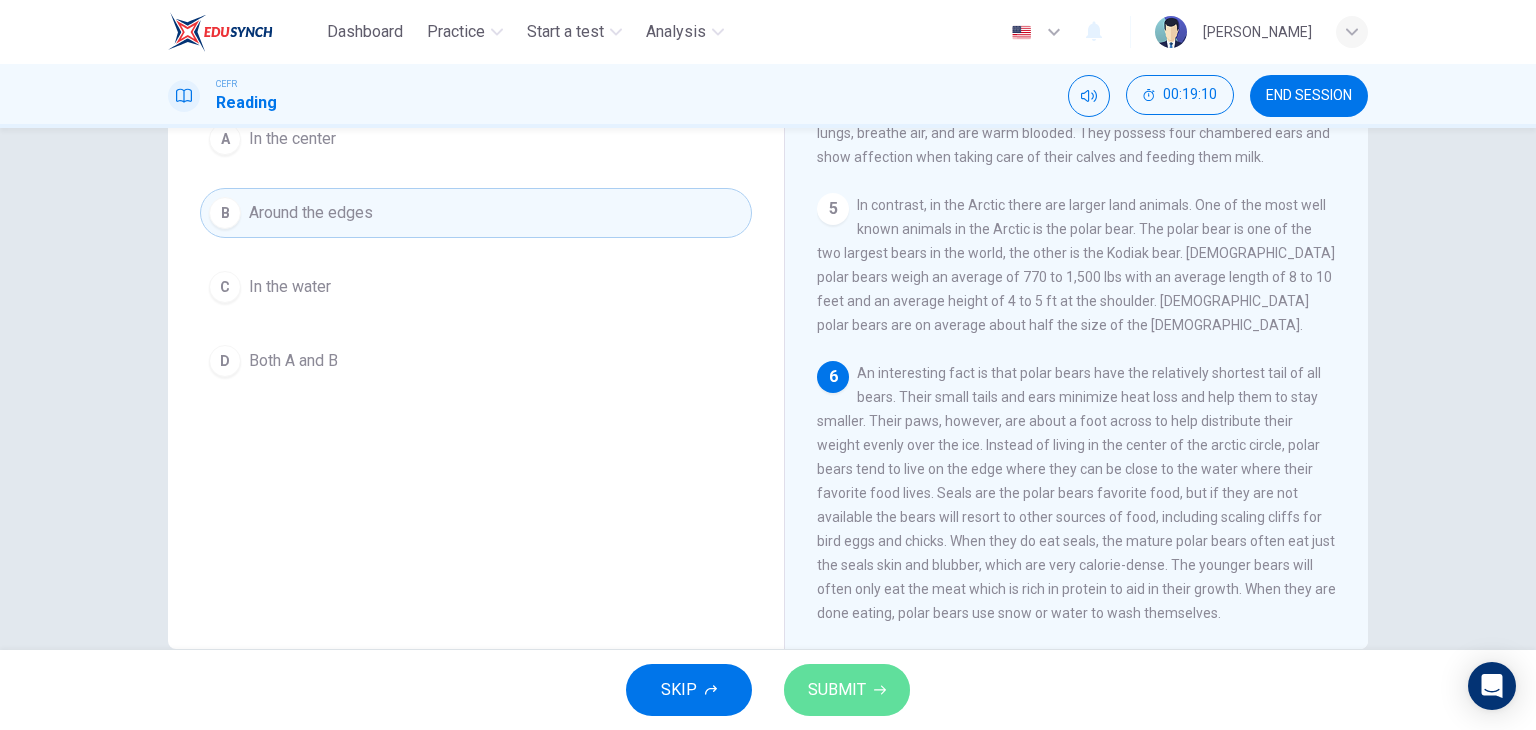 click on "SUBMIT" at bounding box center (837, 690) 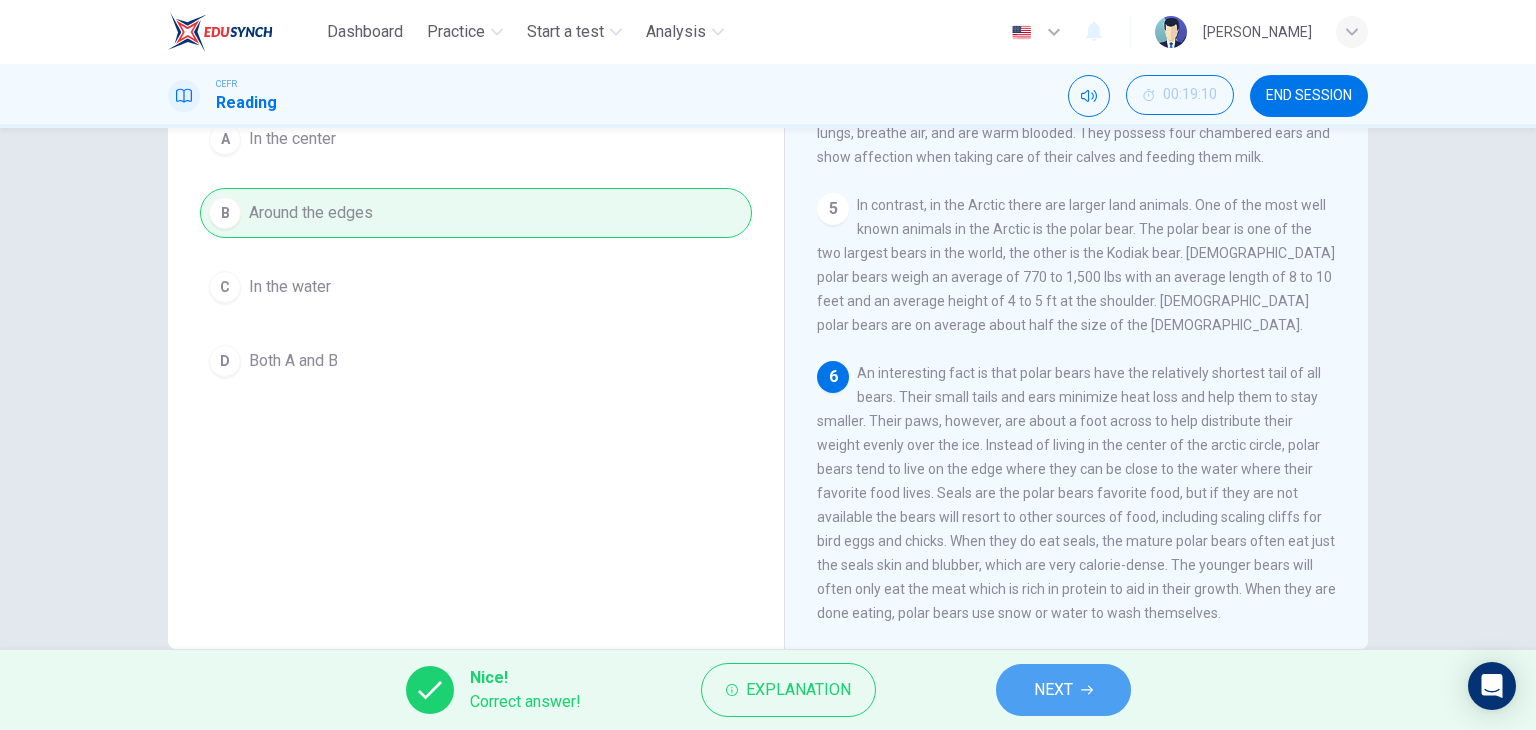click on "NEXT" at bounding box center (1063, 690) 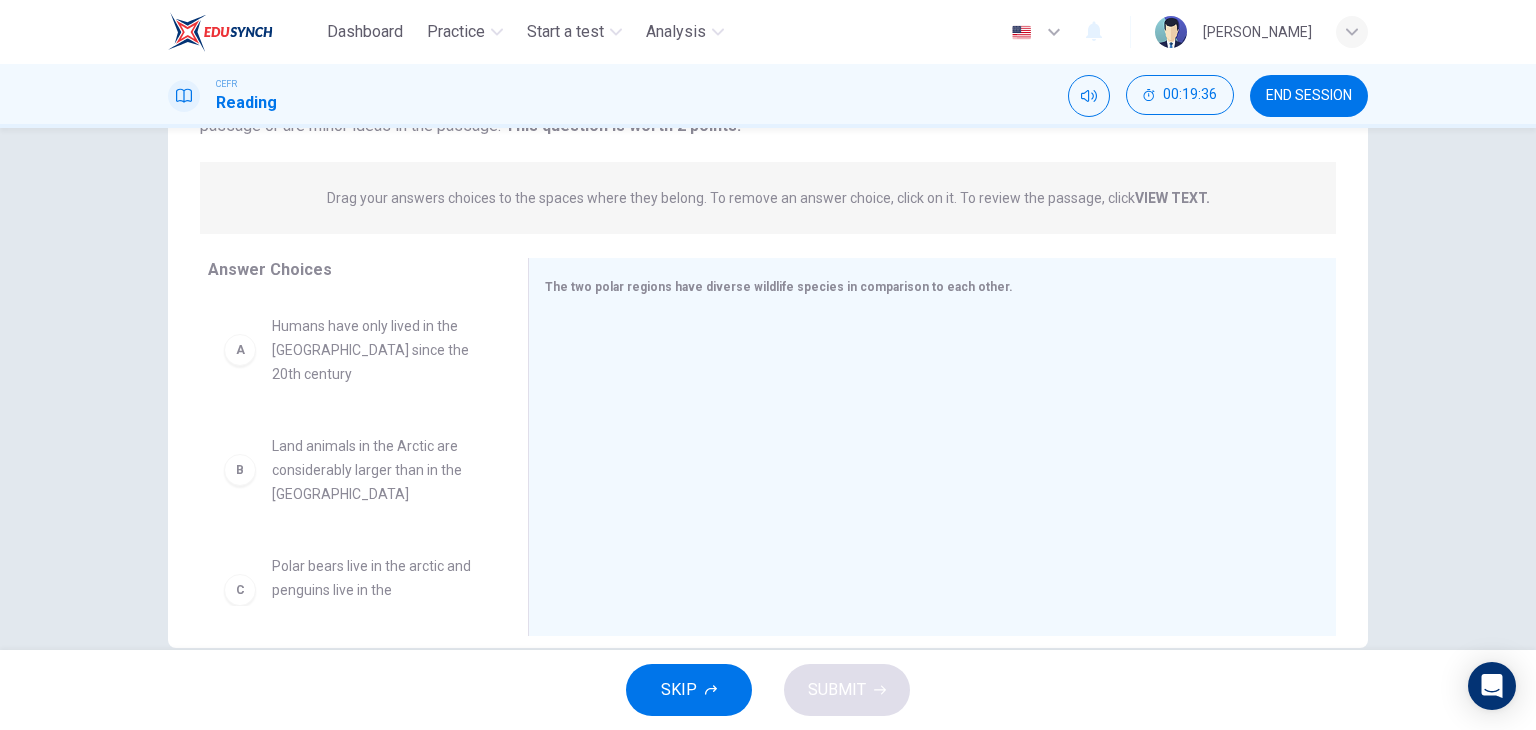 scroll, scrollTop: 226, scrollLeft: 0, axis: vertical 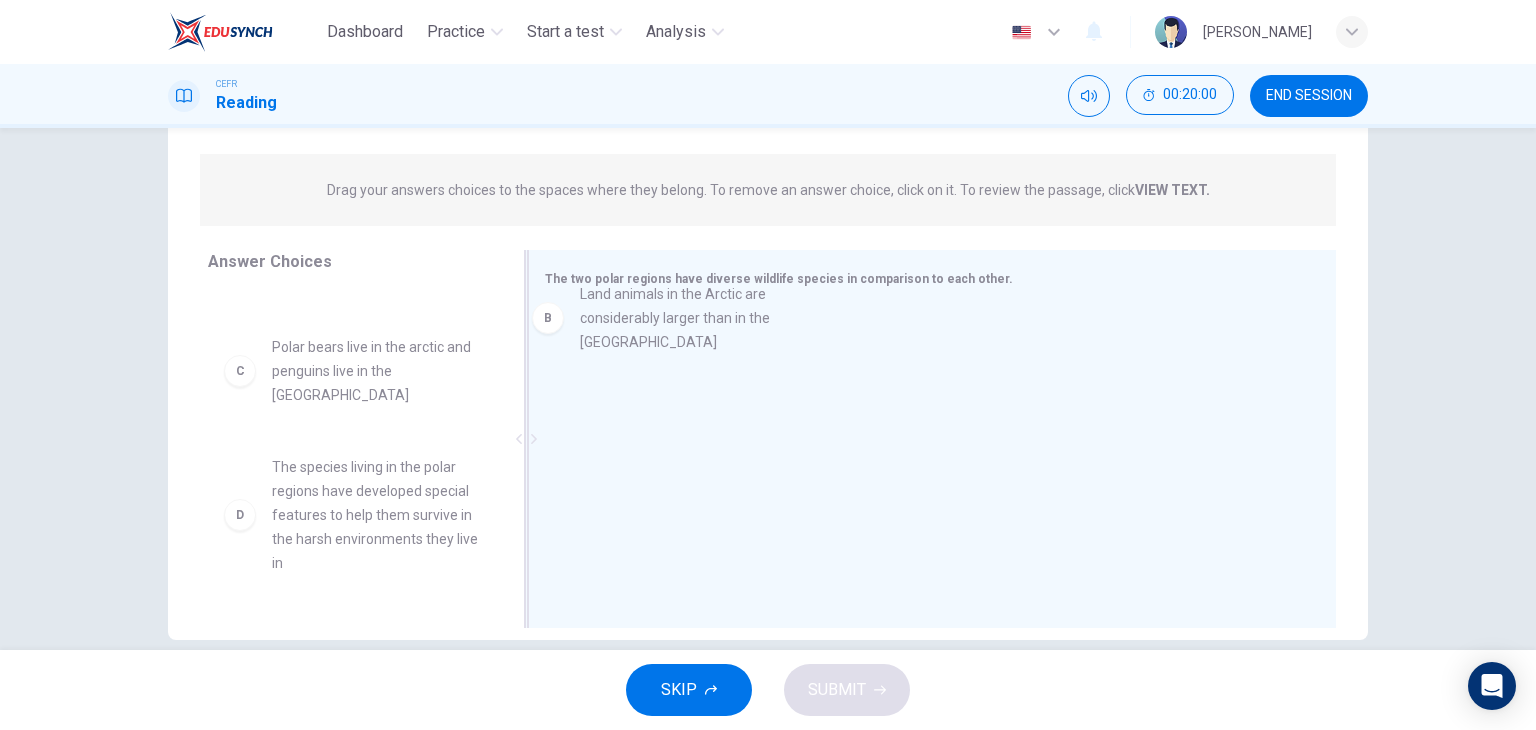 drag, startPoint x: 292, startPoint y: 348, endPoint x: 628, endPoint y: 324, distance: 336.85605 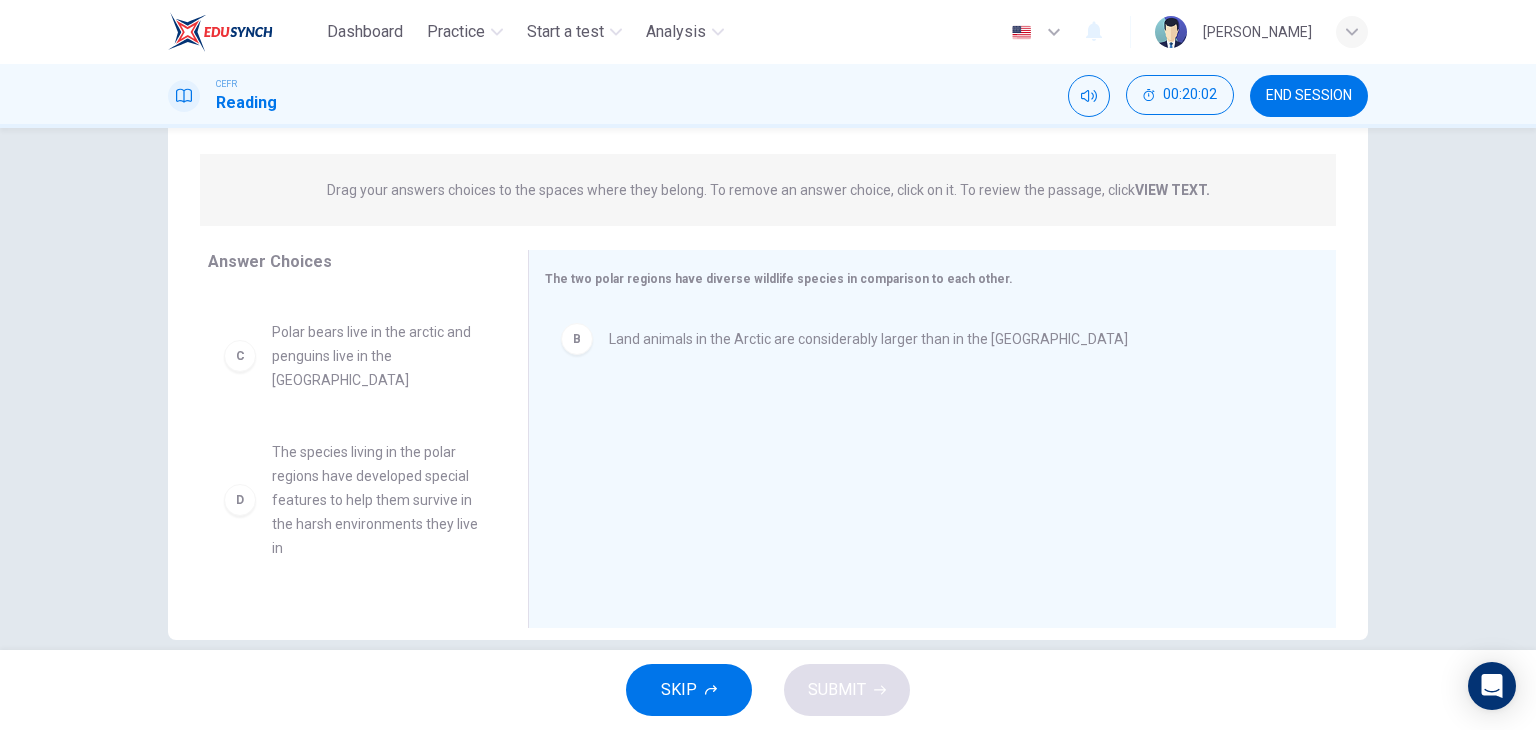 scroll, scrollTop: 104, scrollLeft: 0, axis: vertical 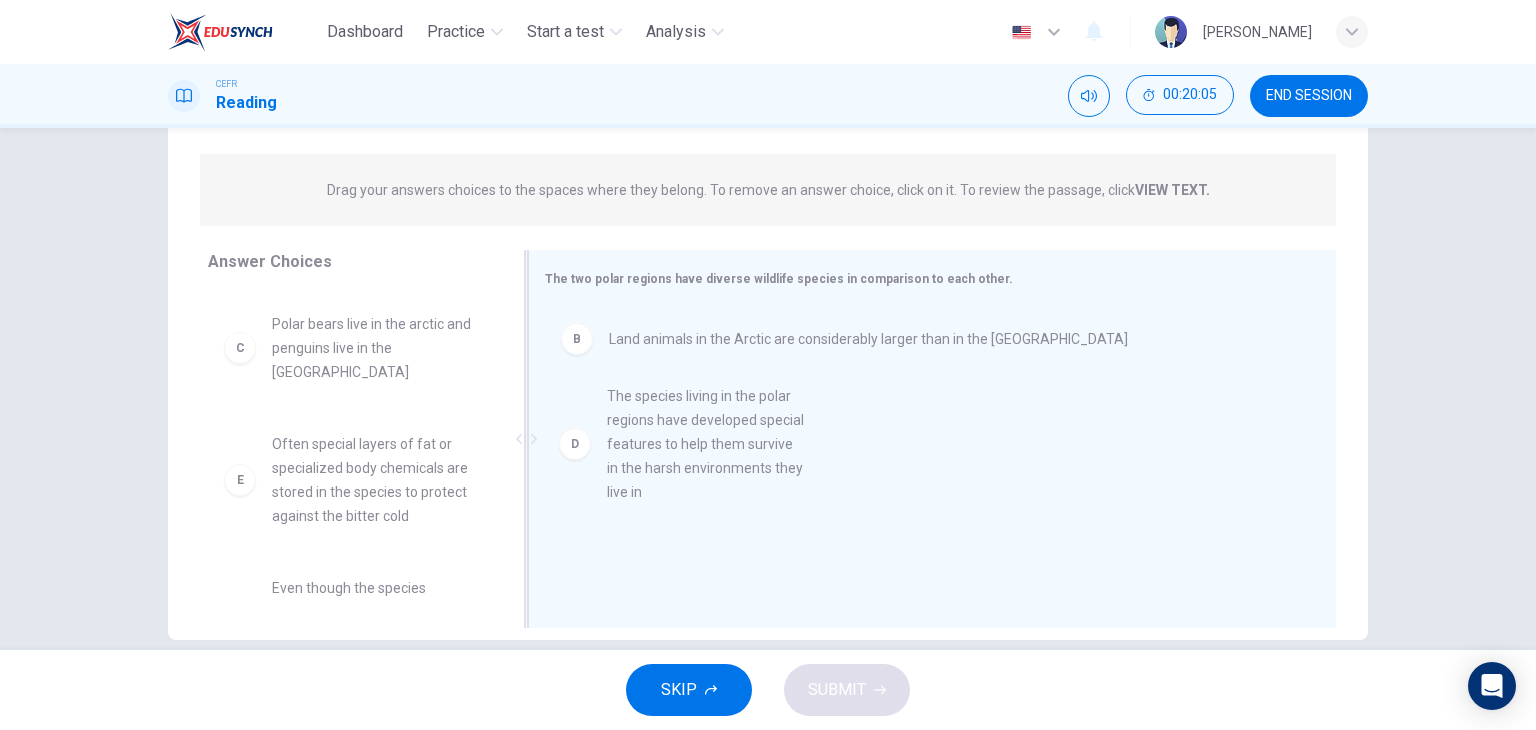 drag, startPoint x: 385, startPoint y: 483, endPoint x: 736, endPoint y: 452, distance: 352.36627 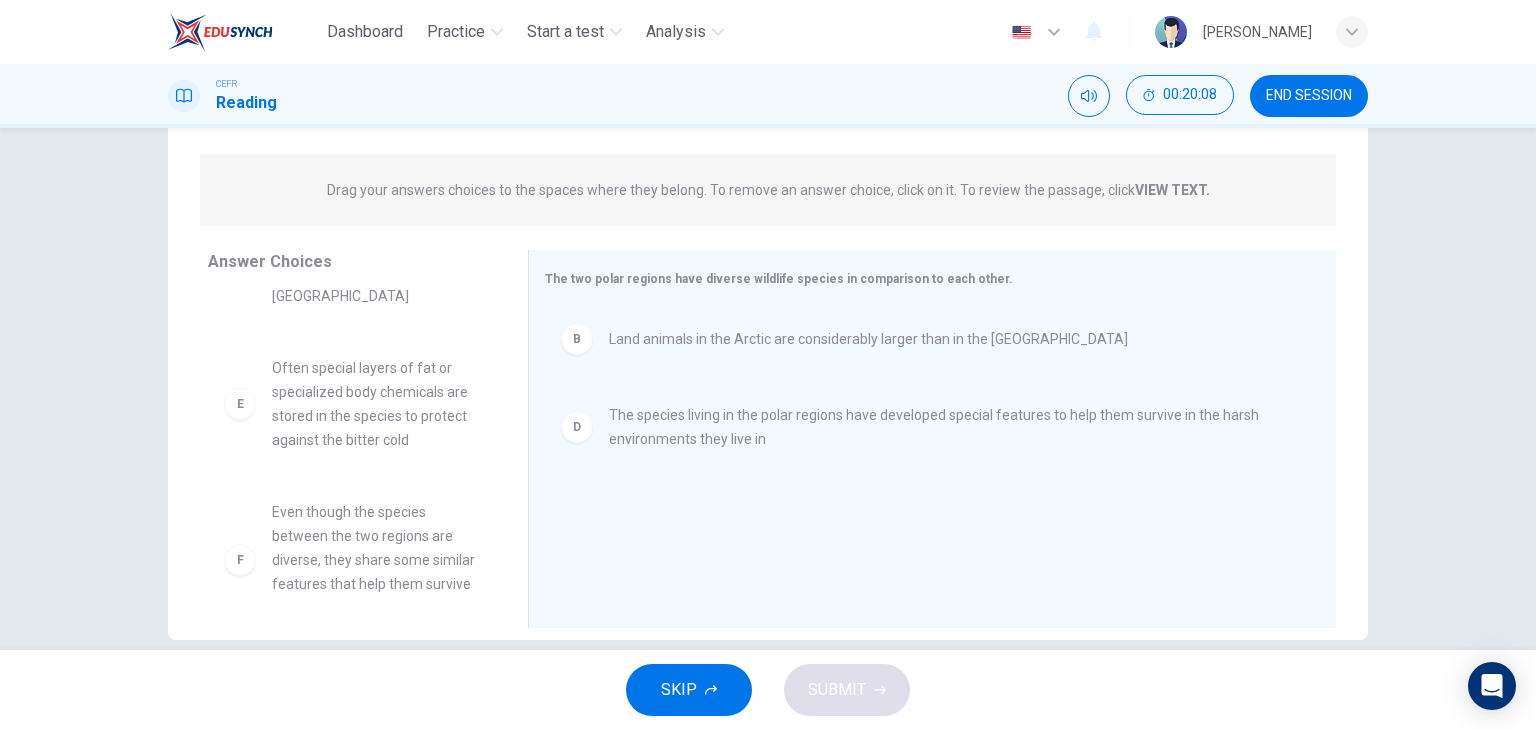 scroll, scrollTop: 204, scrollLeft: 0, axis: vertical 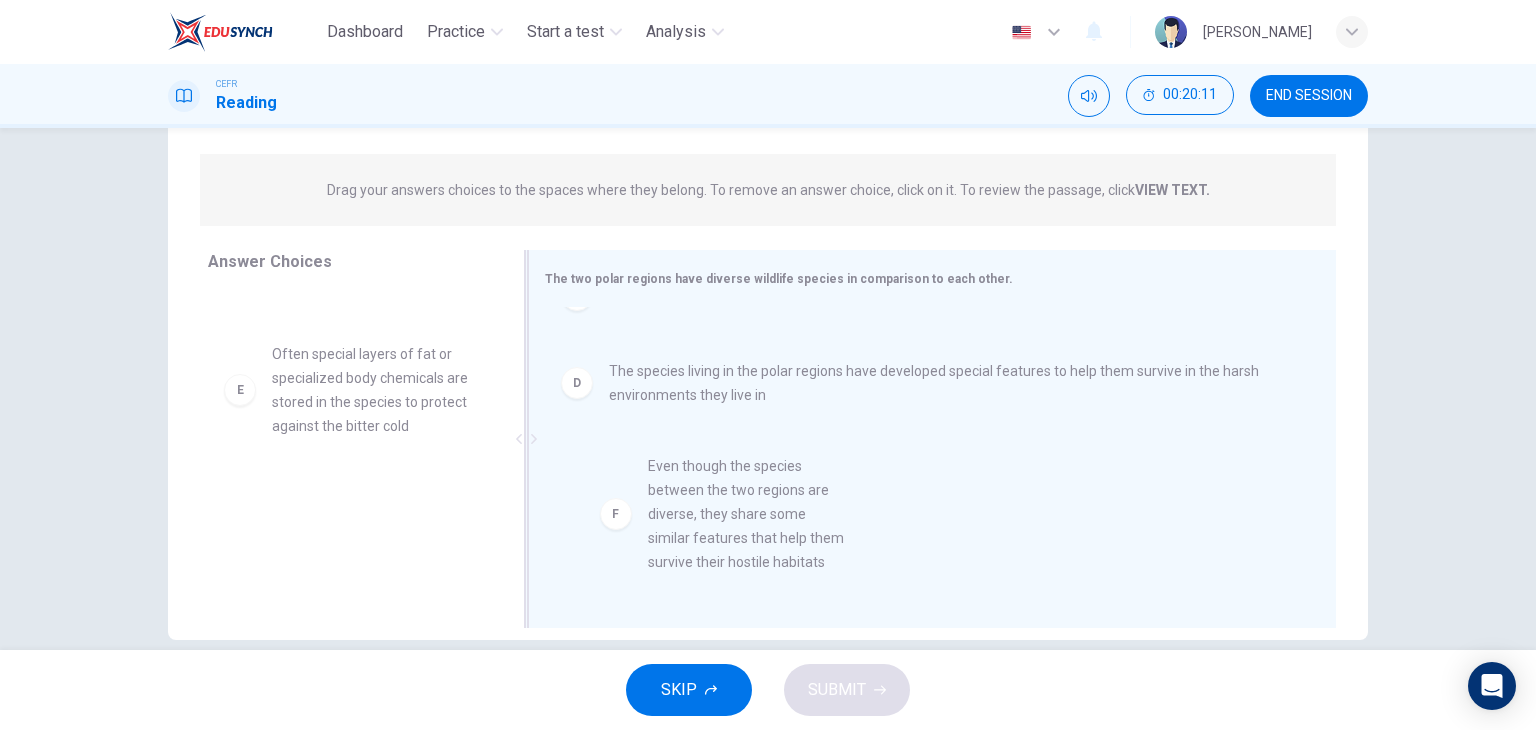 drag, startPoint x: 334, startPoint y: 520, endPoint x: 729, endPoint y: 513, distance: 395.062 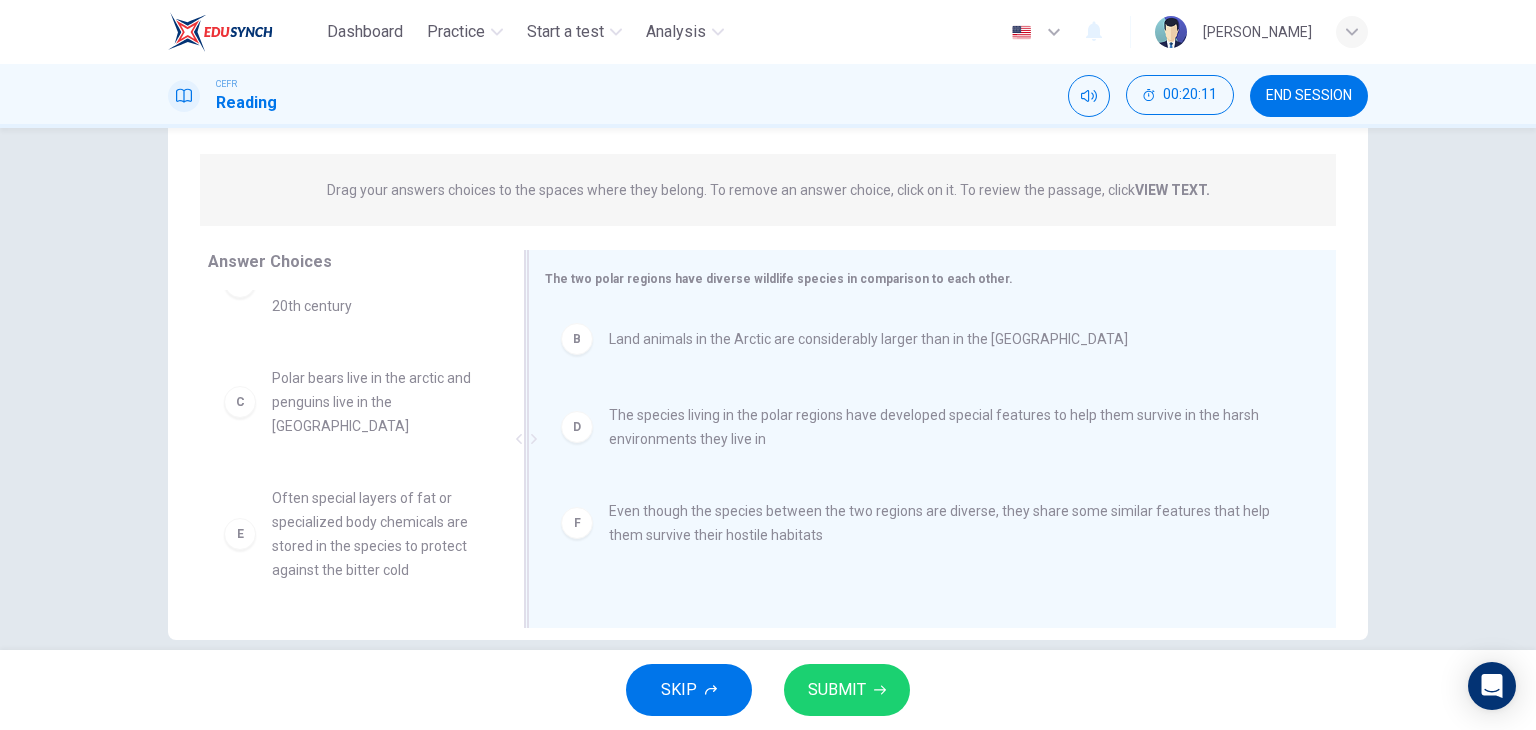 scroll, scrollTop: 0, scrollLeft: 0, axis: both 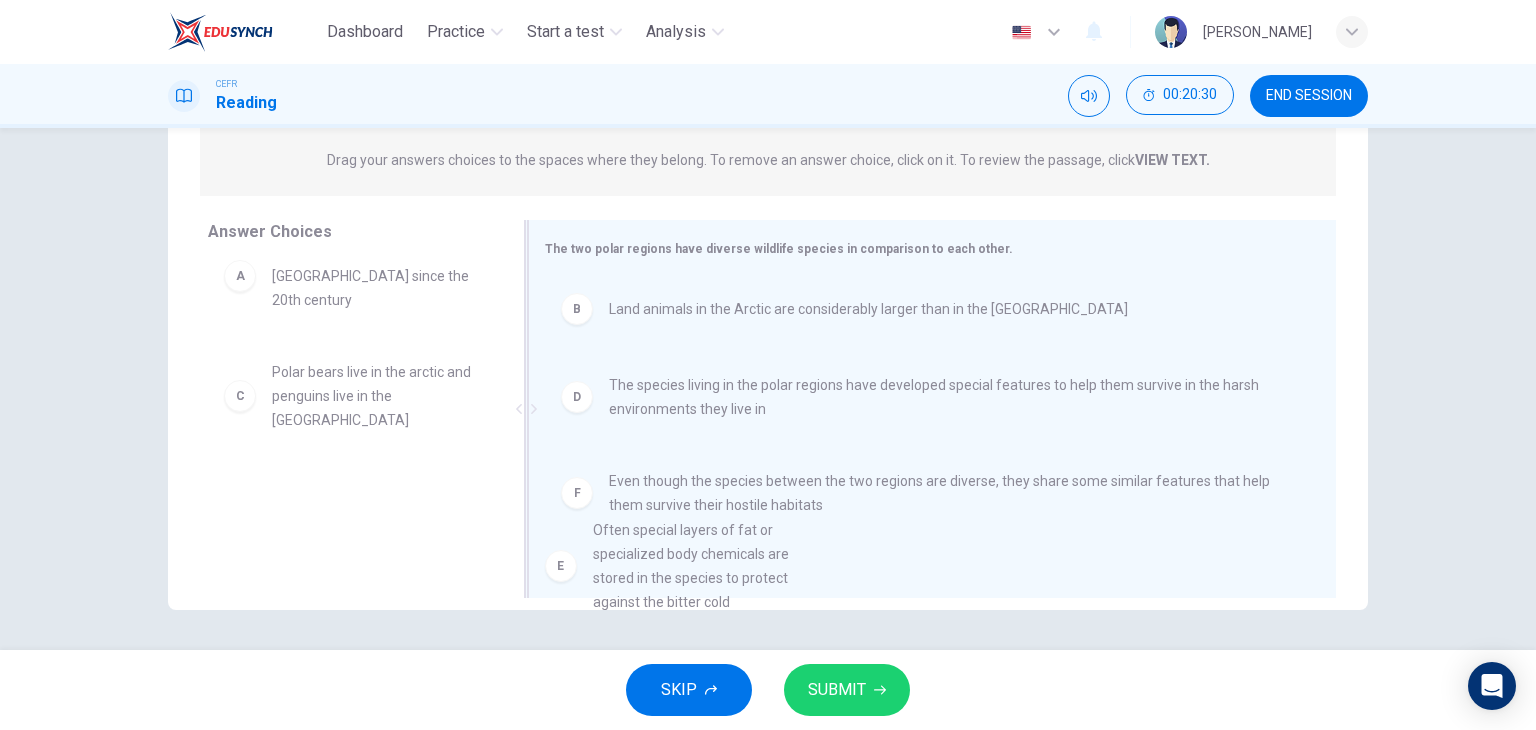 drag, startPoint x: 386, startPoint y: 537, endPoint x: 762, endPoint y: 590, distance: 379.717 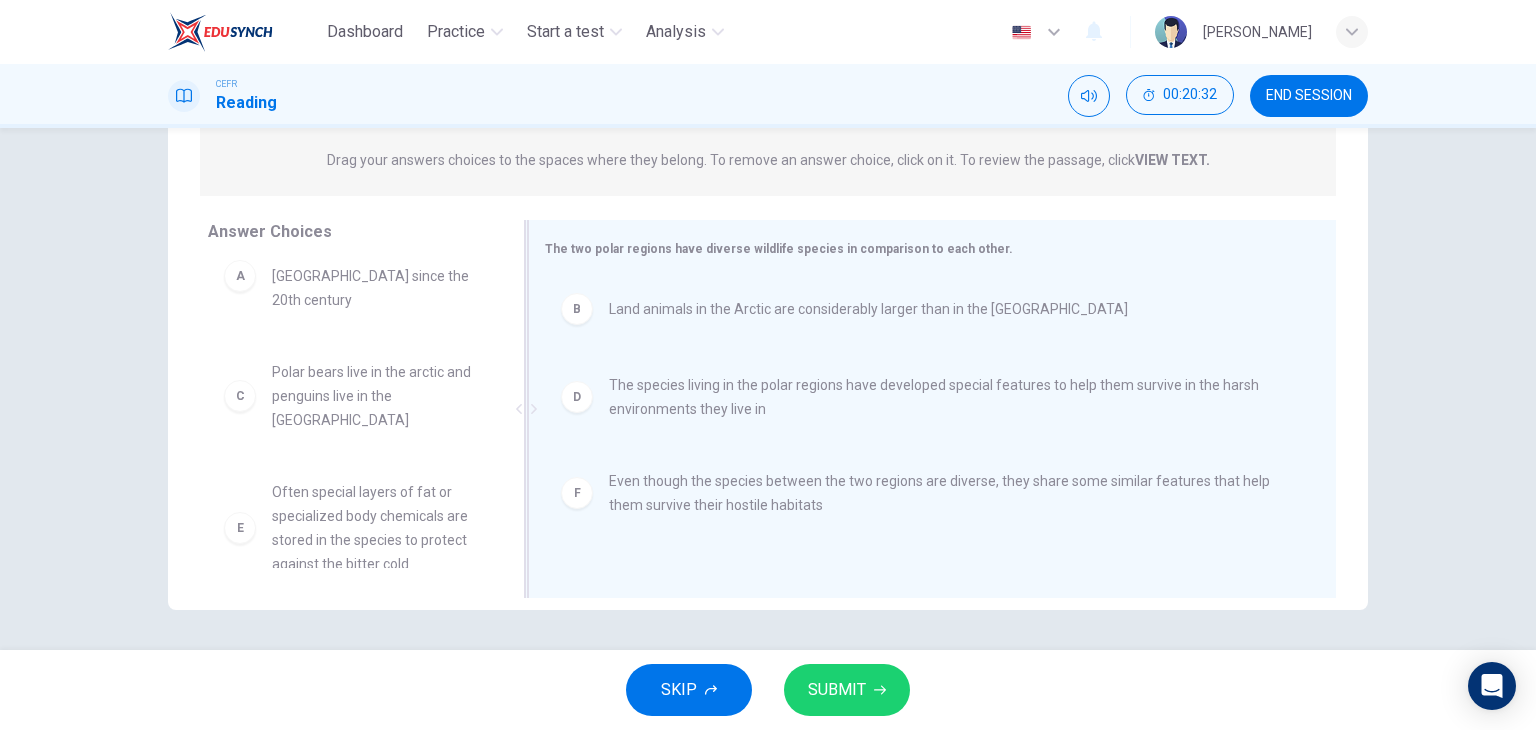 click on "Land animals in the Arctic are considerably larger than in the Antarctic" at bounding box center (868, 309) 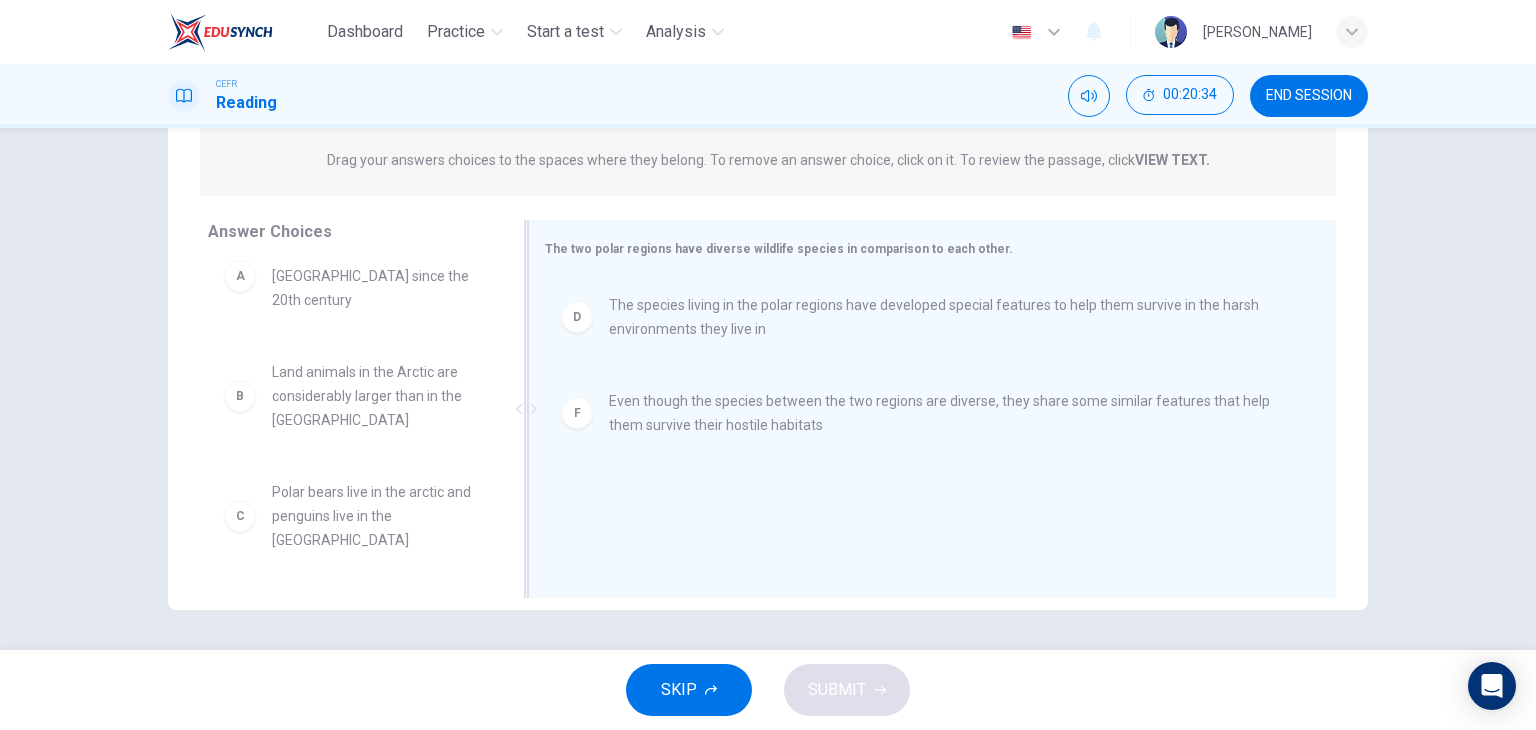 scroll, scrollTop: 156, scrollLeft: 0, axis: vertical 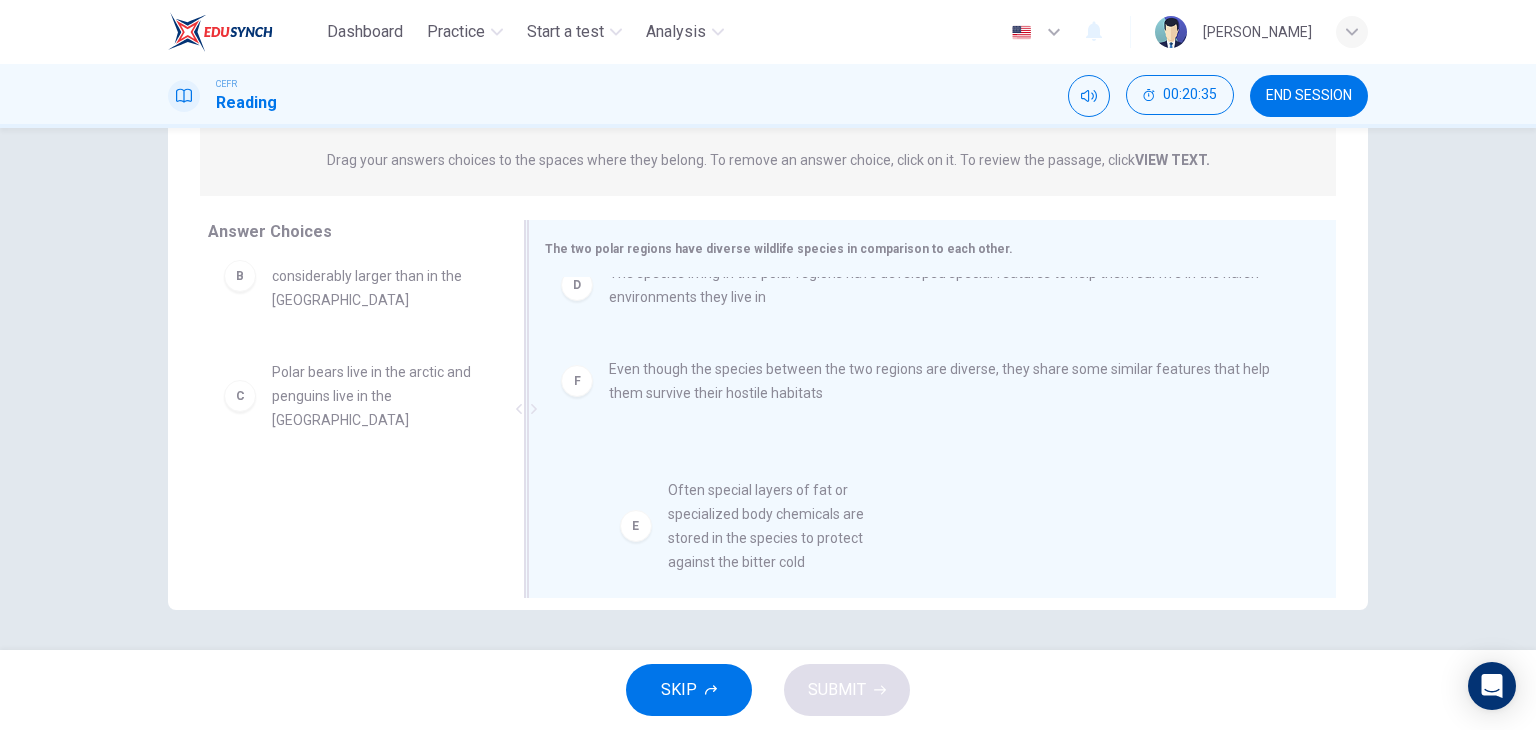 drag, startPoint x: 311, startPoint y: 546, endPoint x: 724, endPoint y: 561, distance: 413.2723 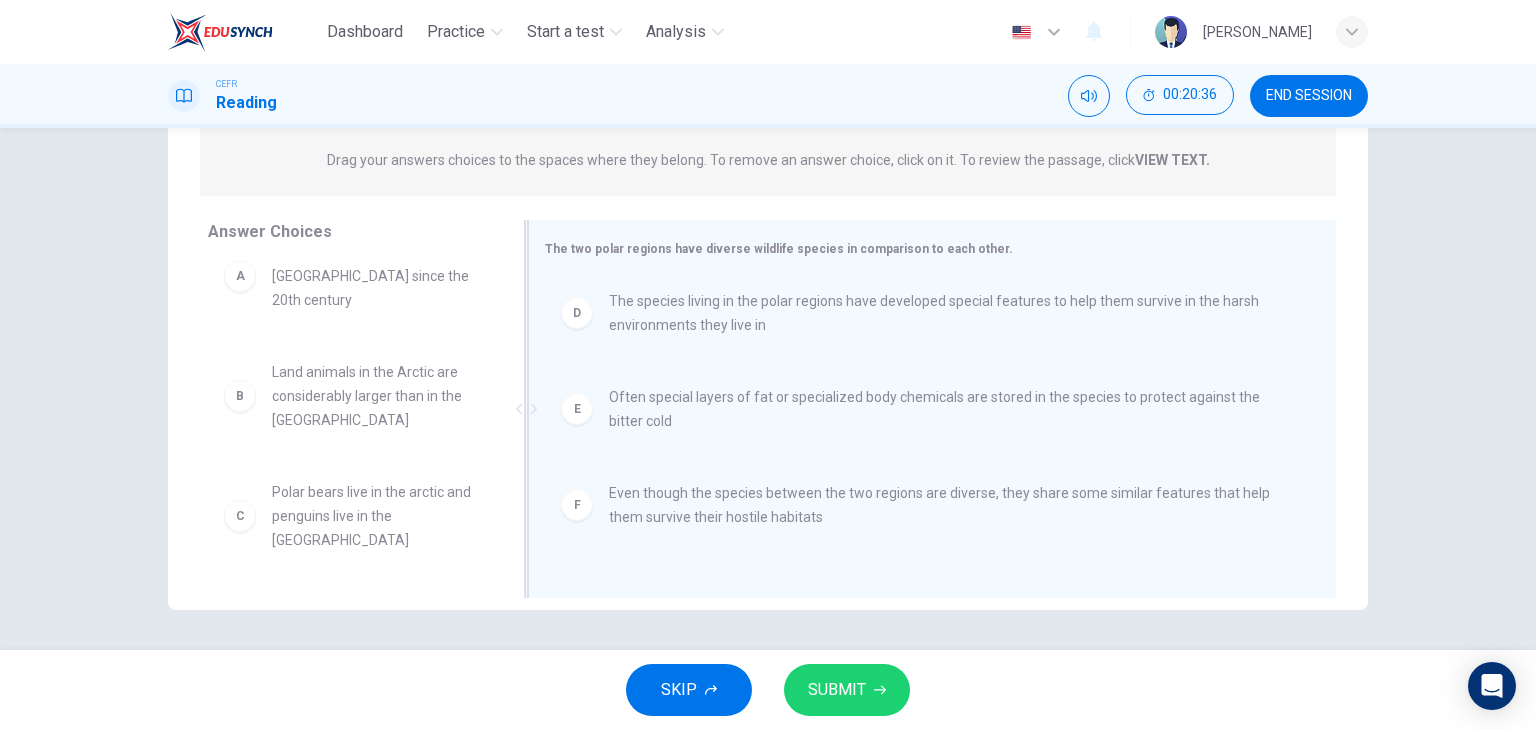 scroll, scrollTop: 4, scrollLeft: 0, axis: vertical 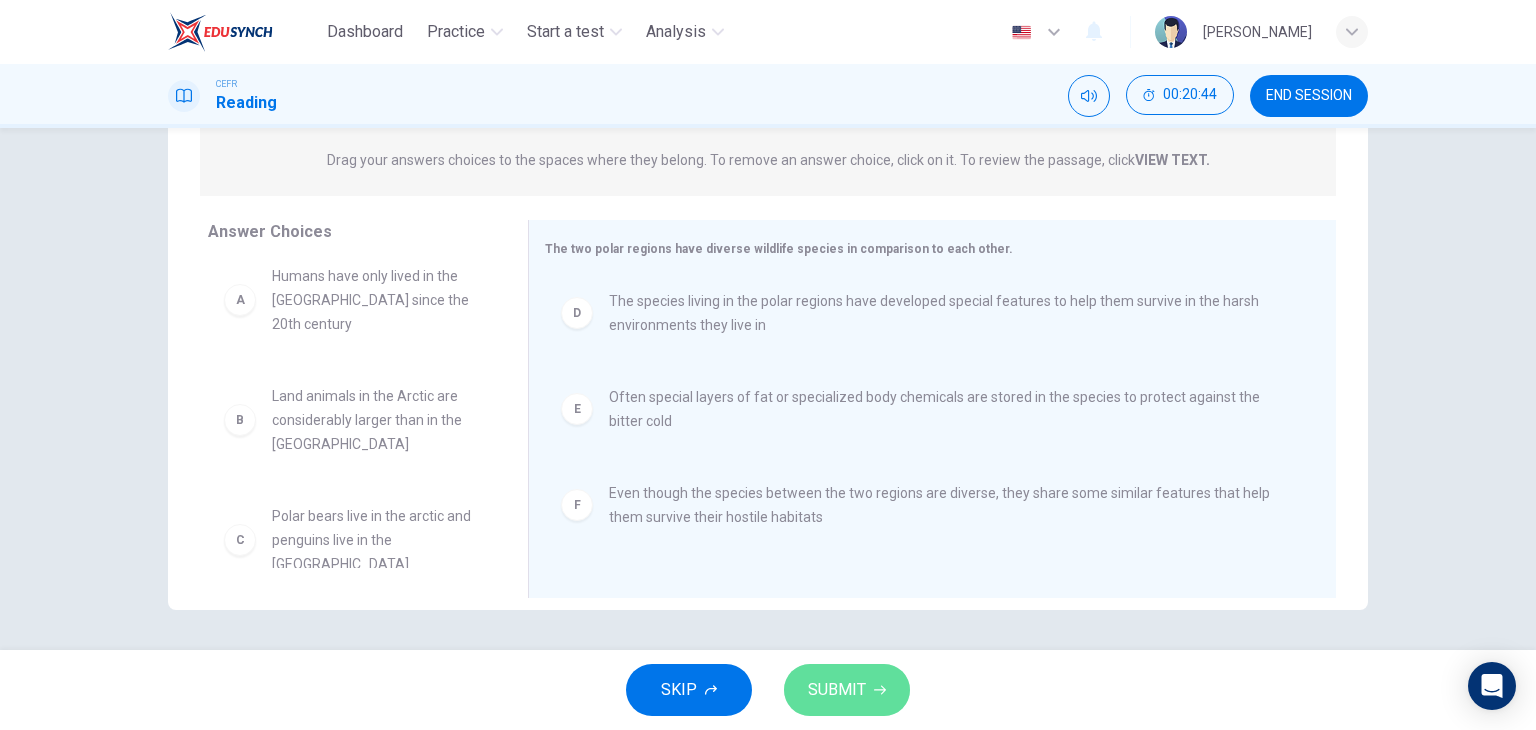 click on "SUBMIT" at bounding box center (837, 690) 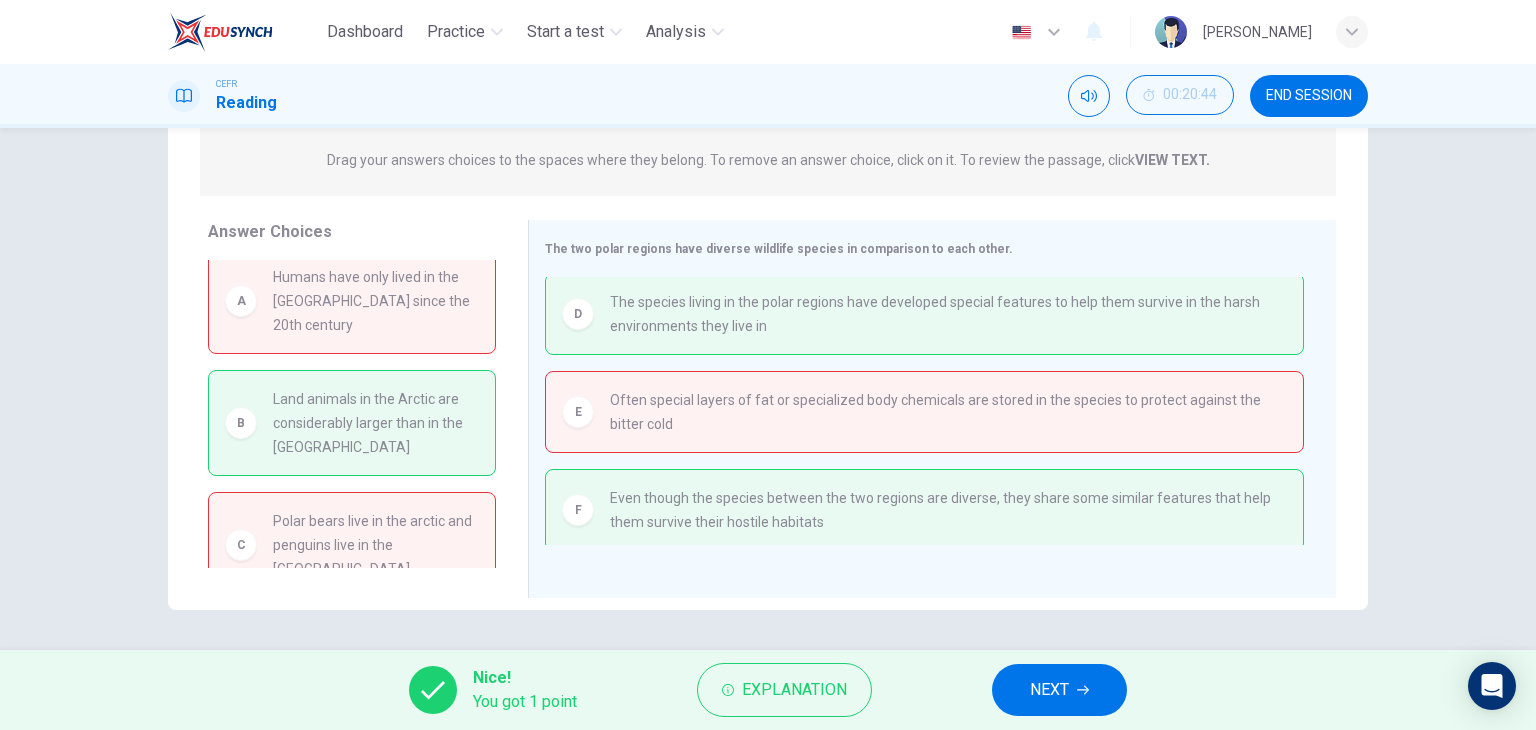 drag, startPoint x: 390, startPoint y: 416, endPoint x: 654, endPoint y: 481, distance: 271.88416 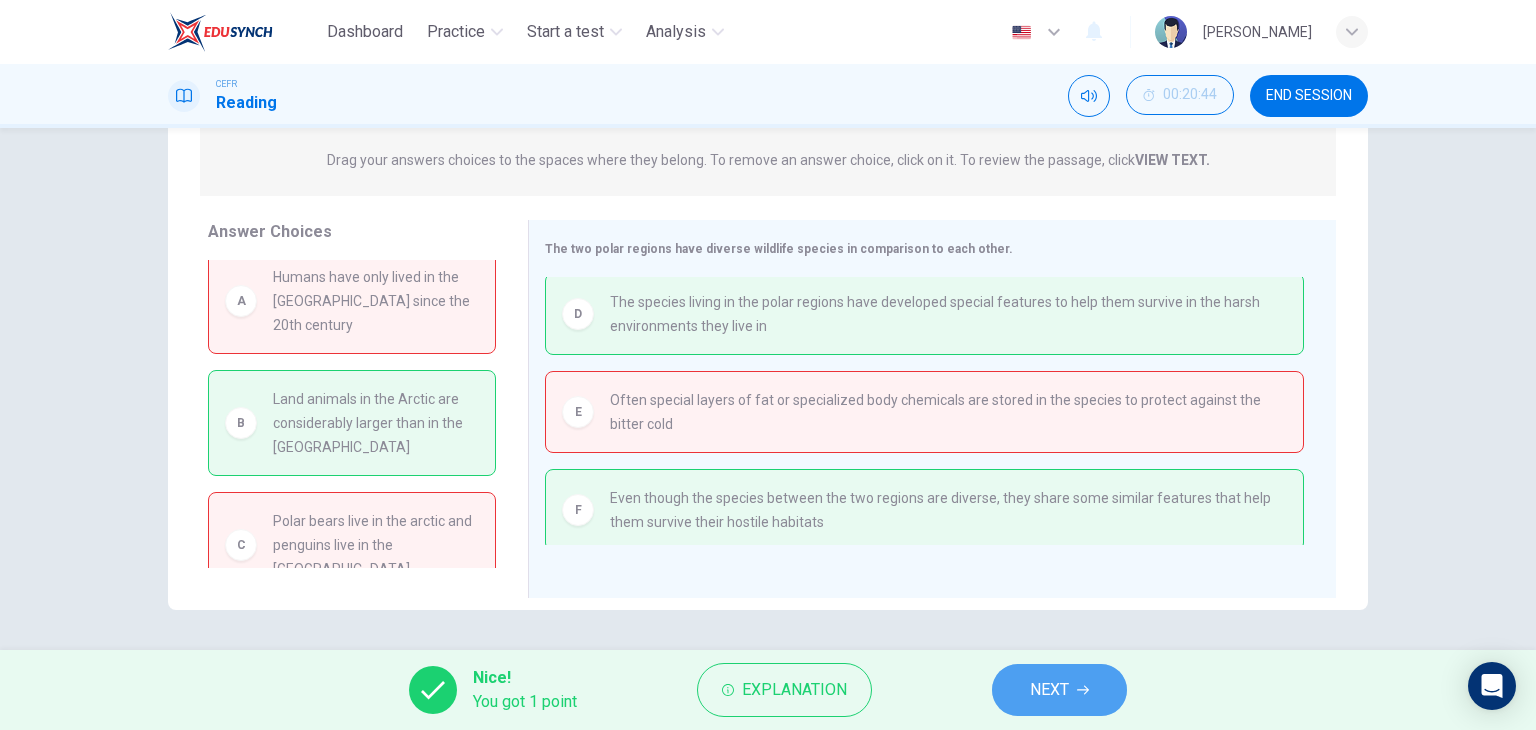 click 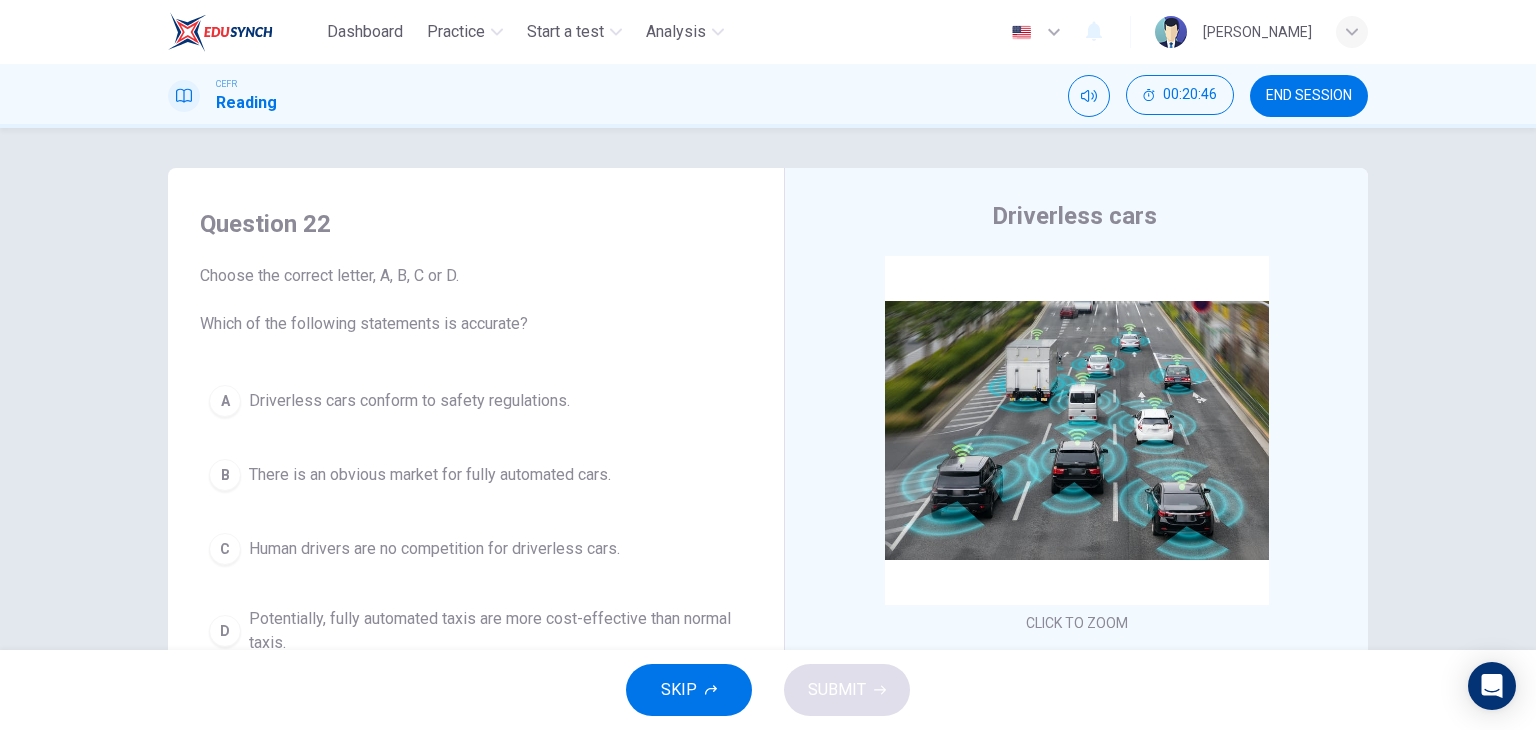 click on "END SESSION" at bounding box center [1309, 96] 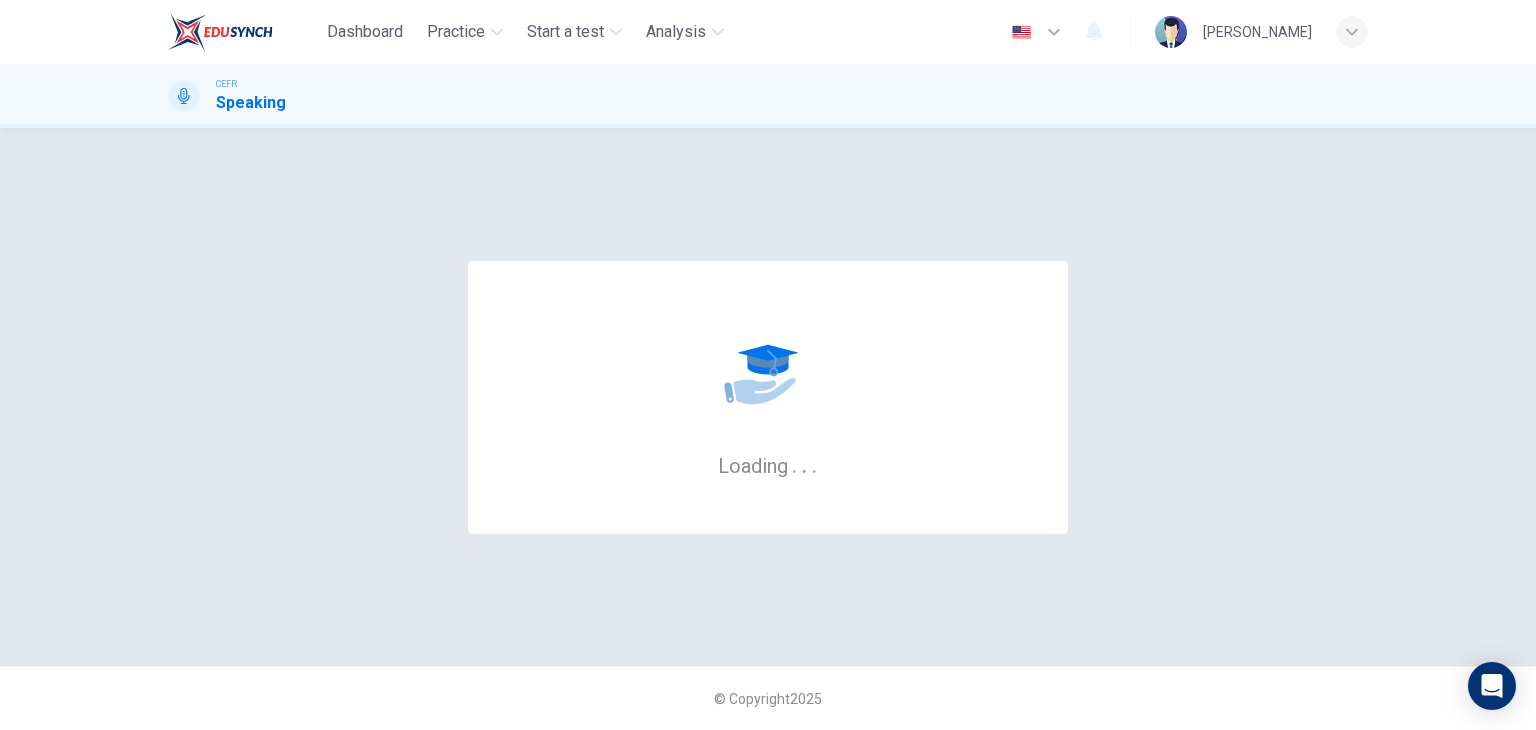 scroll, scrollTop: 0, scrollLeft: 0, axis: both 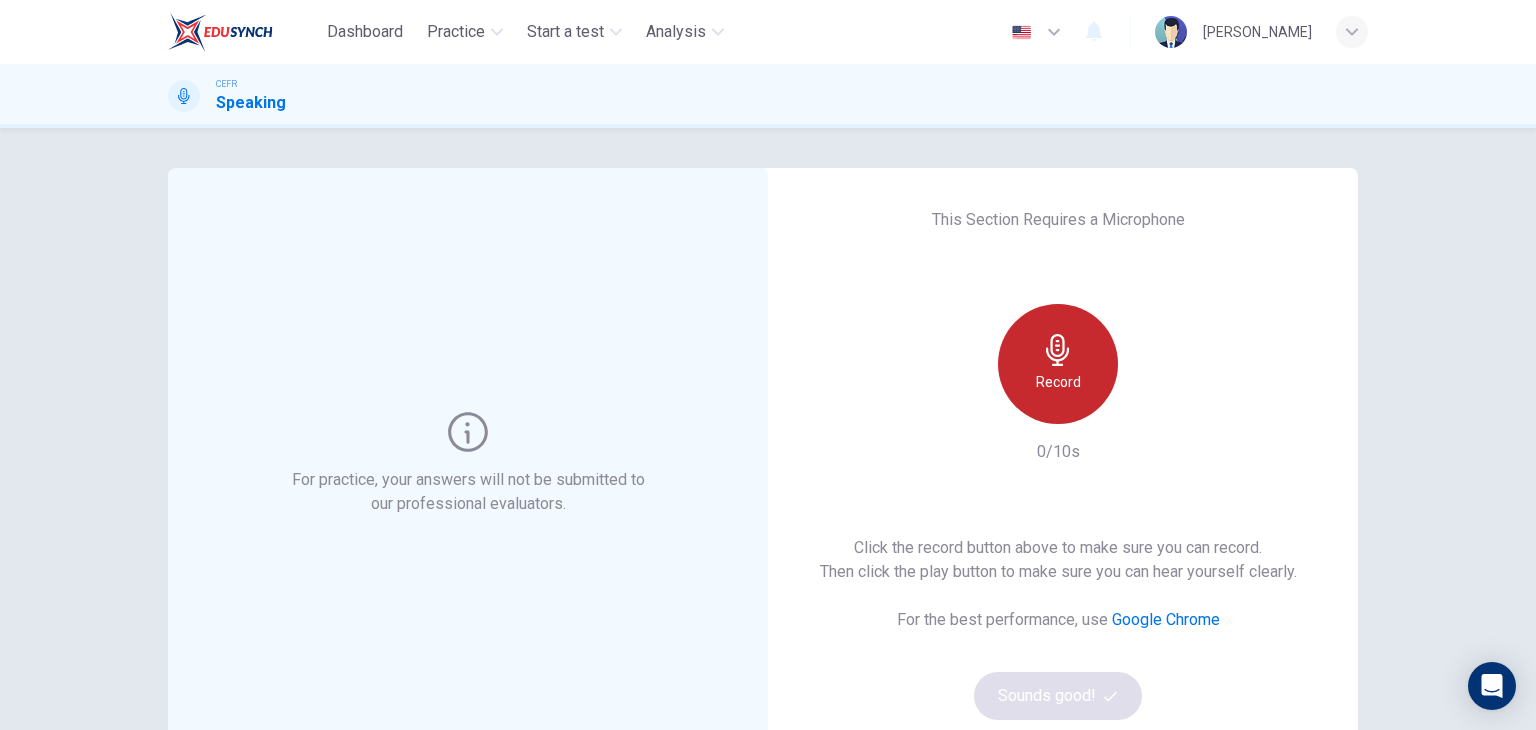 click on "Record" at bounding box center (1058, 364) 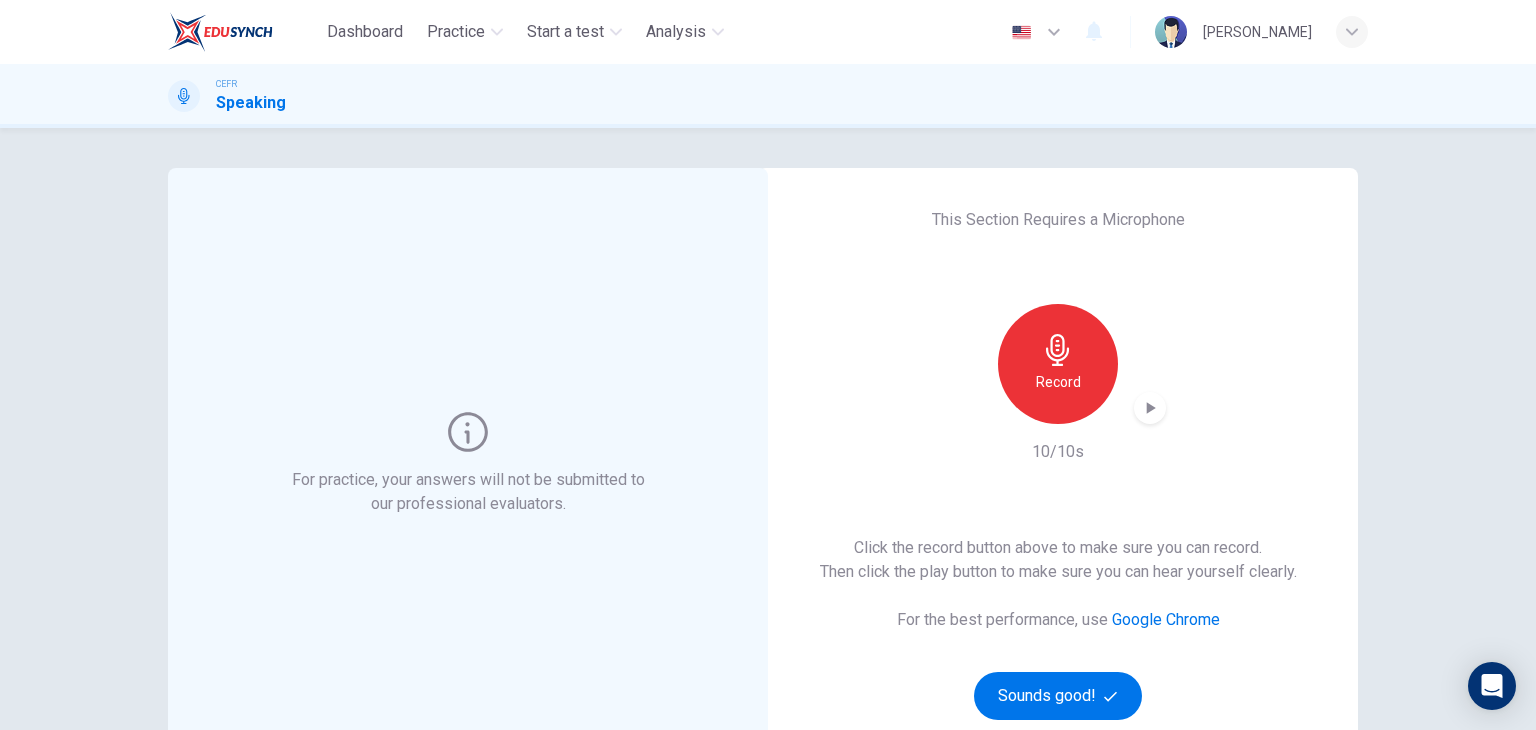 click at bounding box center [1150, 408] 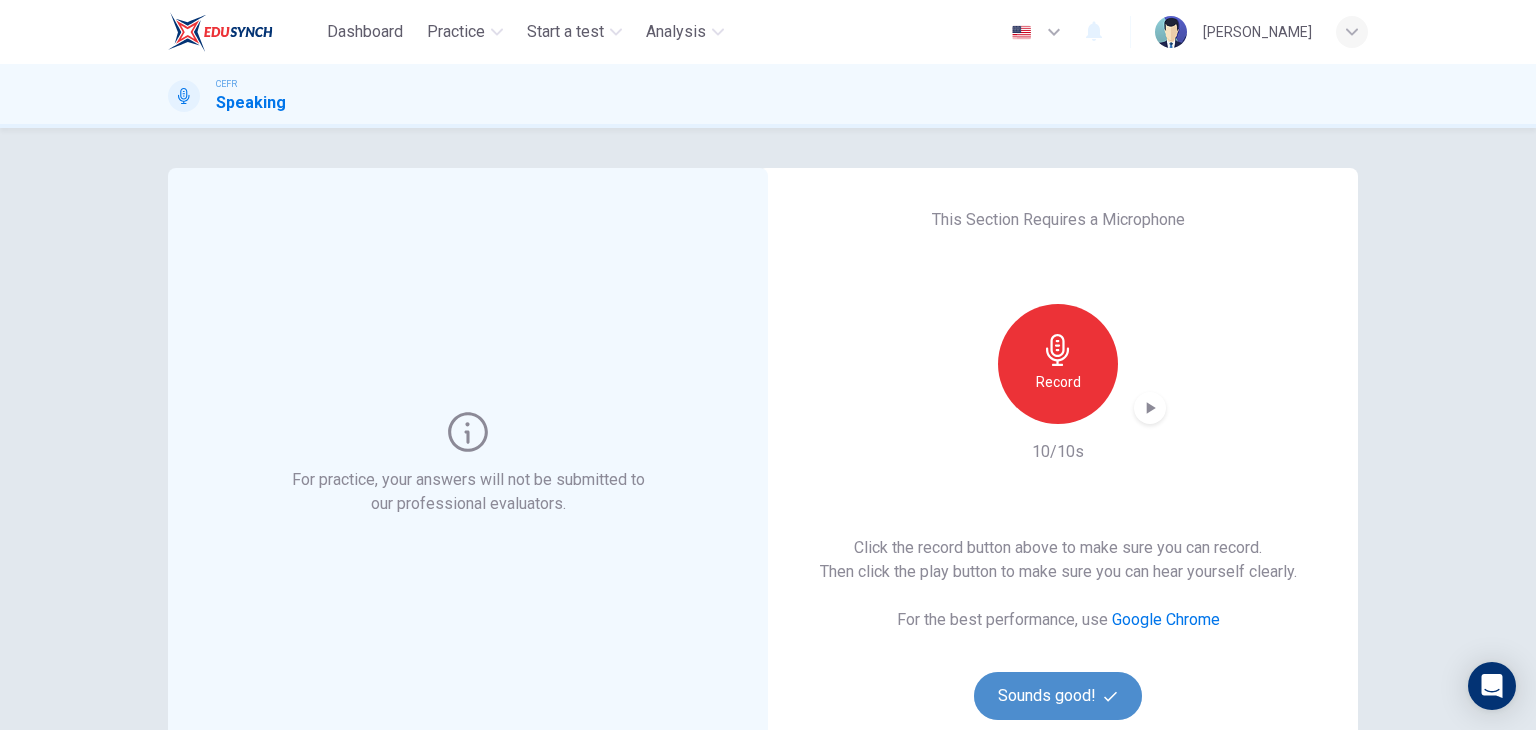 click on "Sounds good!" at bounding box center (1058, 696) 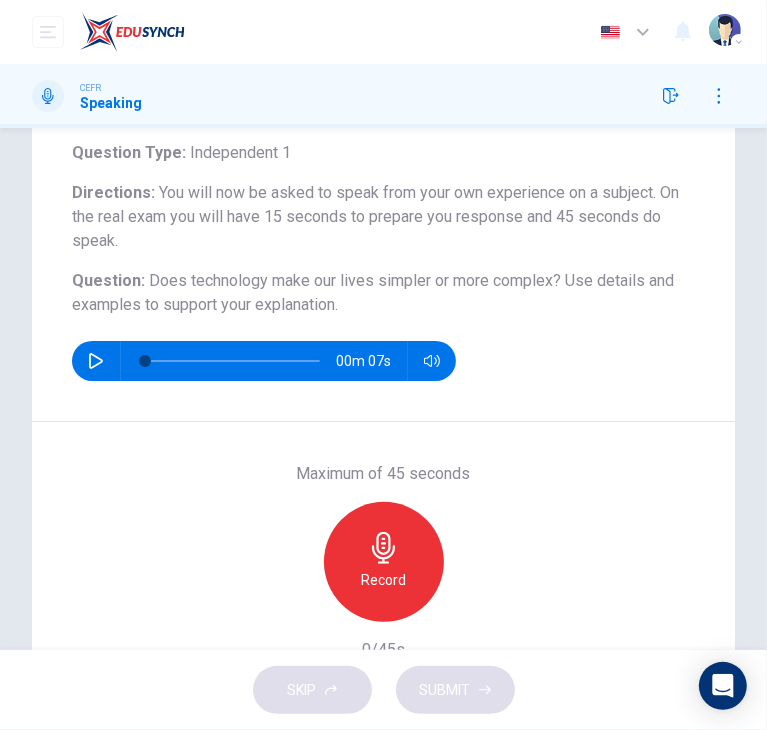 scroll, scrollTop: 122, scrollLeft: 0, axis: vertical 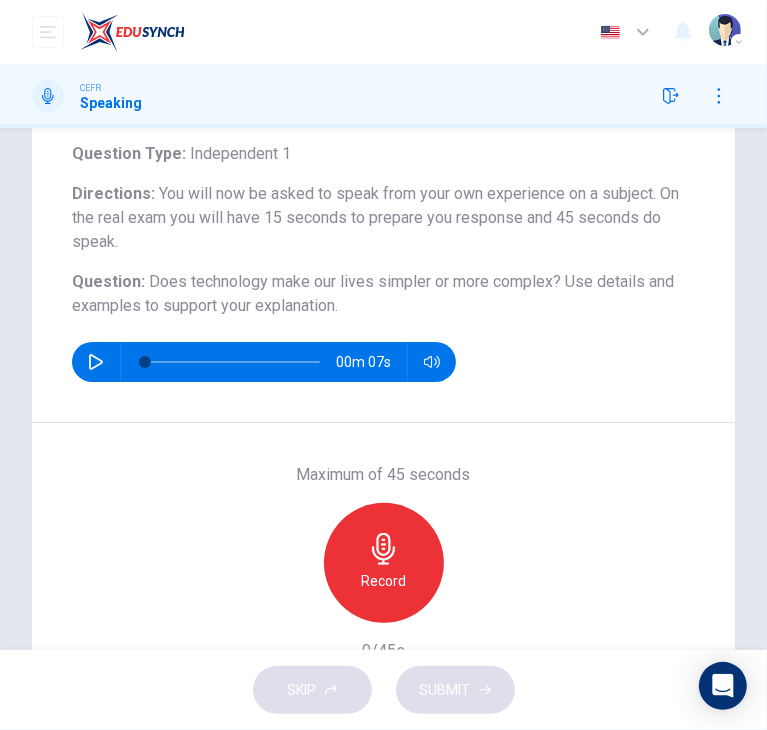 click on "Record" at bounding box center [383, 581] 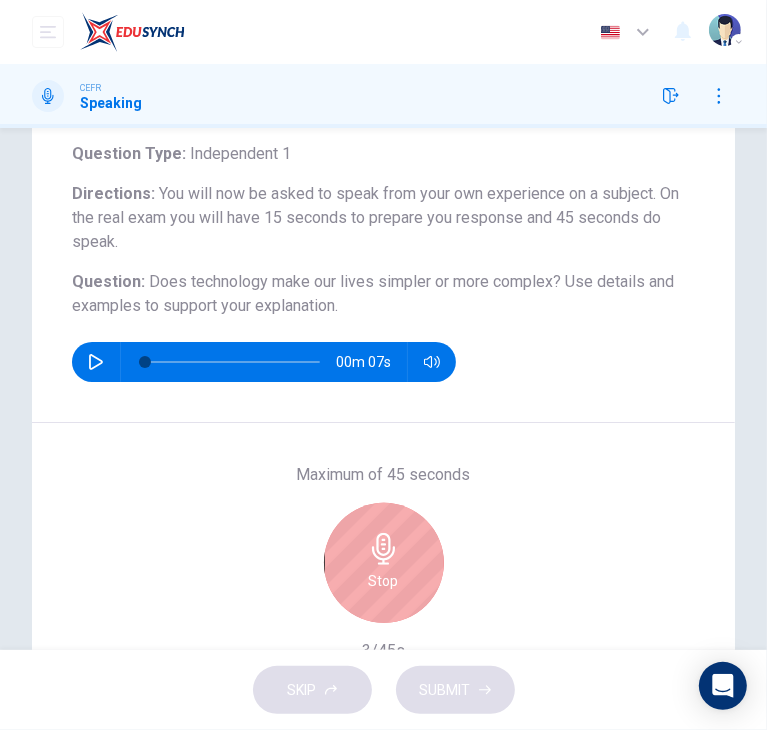 click 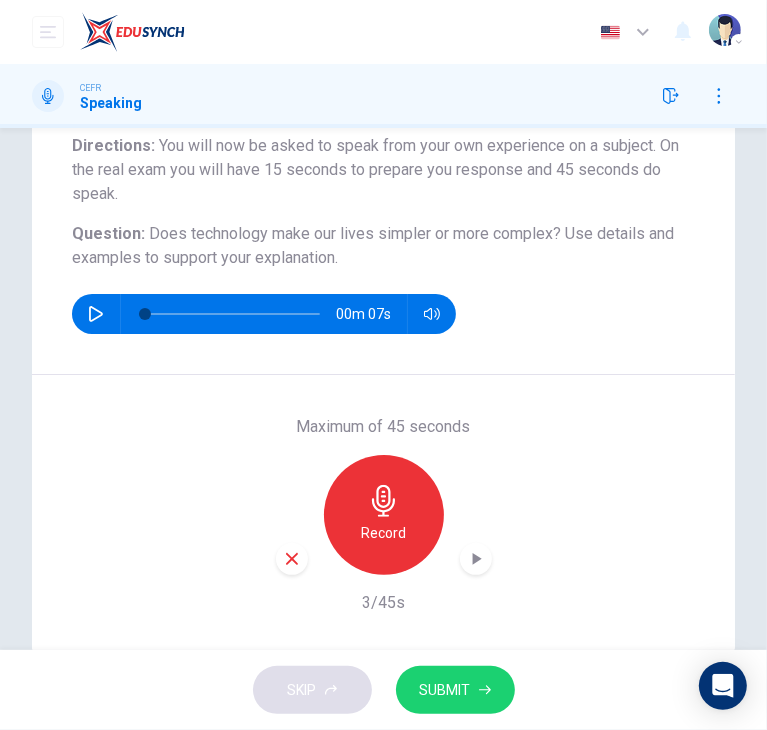 scroll, scrollTop: 158, scrollLeft: 0, axis: vertical 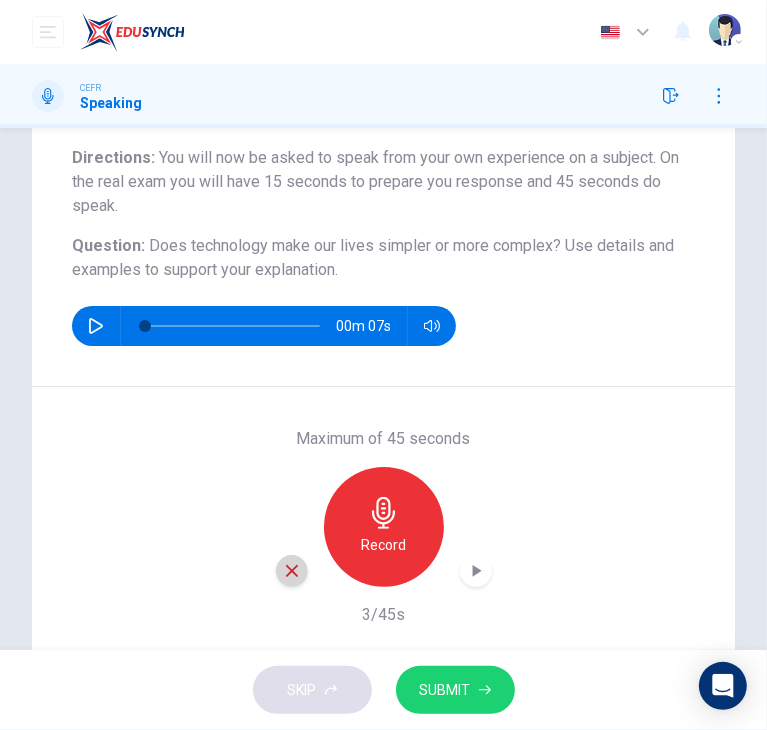 click 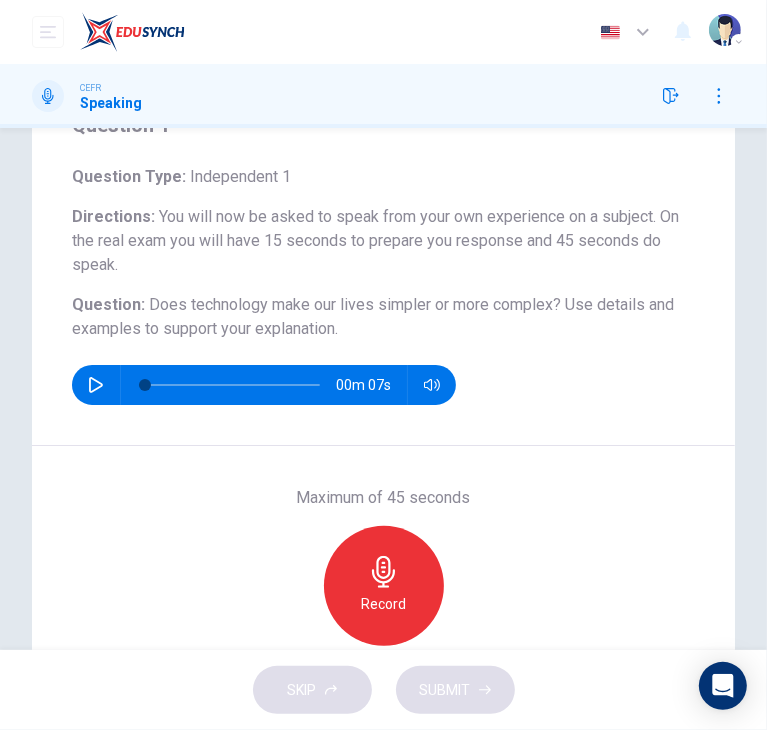 scroll, scrollTop: 96, scrollLeft: 0, axis: vertical 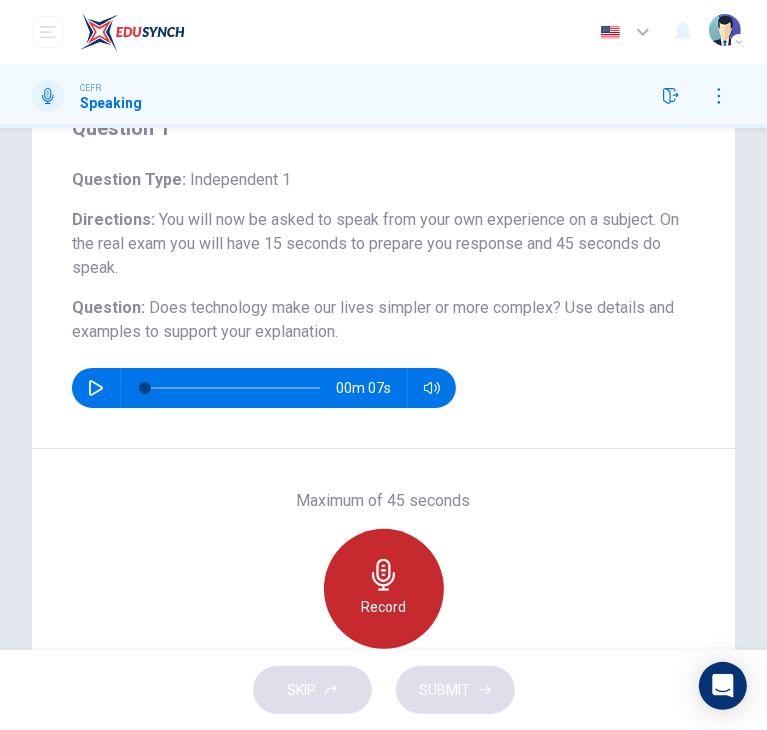 click on "Record" at bounding box center [384, 589] 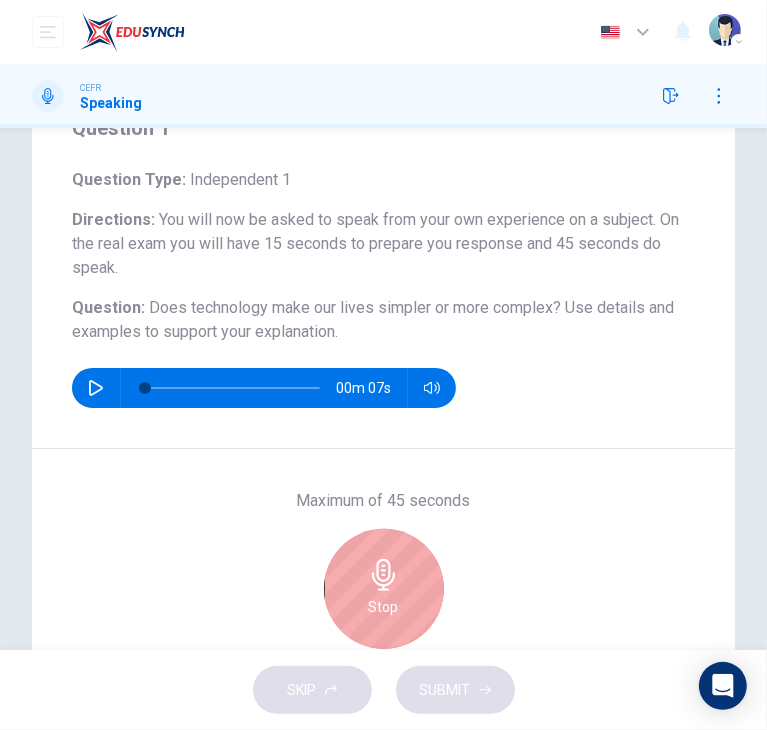 click 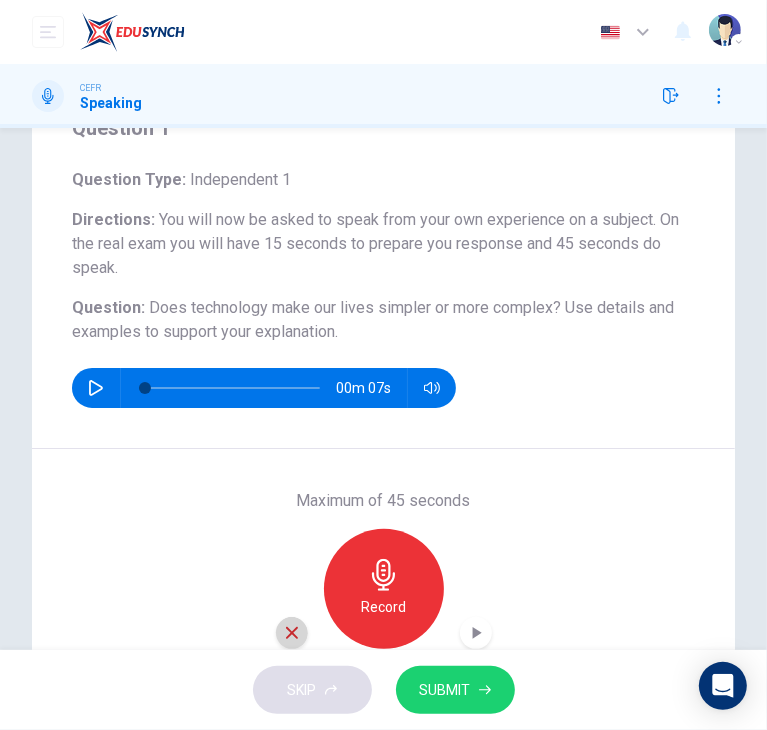 click 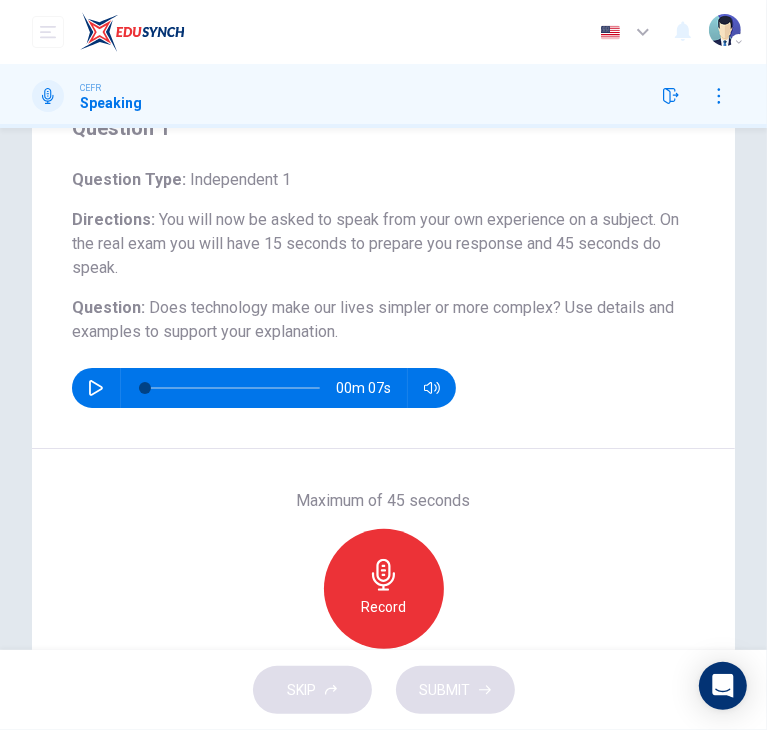click on "Record" at bounding box center [384, 589] 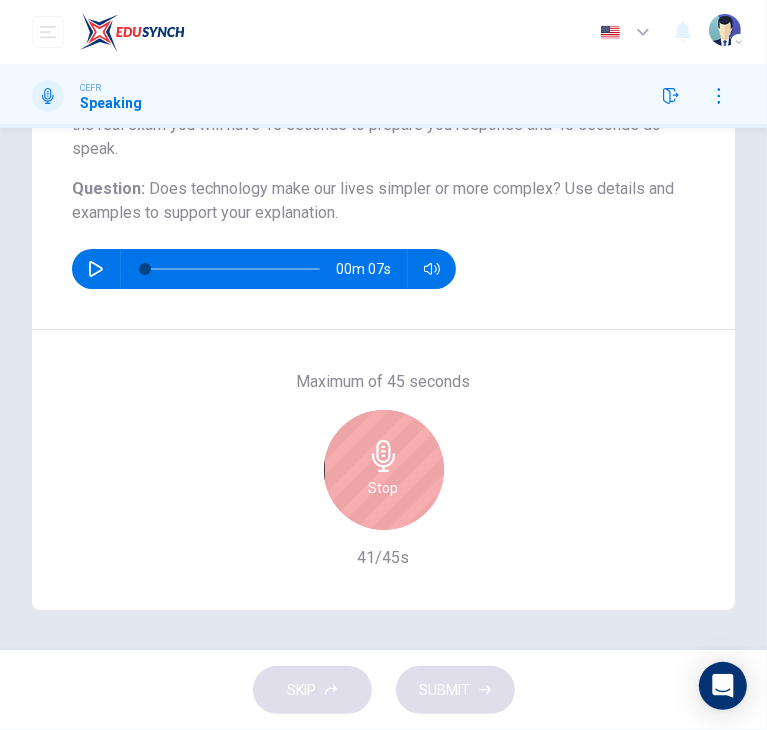 scroll, scrollTop: 214, scrollLeft: 0, axis: vertical 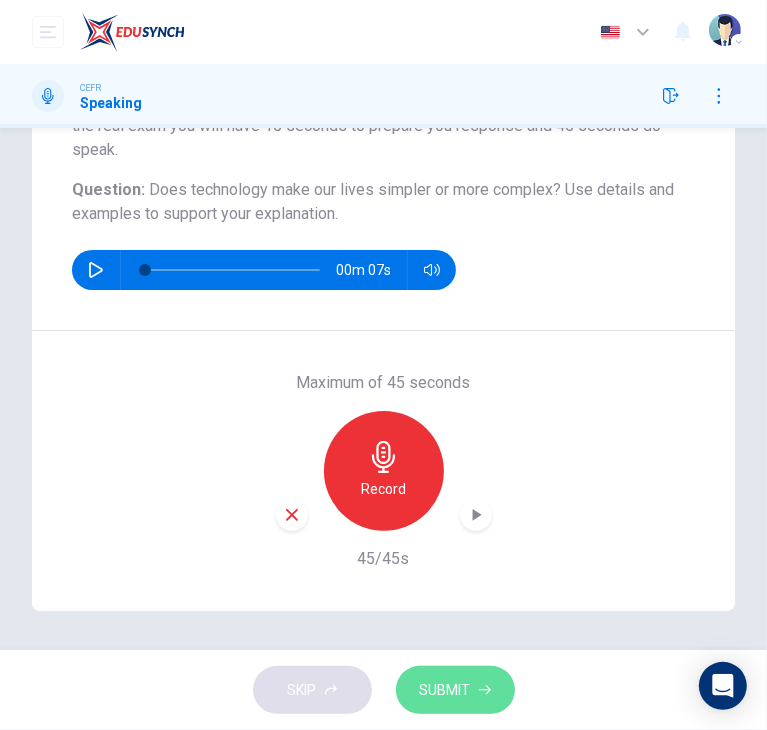 click on "SUBMIT" at bounding box center (445, 690) 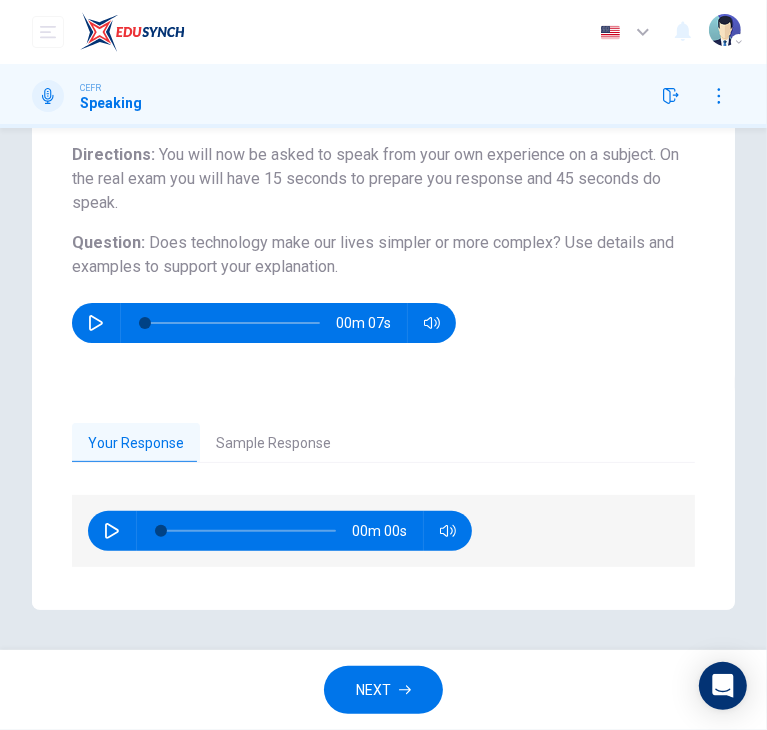 scroll, scrollTop: 160, scrollLeft: 0, axis: vertical 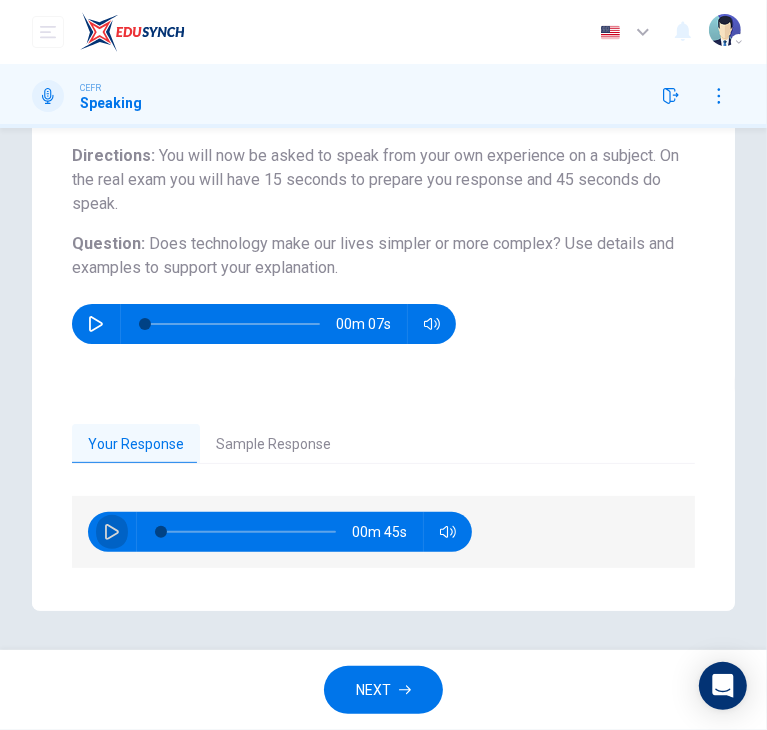 click at bounding box center [112, 532] 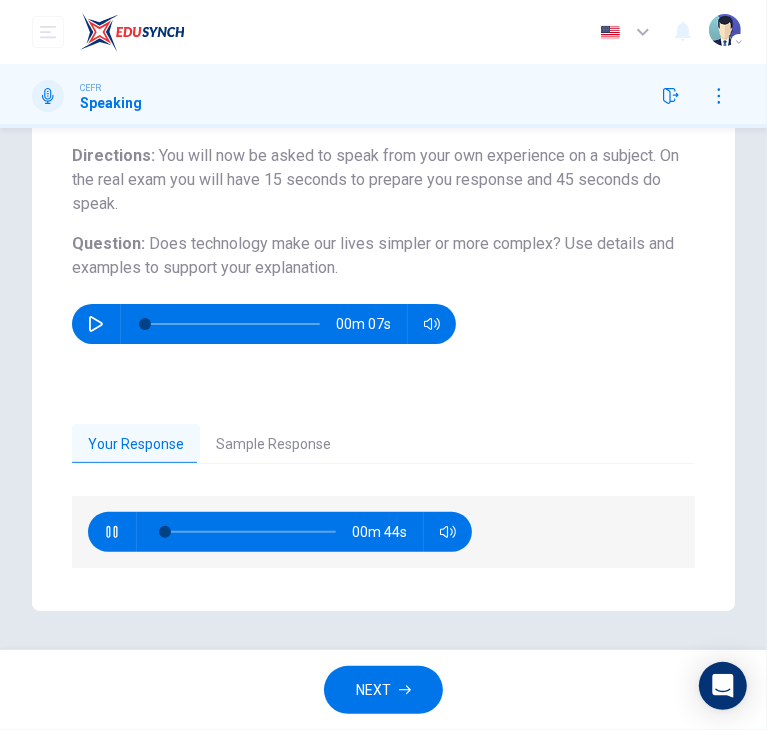 type on "4" 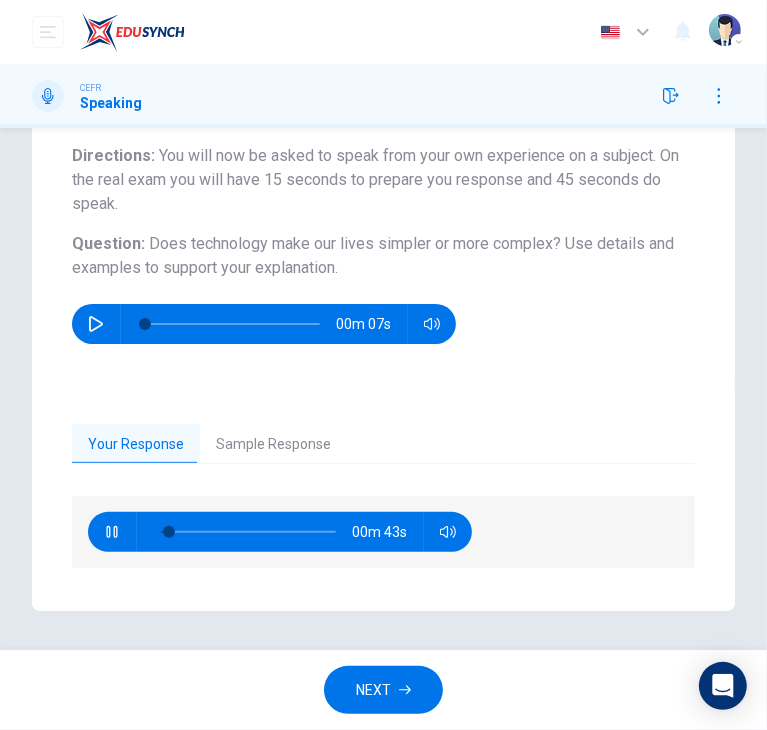 type 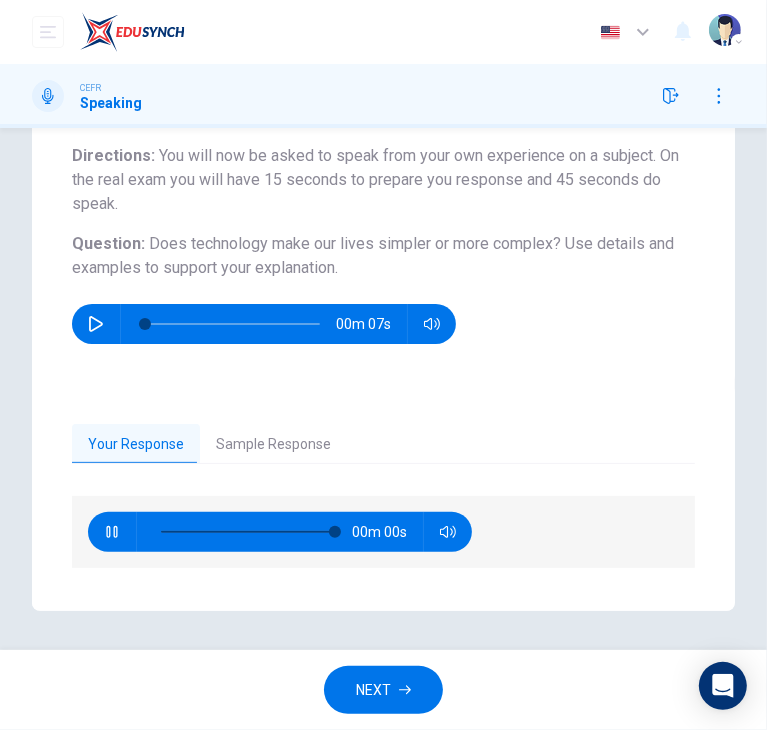 type on "0" 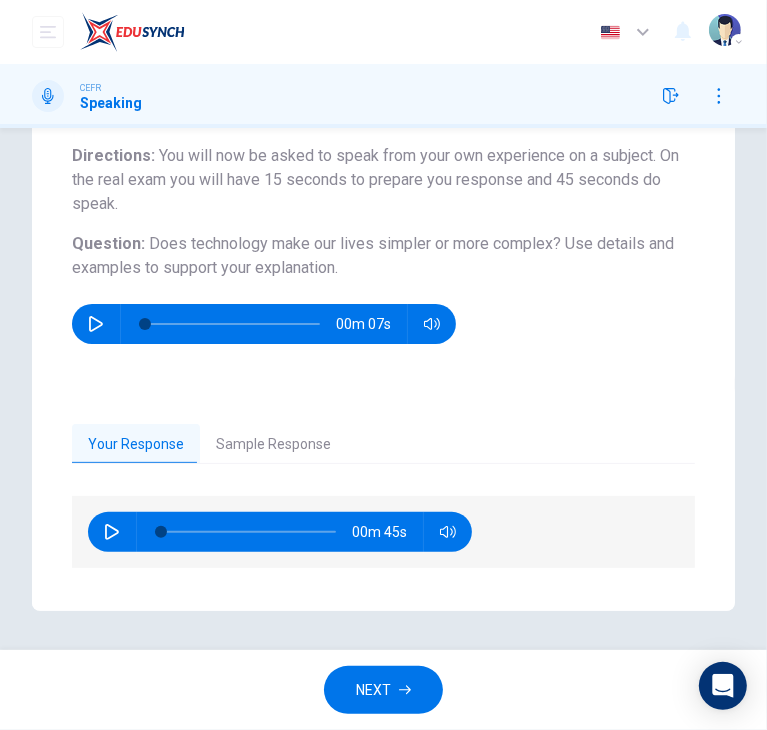 click on "NEXT" at bounding box center (373, 690) 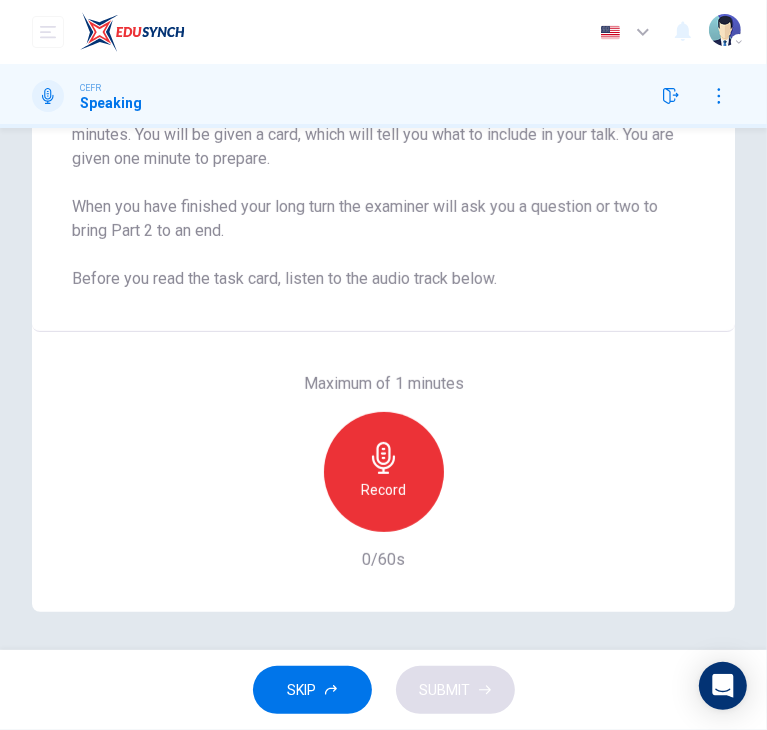 scroll, scrollTop: 276, scrollLeft: 0, axis: vertical 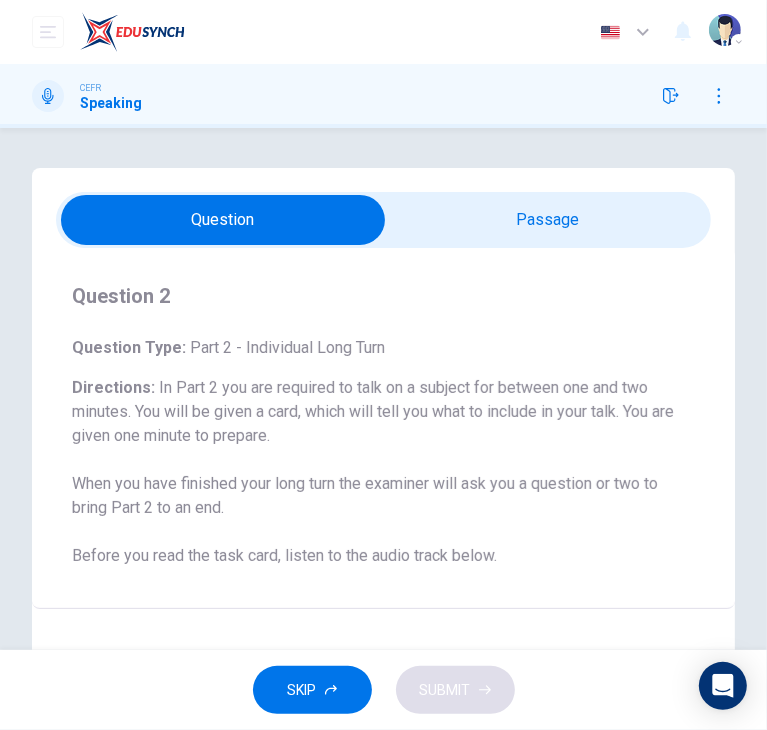 click at bounding box center [223, 220] 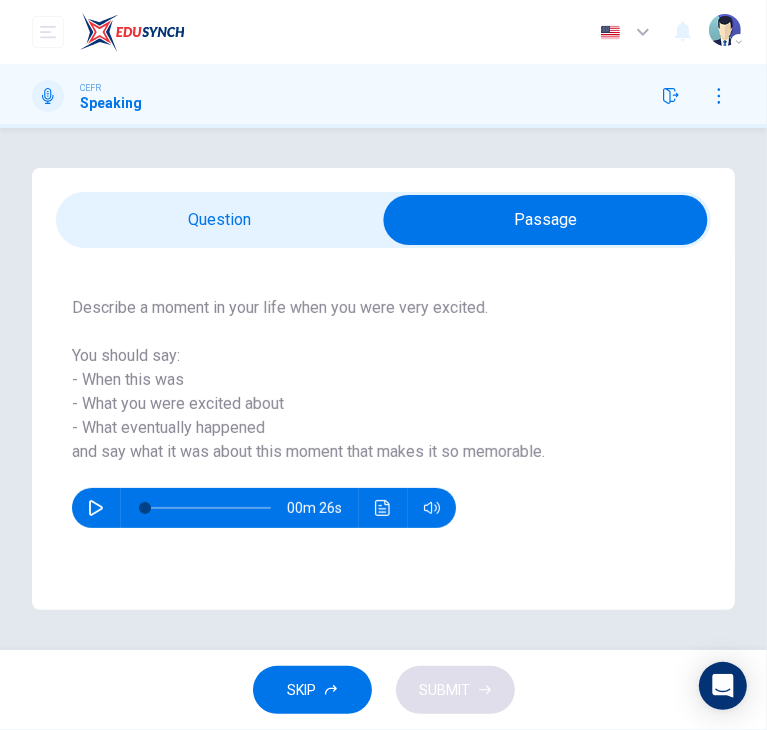 scroll, scrollTop: 0, scrollLeft: 0, axis: both 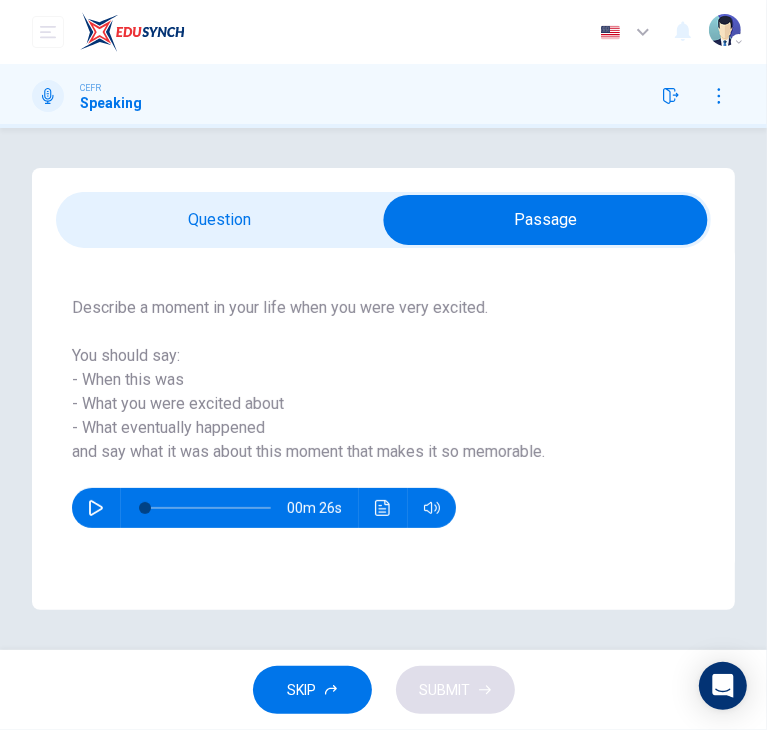 click at bounding box center [545, 220] 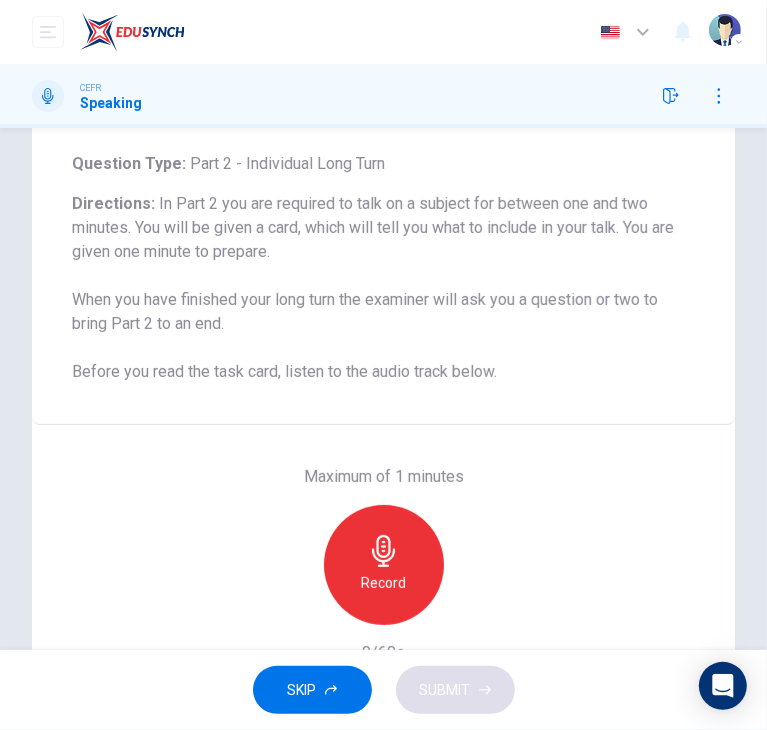 scroll, scrollTop: 186, scrollLeft: 0, axis: vertical 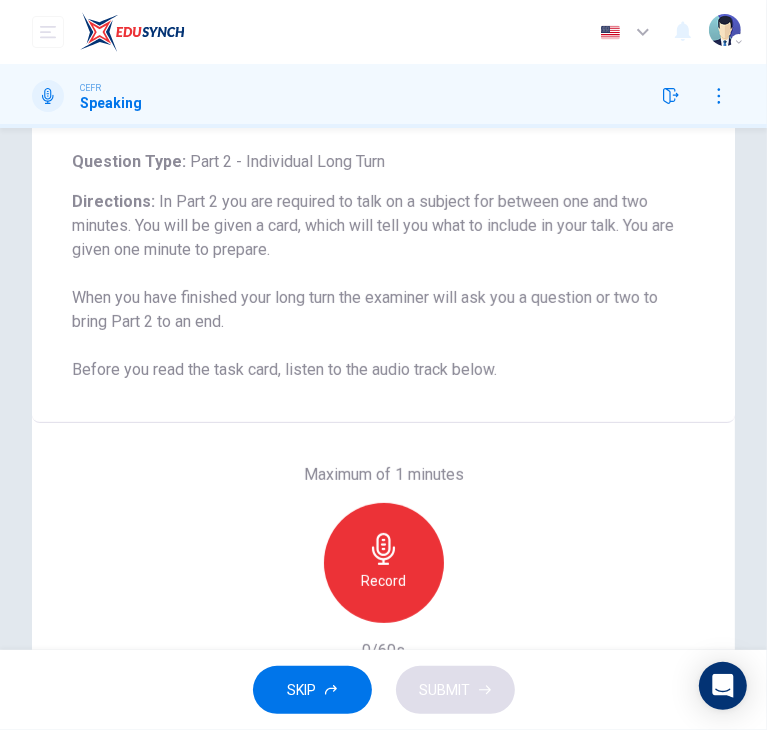 click on "Record" at bounding box center [383, 581] 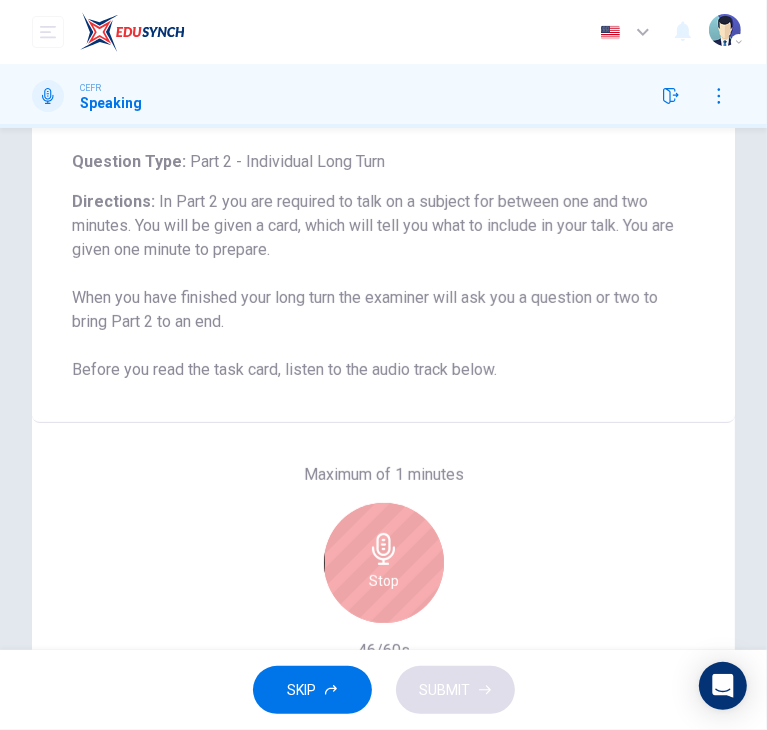 click on "Stop" at bounding box center (384, 581) 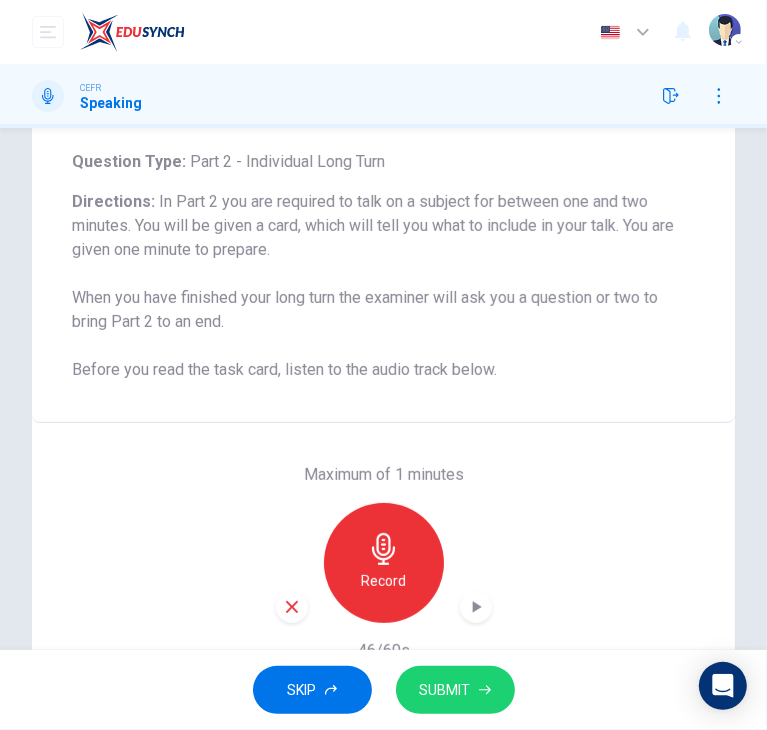scroll, scrollTop: 279, scrollLeft: 0, axis: vertical 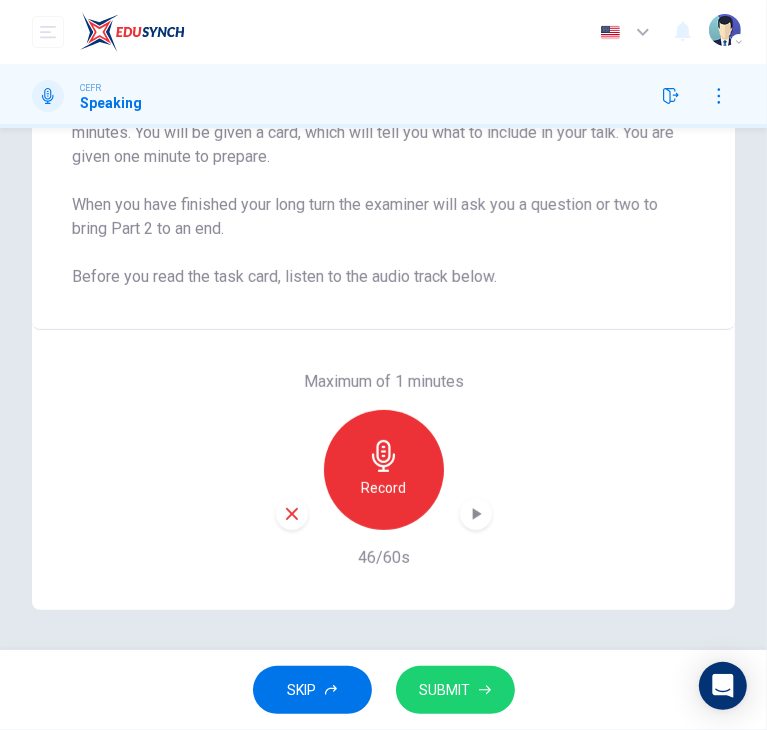 click 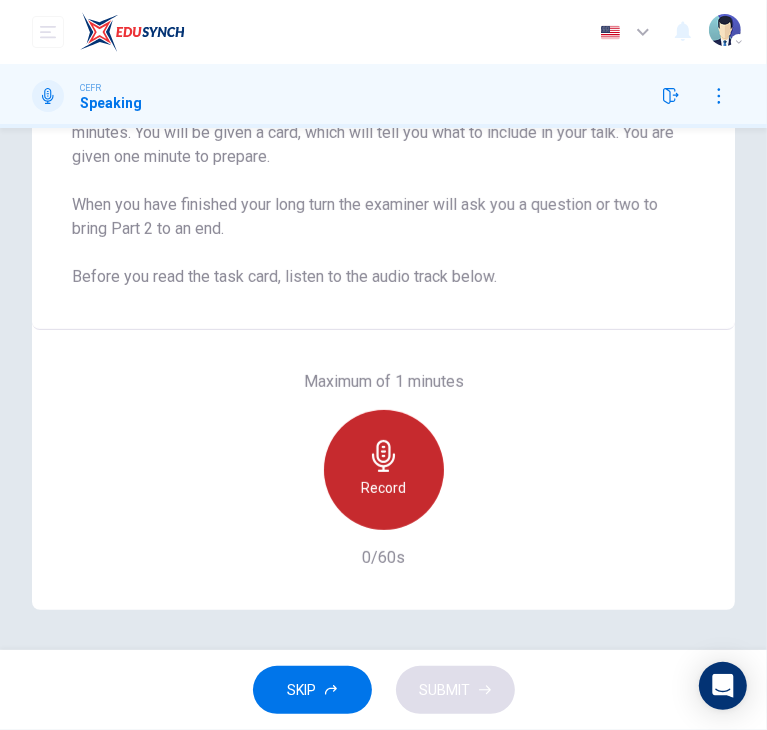 click on "Record" at bounding box center [384, 470] 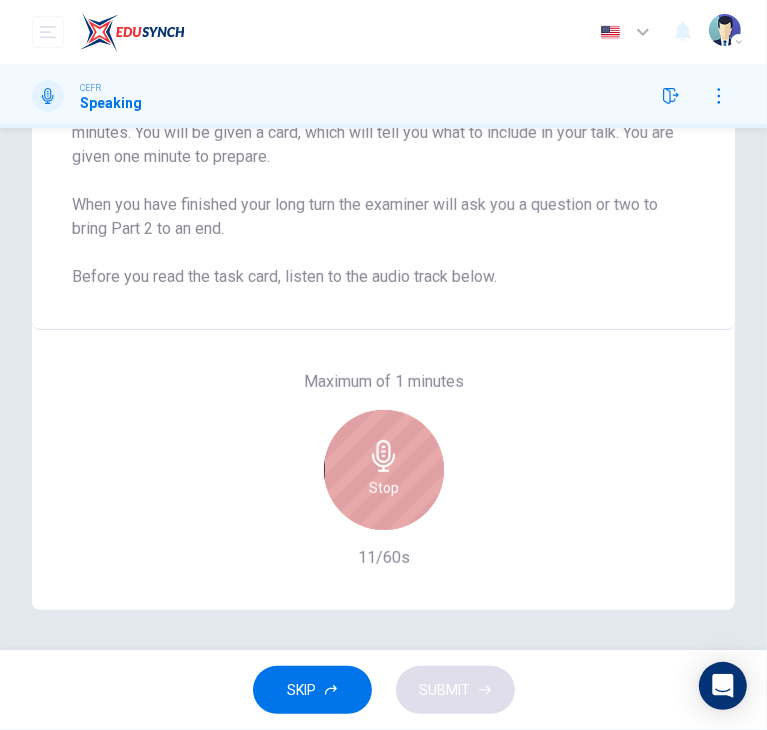 click on "Stop" at bounding box center [384, 470] 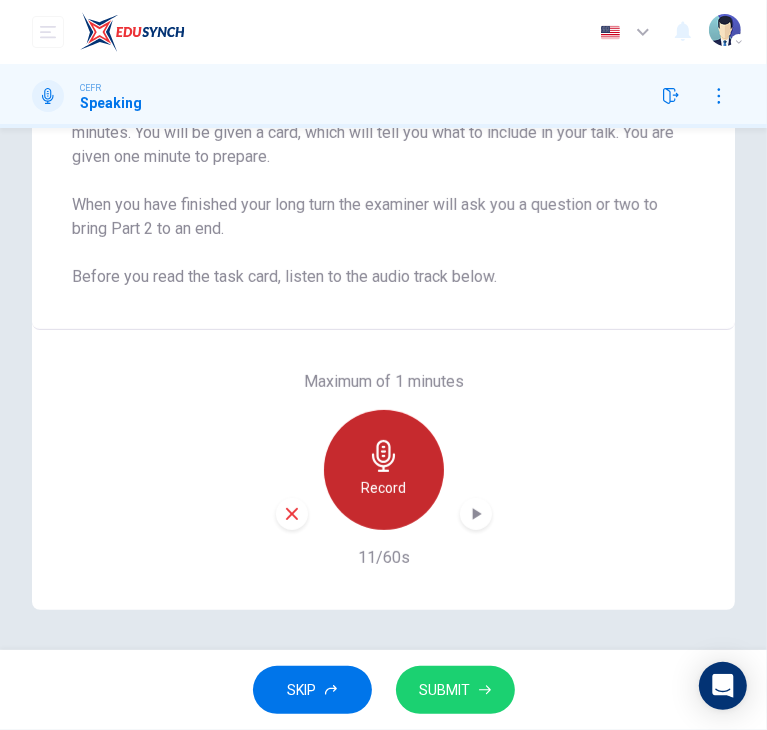 drag, startPoint x: 396, startPoint y: 490, endPoint x: 352, endPoint y: 491, distance: 44.011364 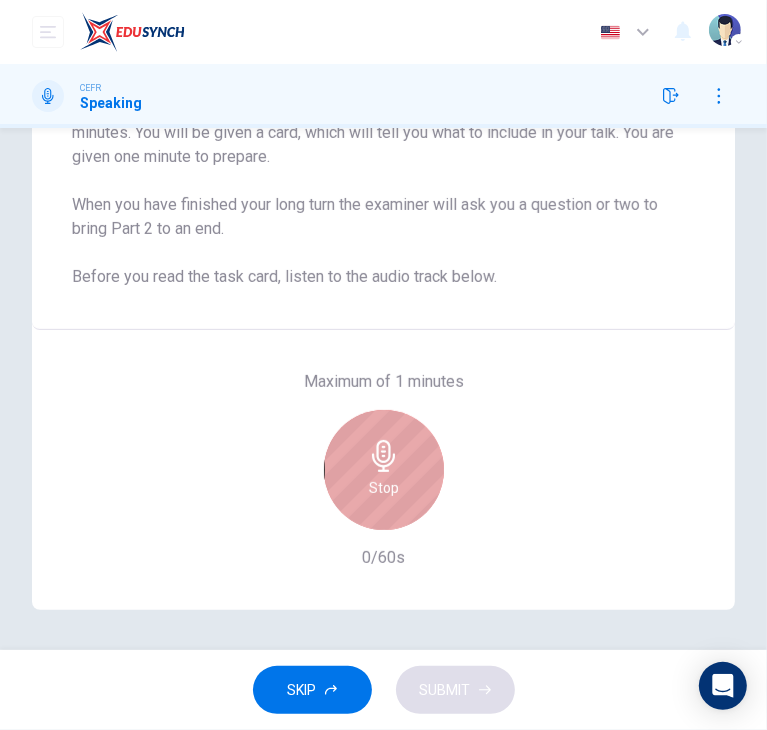 click on "Stop" at bounding box center (384, 470) 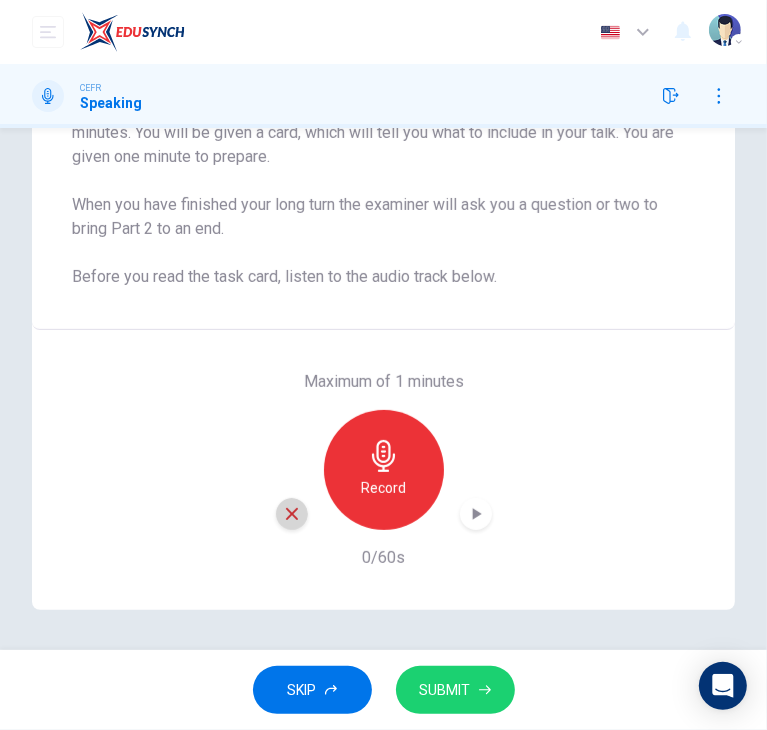 click at bounding box center [292, 514] 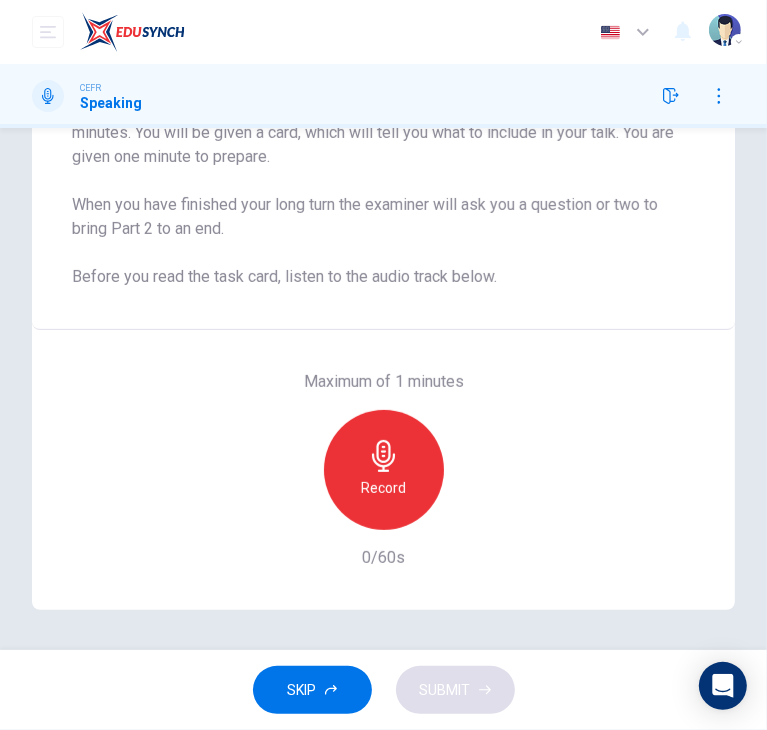 click on "Record" at bounding box center (384, 470) 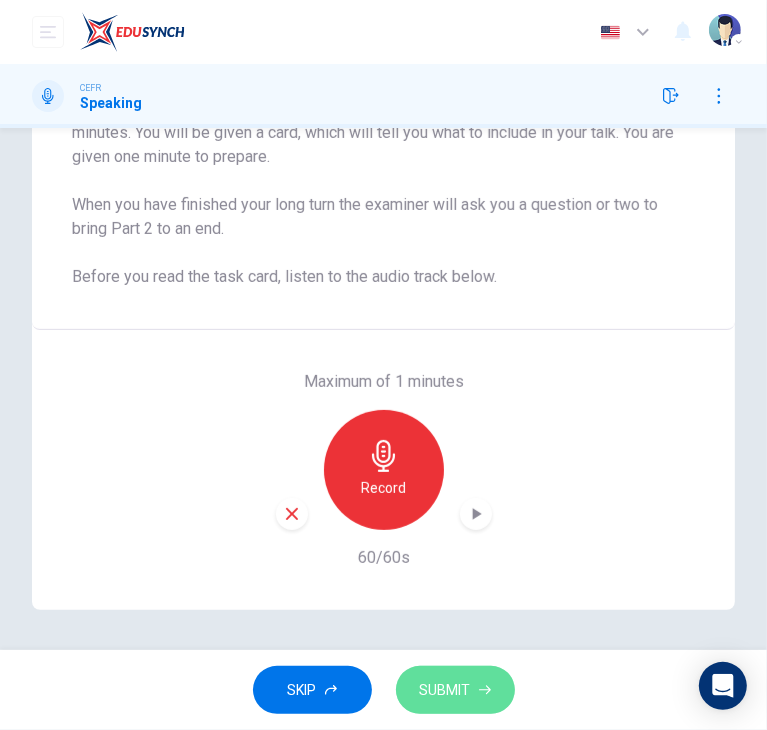 click on "SUBMIT" at bounding box center [455, 690] 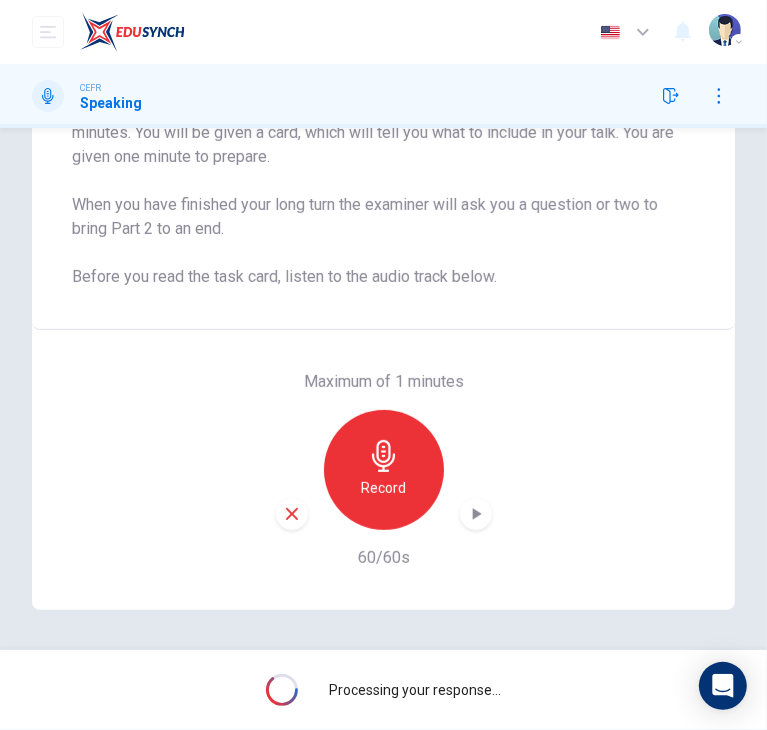 scroll, scrollTop: 224, scrollLeft: 0, axis: vertical 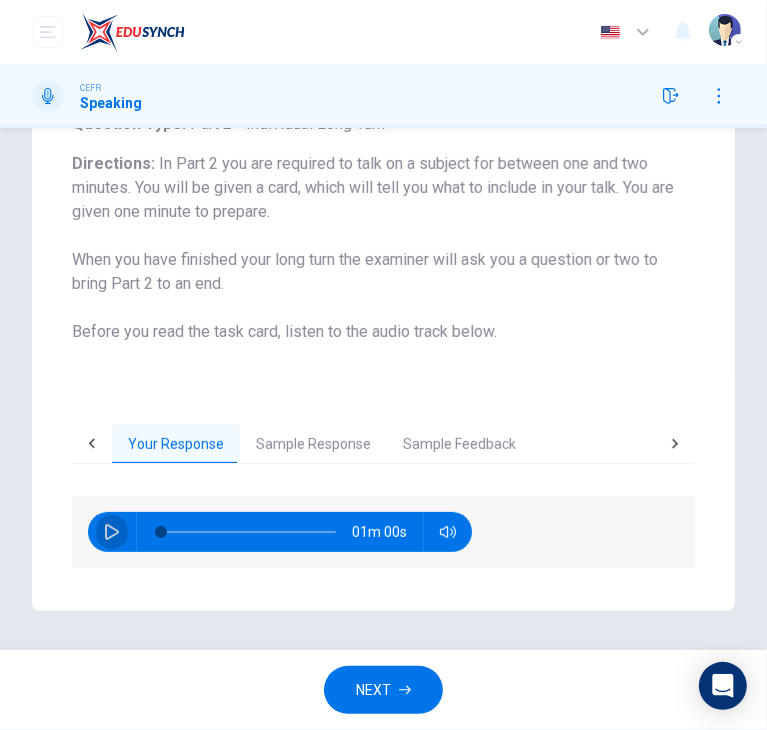 click 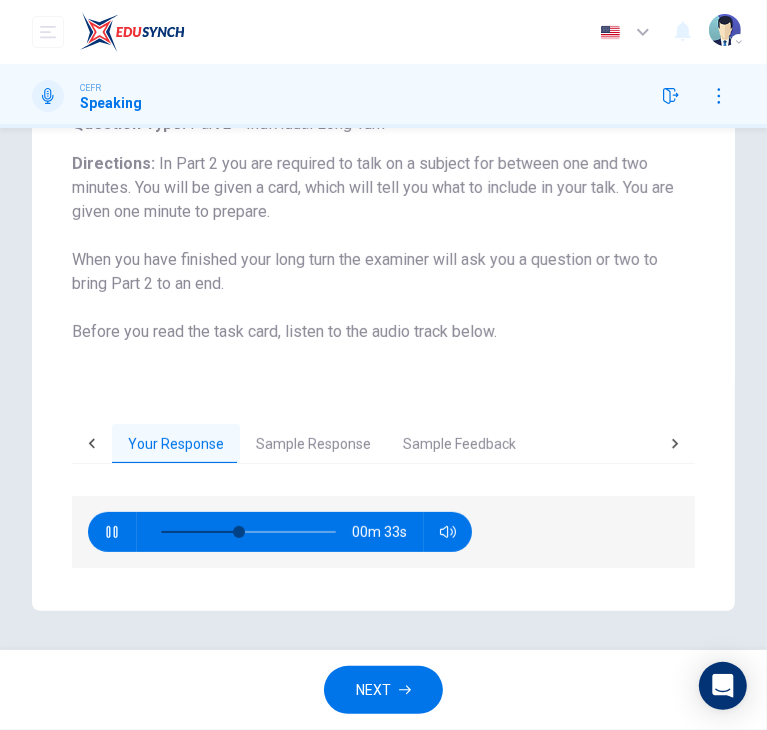 type on "46" 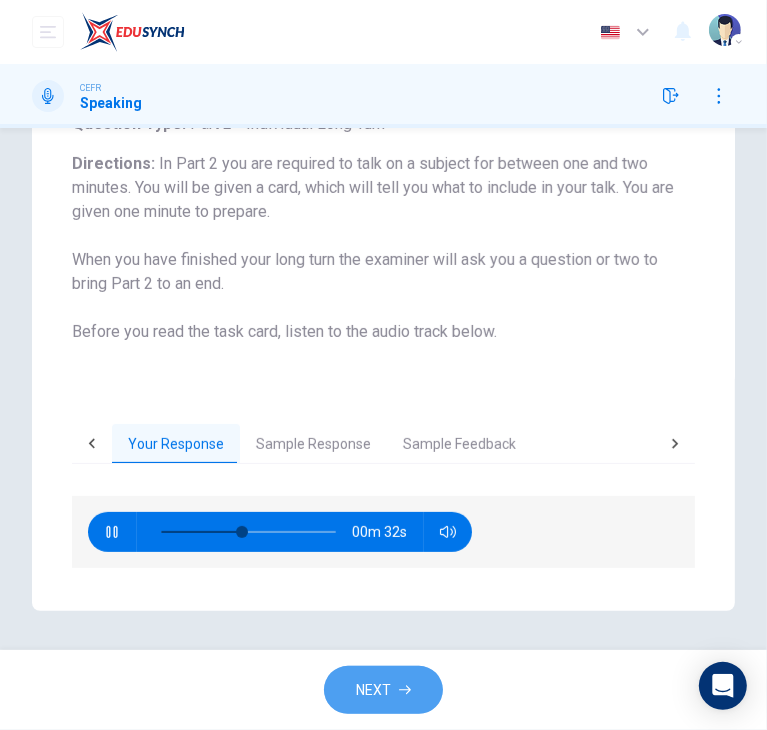 click on "NEXT" at bounding box center [383, 690] 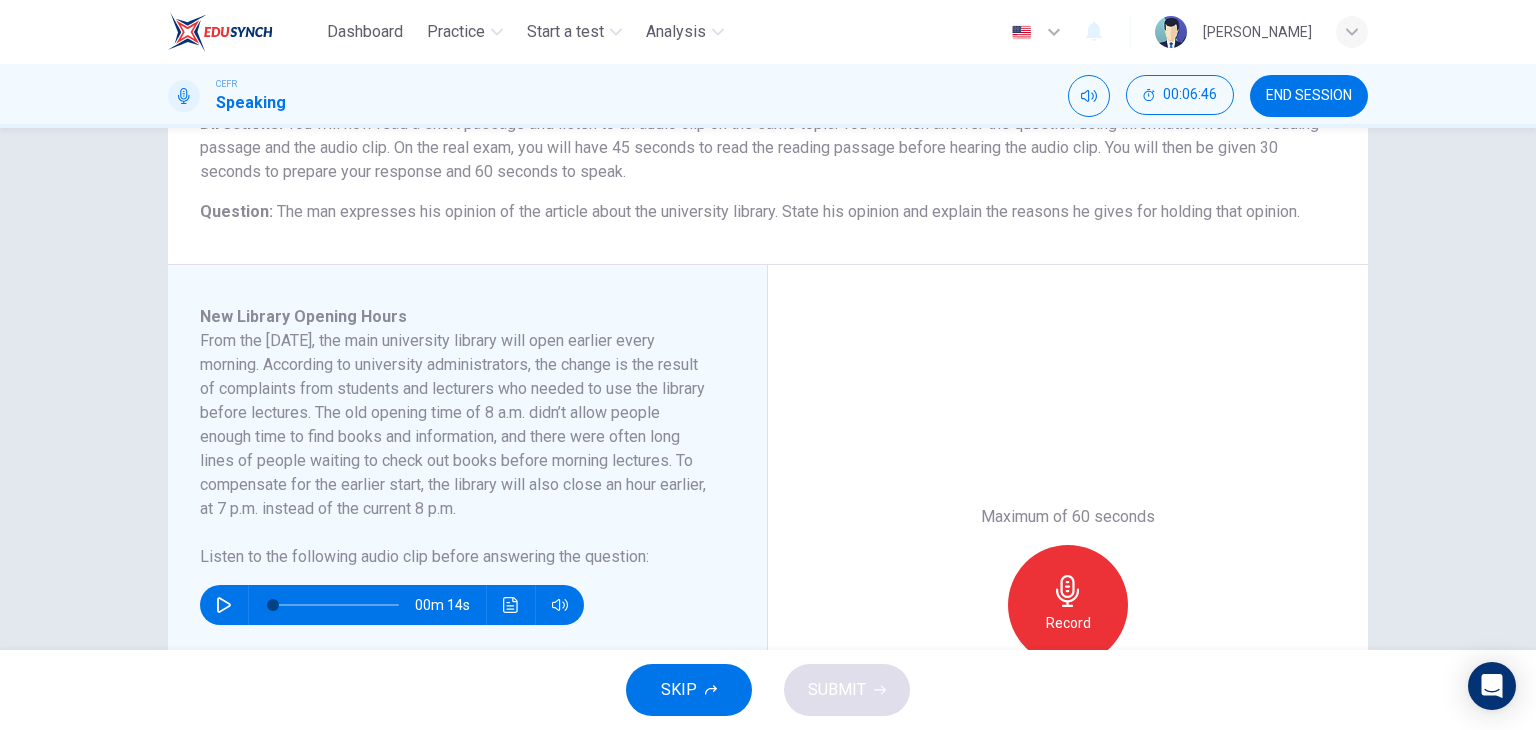scroll, scrollTop: 191, scrollLeft: 0, axis: vertical 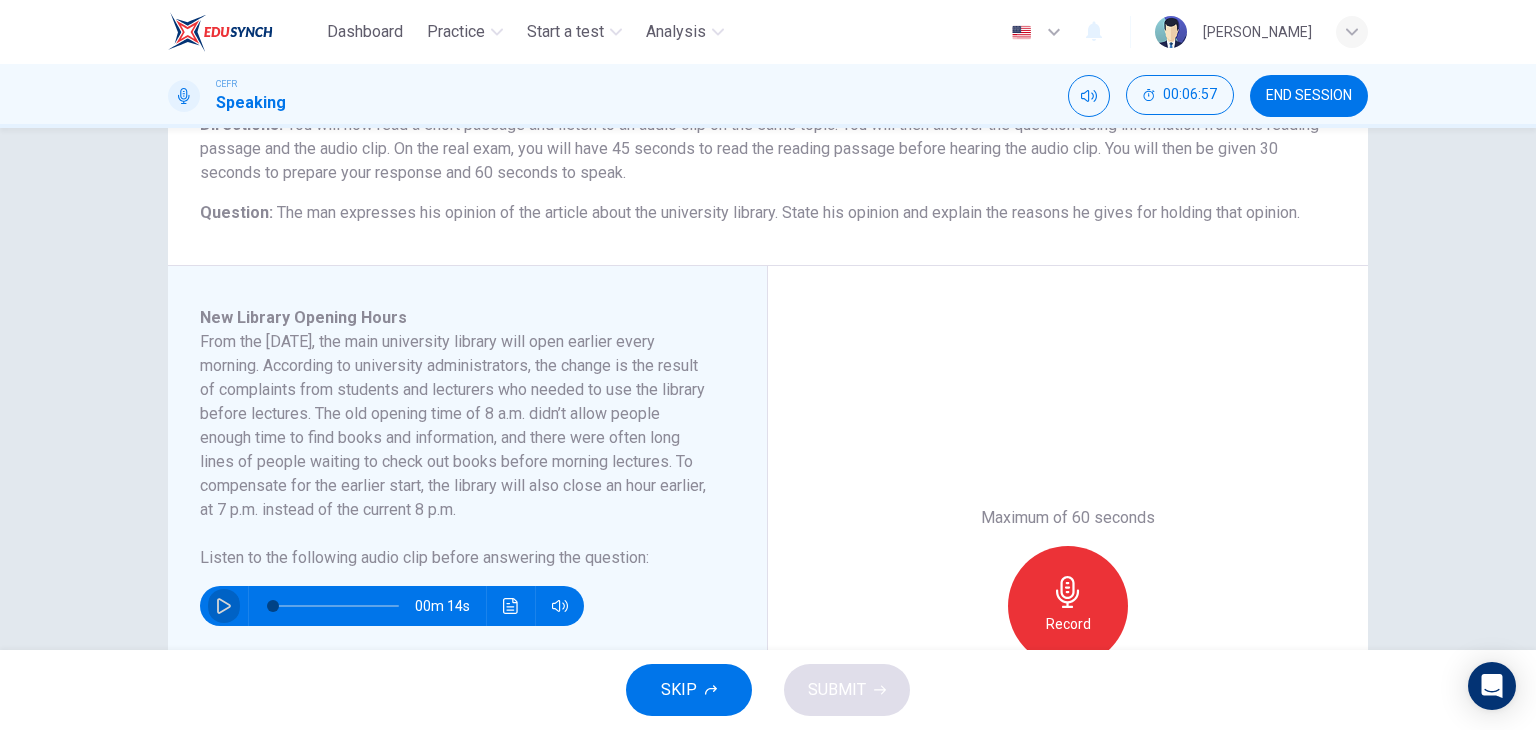 click 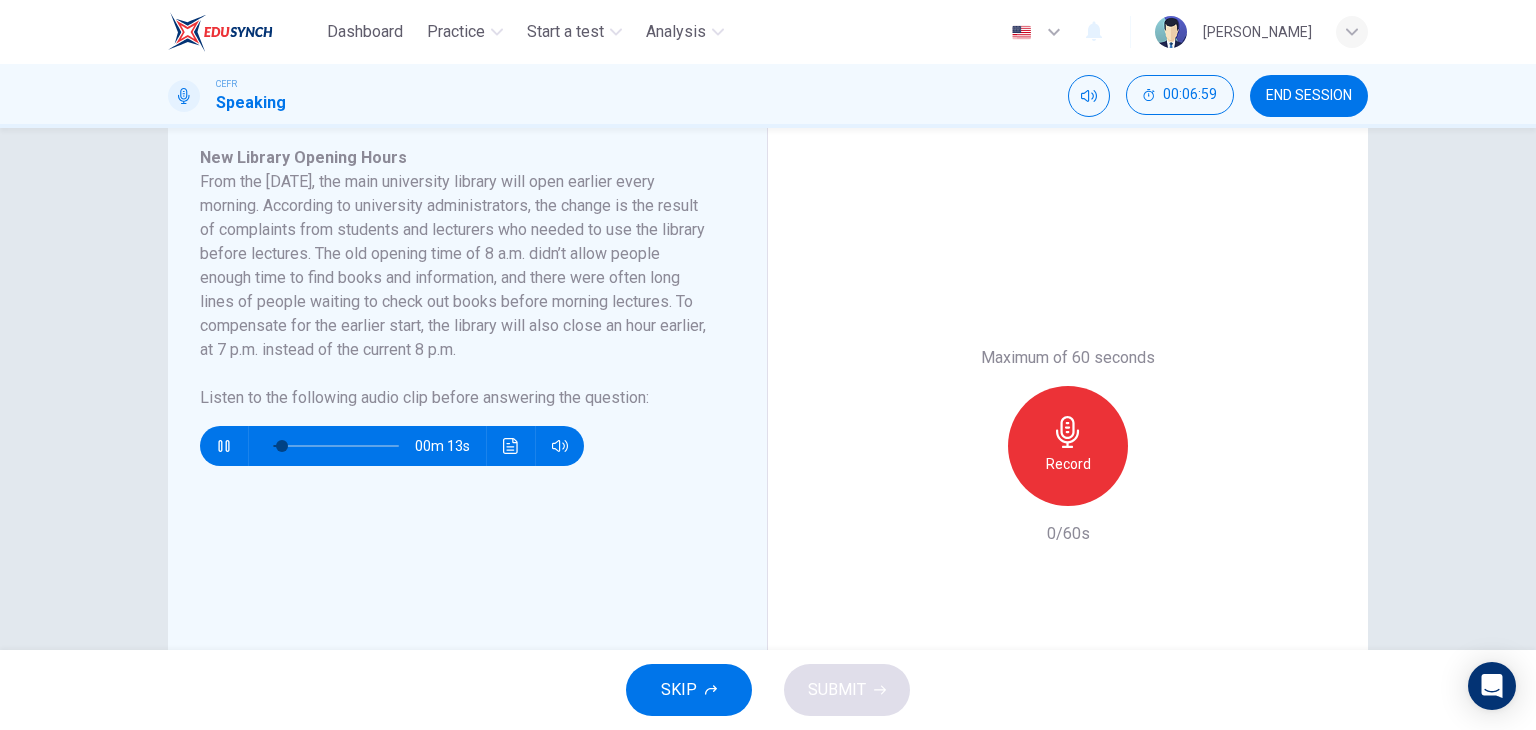 scroll, scrollTop: 350, scrollLeft: 0, axis: vertical 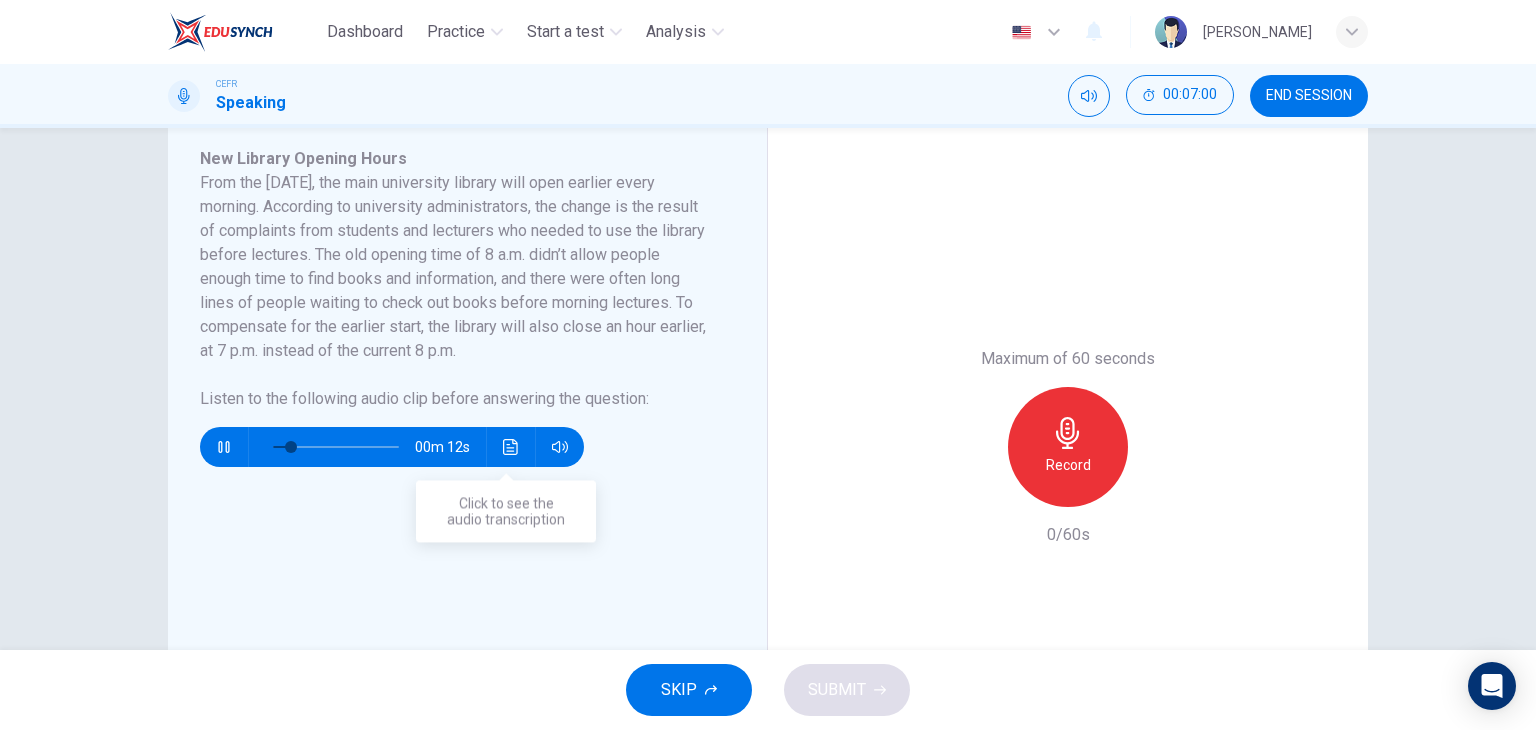 click at bounding box center (511, 447) 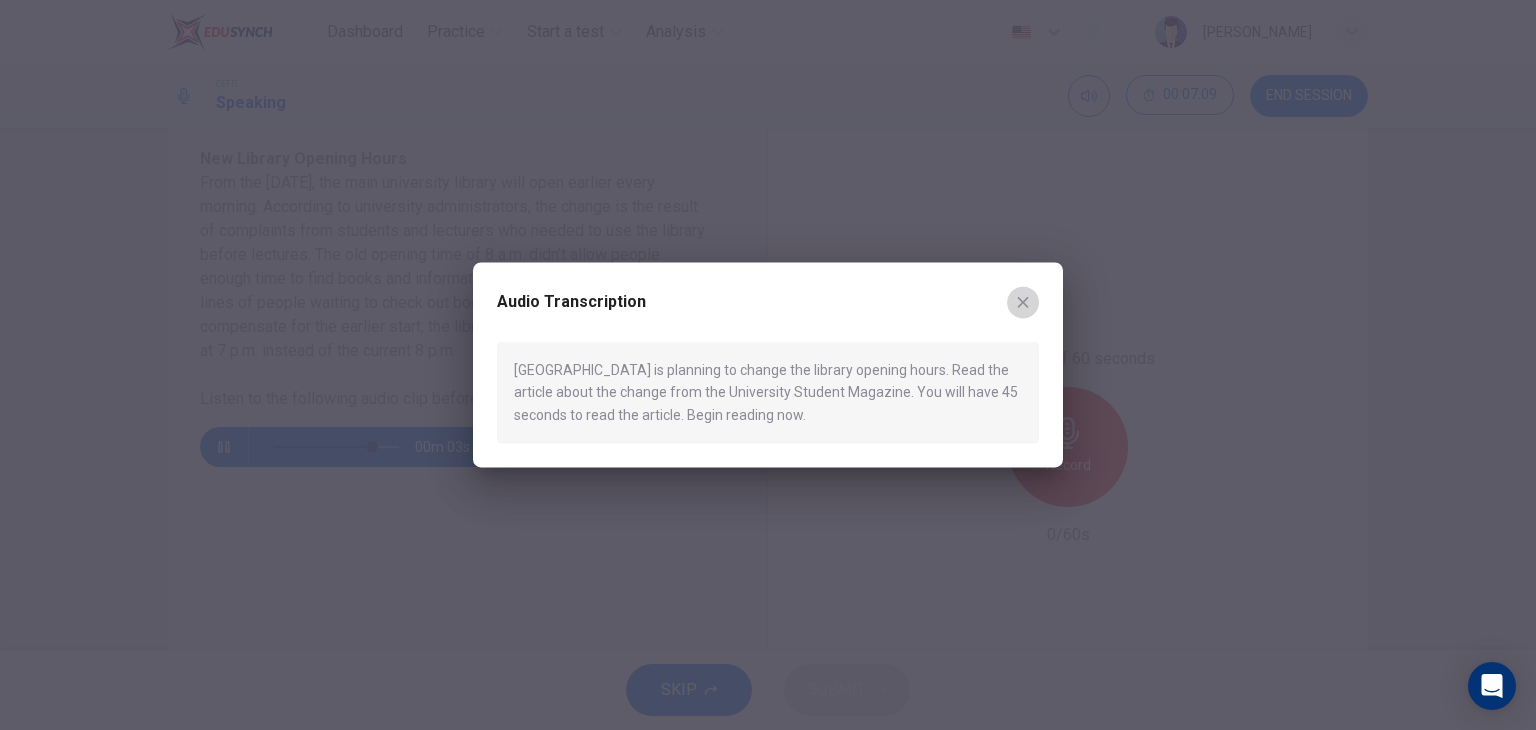 click 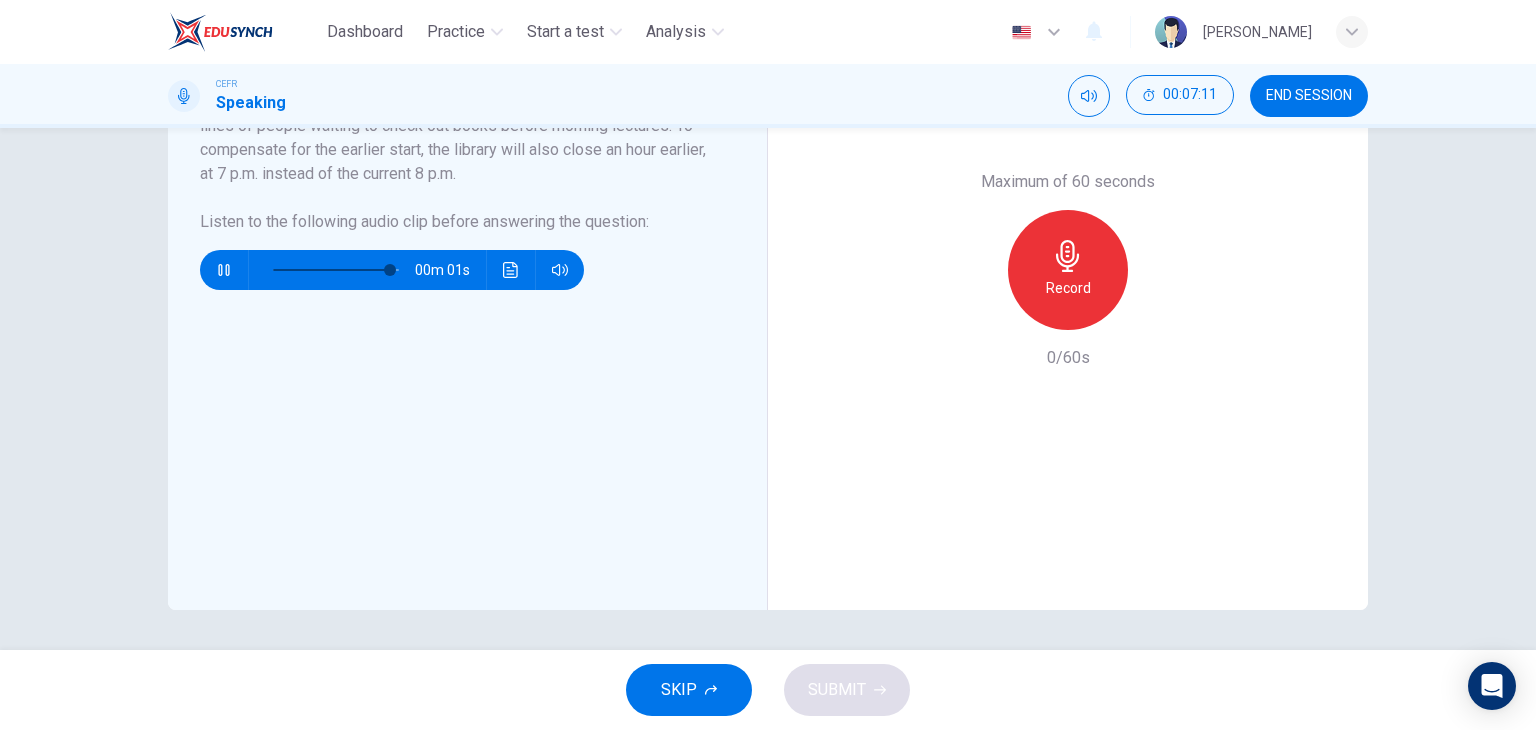 scroll, scrollTop: 0, scrollLeft: 0, axis: both 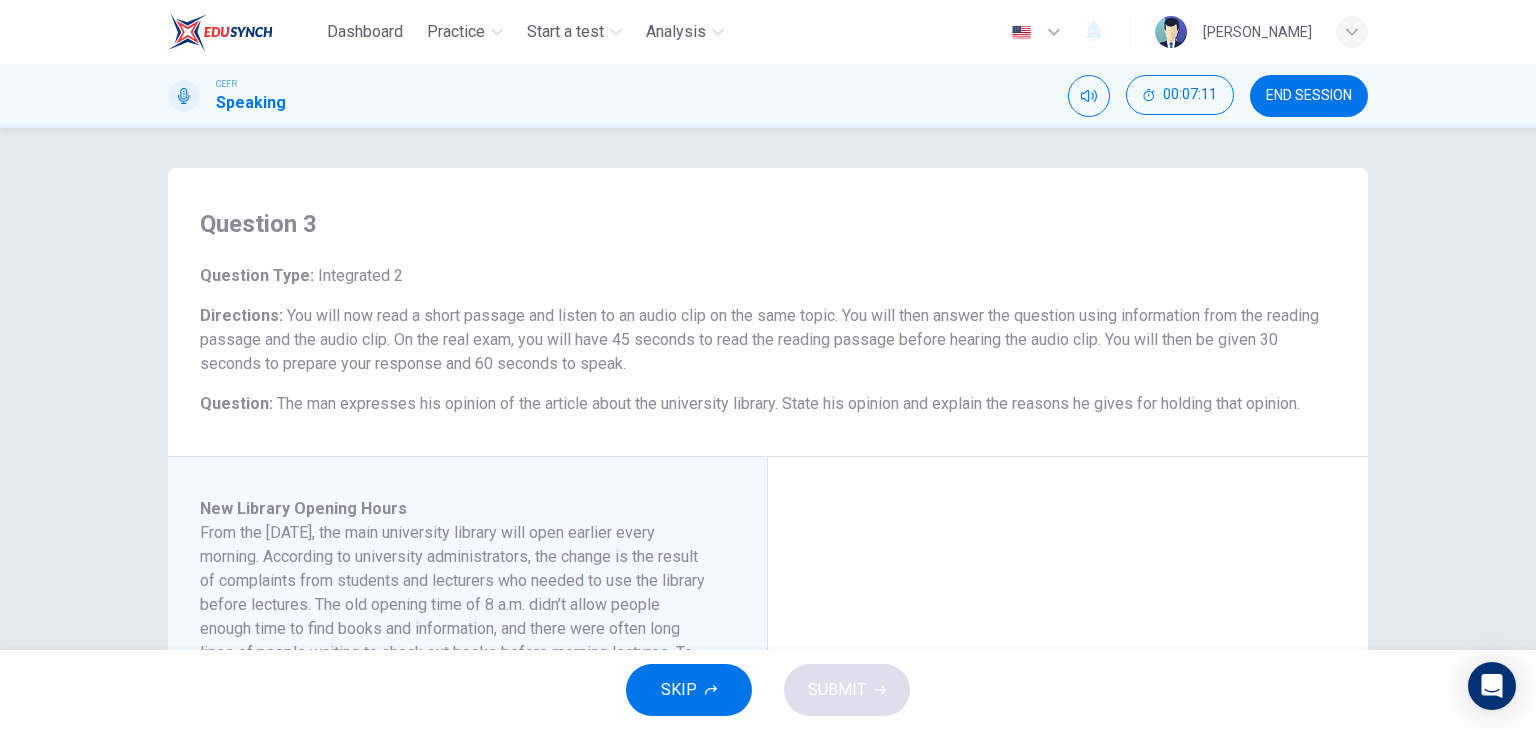 type on "0" 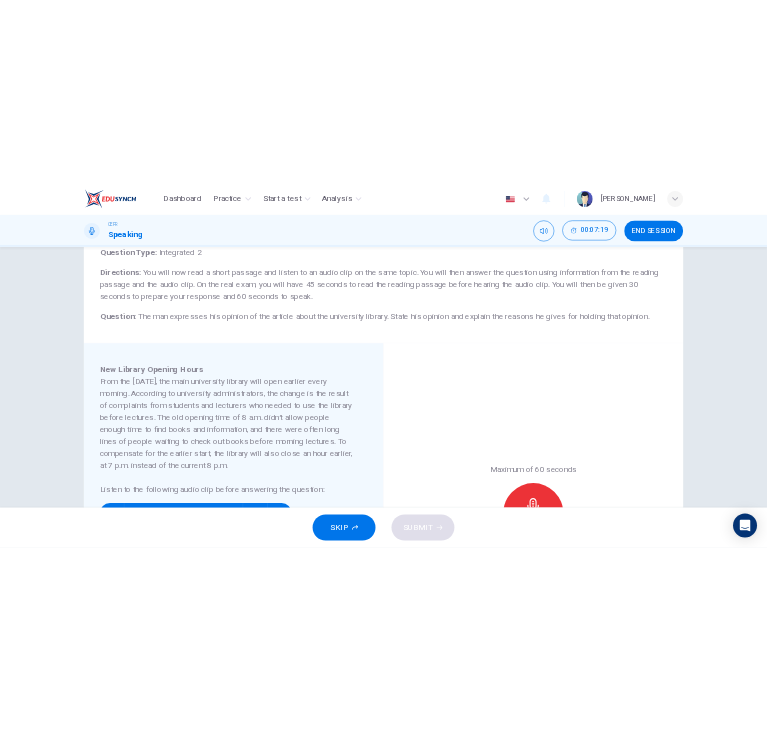 scroll, scrollTop: 136, scrollLeft: 0, axis: vertical 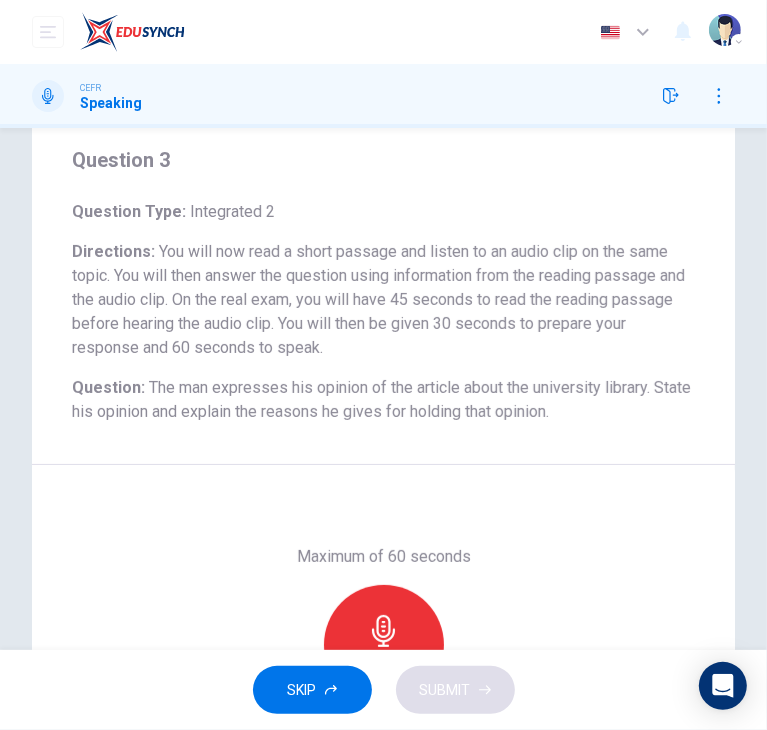 click on "Question   3" at bounding box center (383, 160) 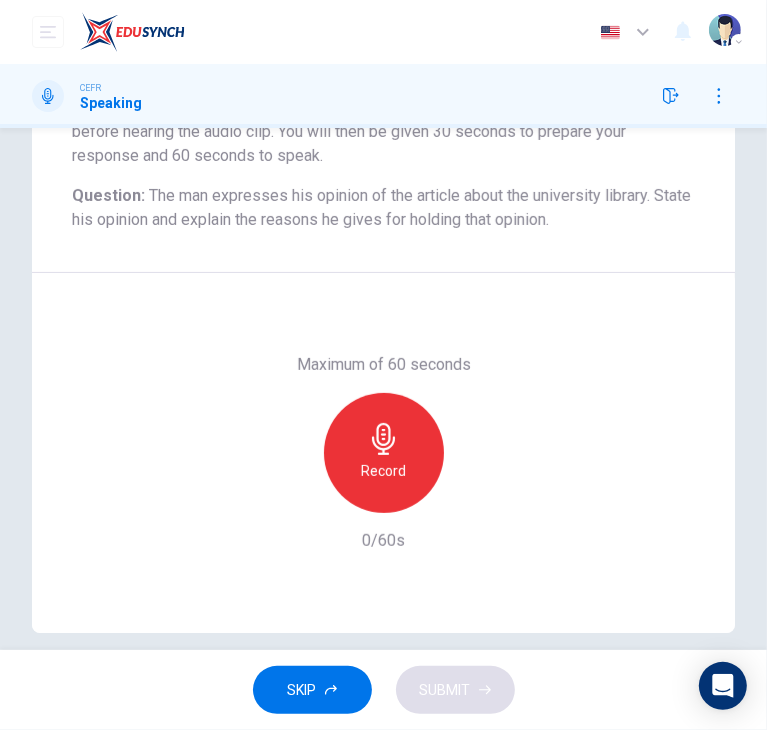 scroll, scrollTop: 327, scrollLeft: 0, axis: vertical 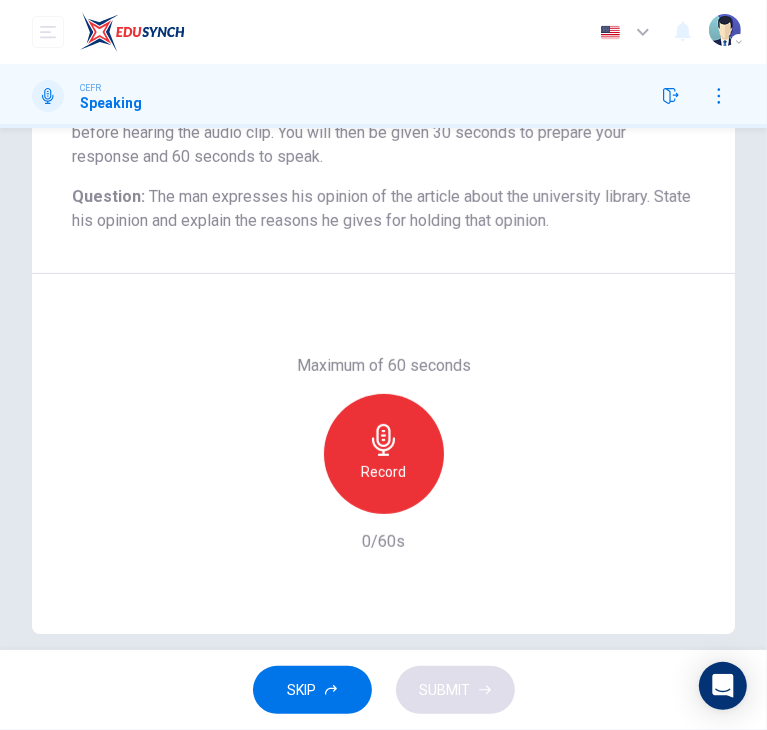 click on "Record" at bounding box center [384, 454] 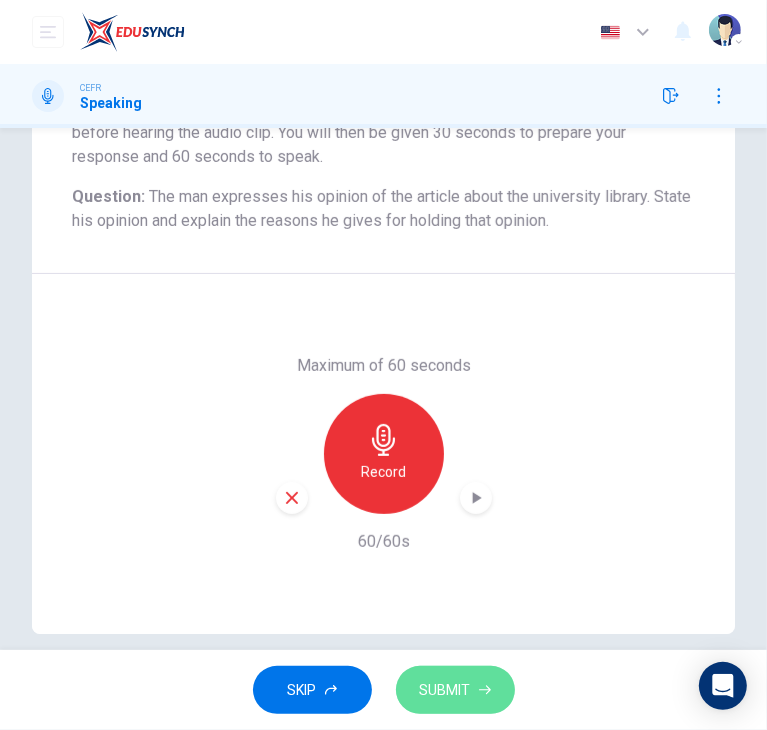 click on "SUBMIT" at bounding box center [445, 690] 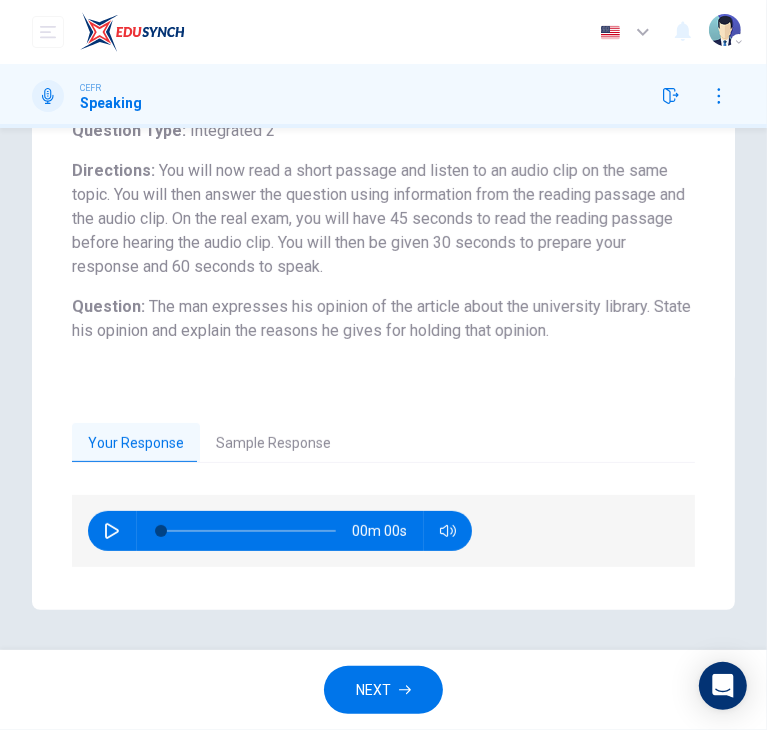 scroll, scrollTop: 216, scrollLeft: 0, axis: vertical 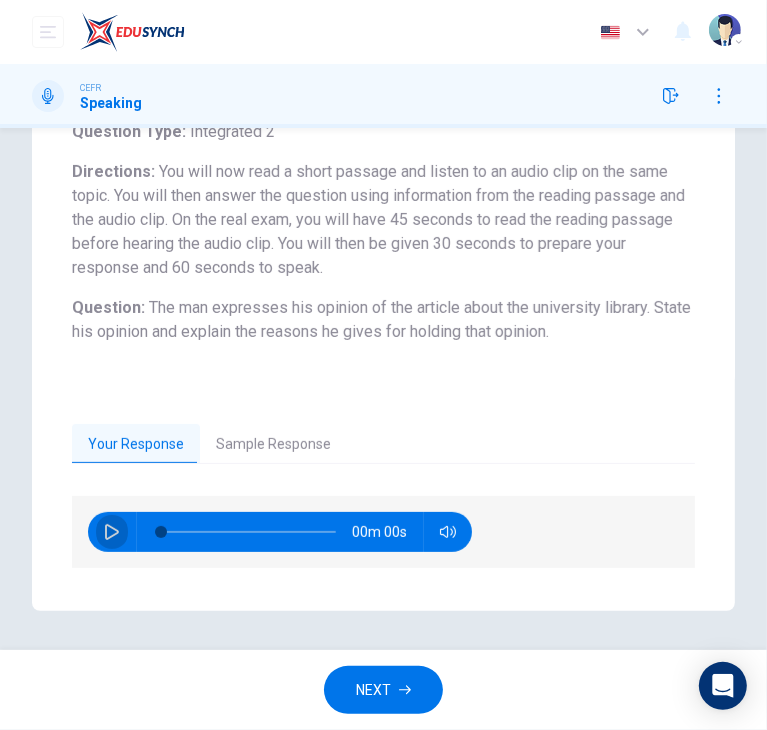 click at bounding box center [112, 532] 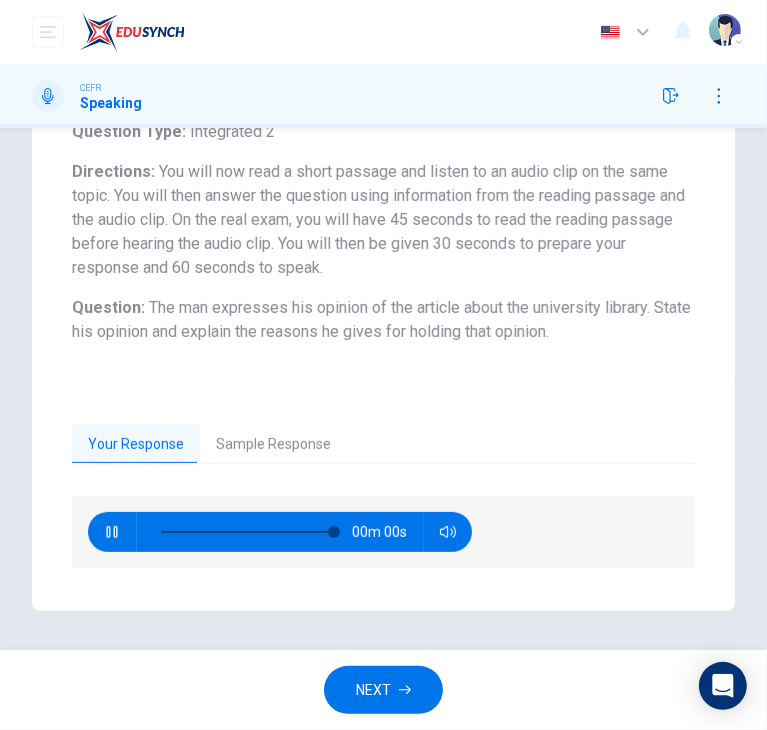 type on "0" 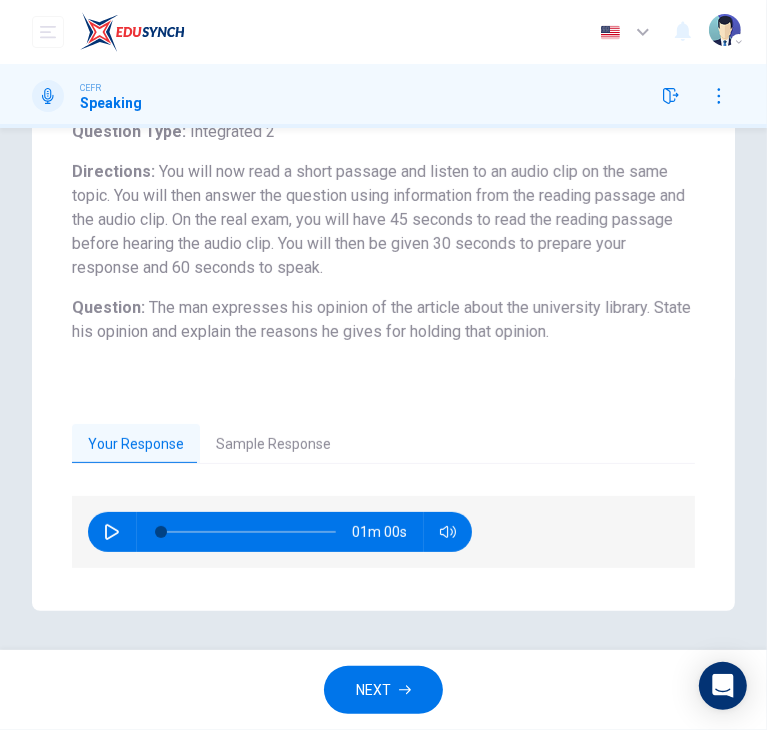 click on "You will now read a short passage and listen to an audio clip on the same topic. You will then answer the question using information from the reading passage and the audio clip. On the real exam, you will have 45 seconds to read the reading passage before hearing the audio clip. You will then be given 30 seconds to prepare your response and 60 seconds to speak." at bounding box center [378, 219] 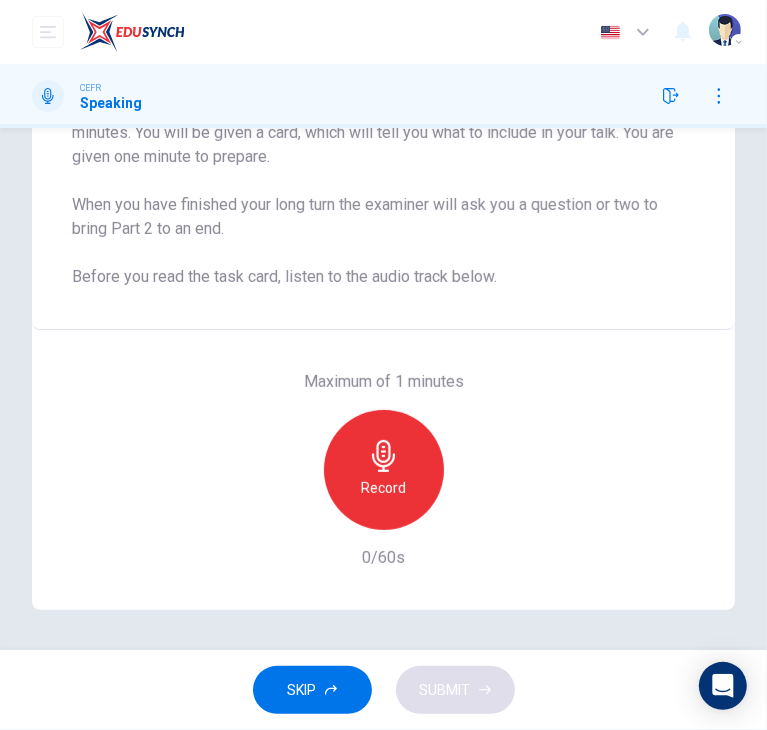 scroll, scrollTop: 0, scrollLeft: 0, axis: both 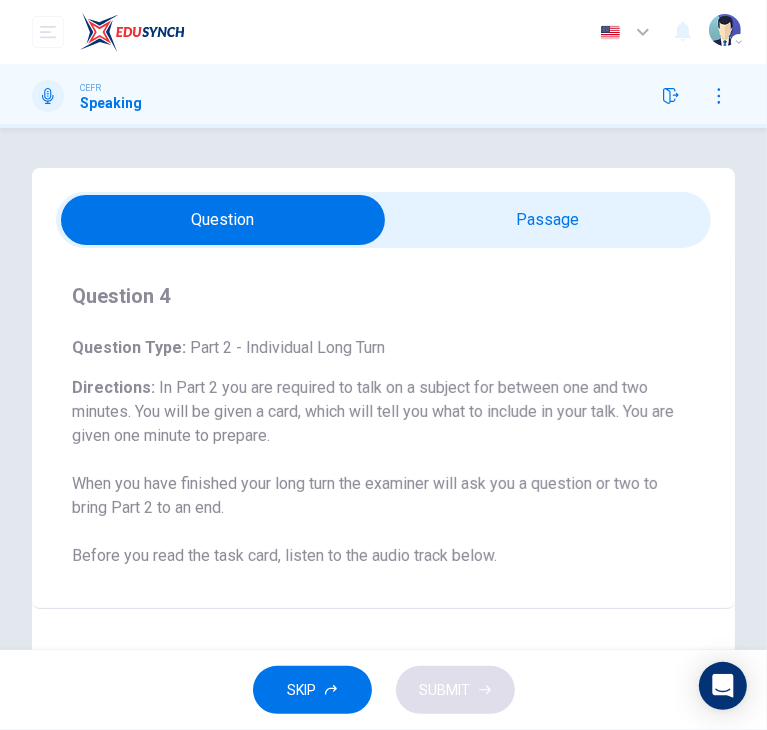 click at bounding box center (223, 220) 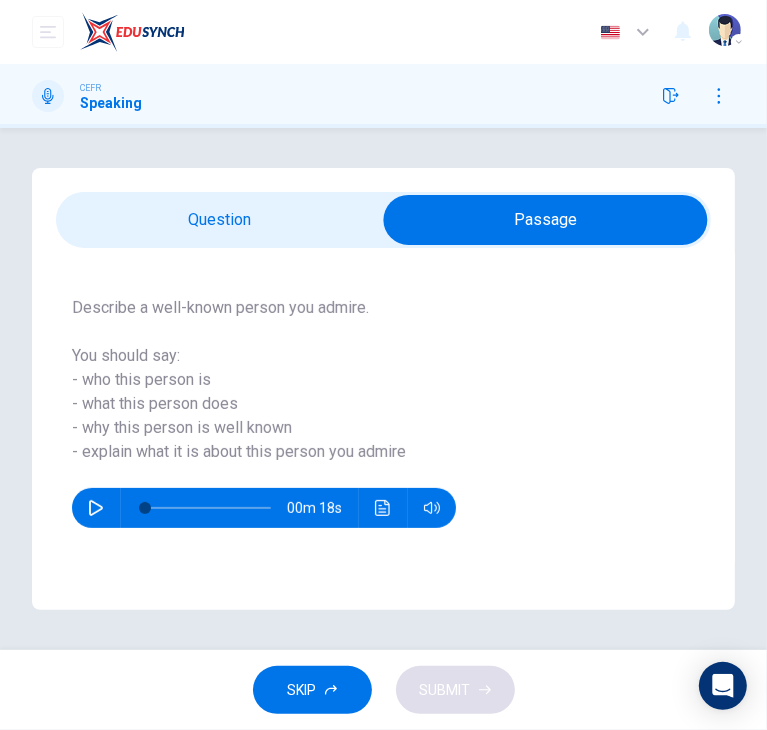 click at bounding box center (545, 220) 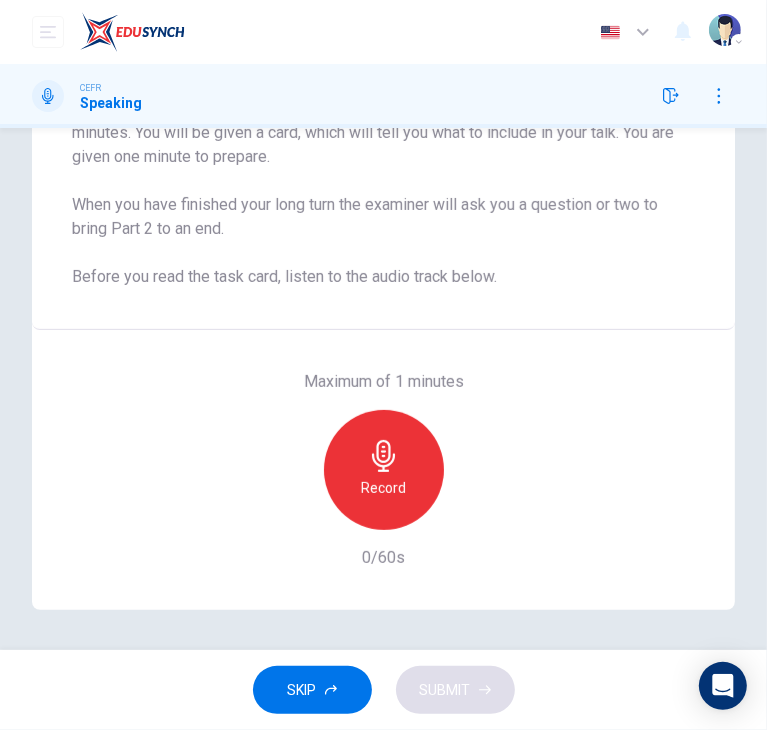 scroll, scrollTop: 0, scrollLeft: 0, axis: both 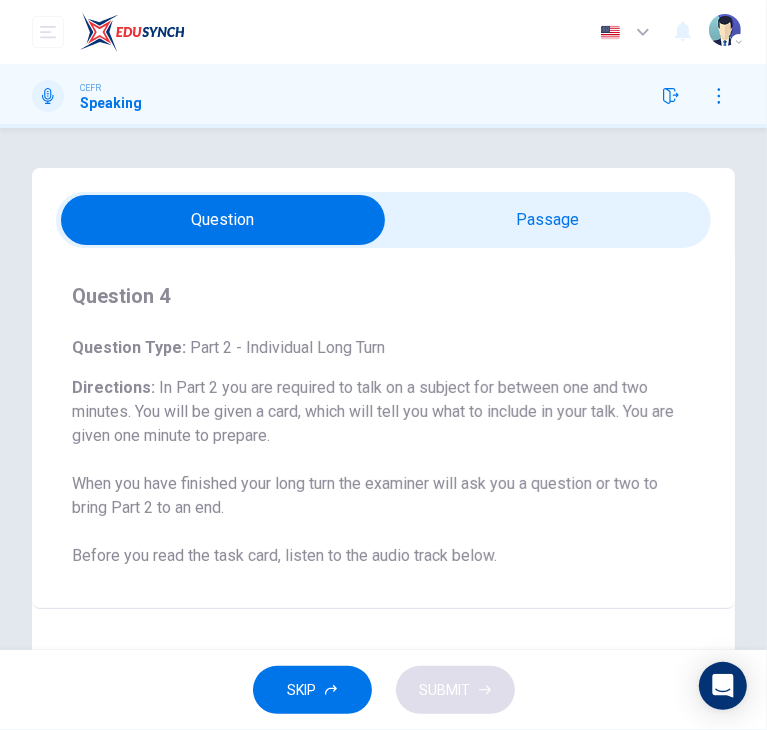 click at bounding box center [223, 220] 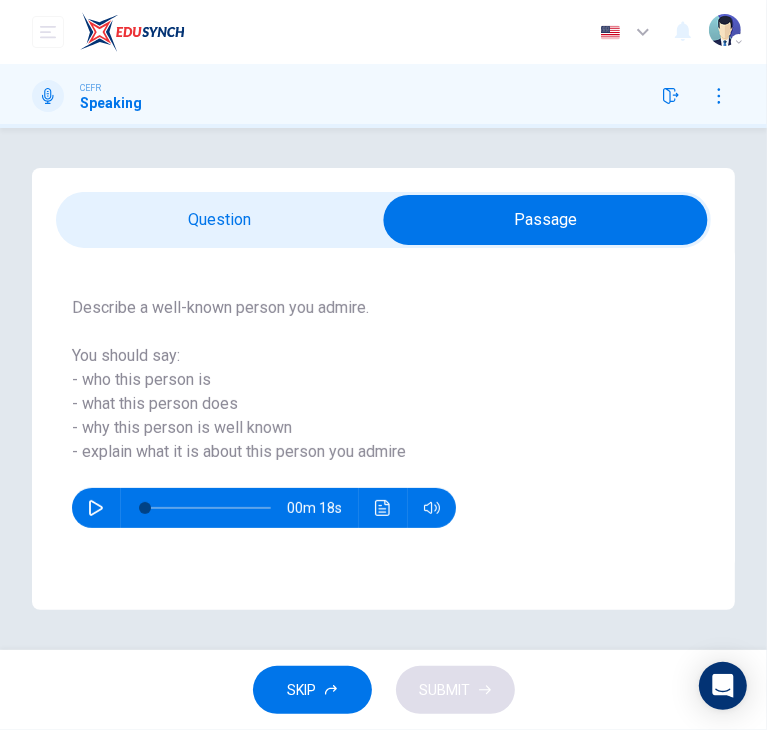 click at bounding box center (545, 220) 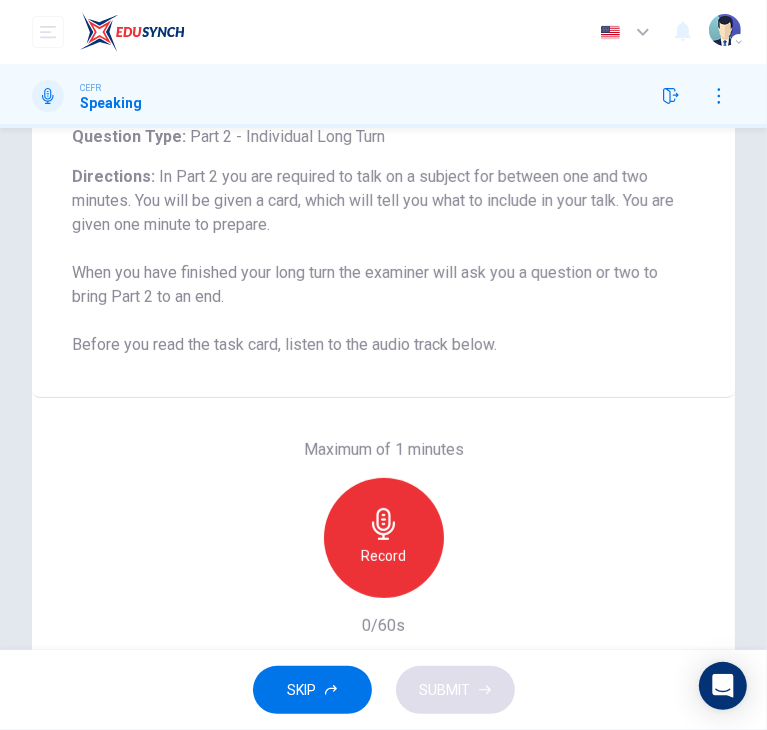 scroll, scrollTop: 210, scrollLeft: 0, axis: vertical 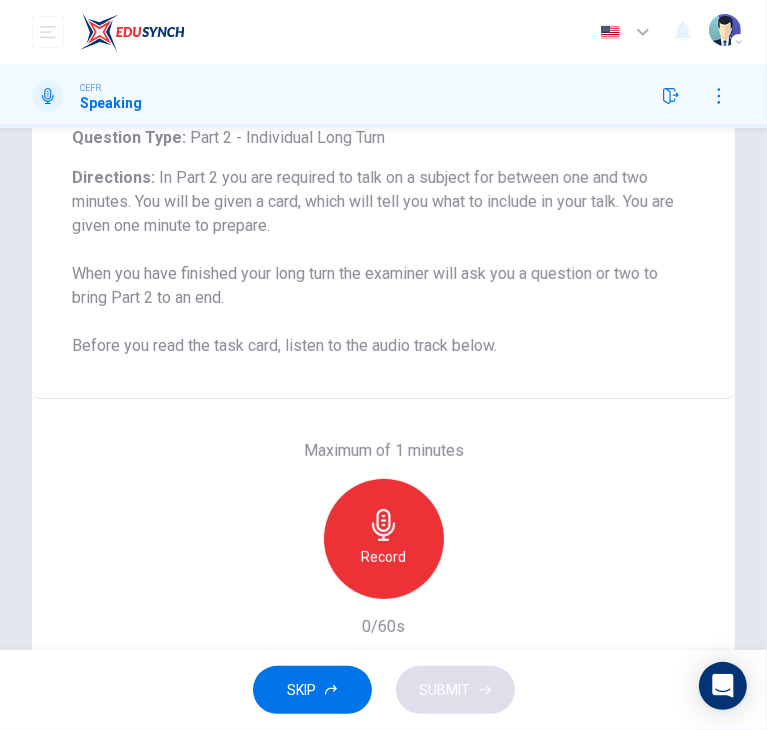 click on "Record" at bounding box center (384, 539) 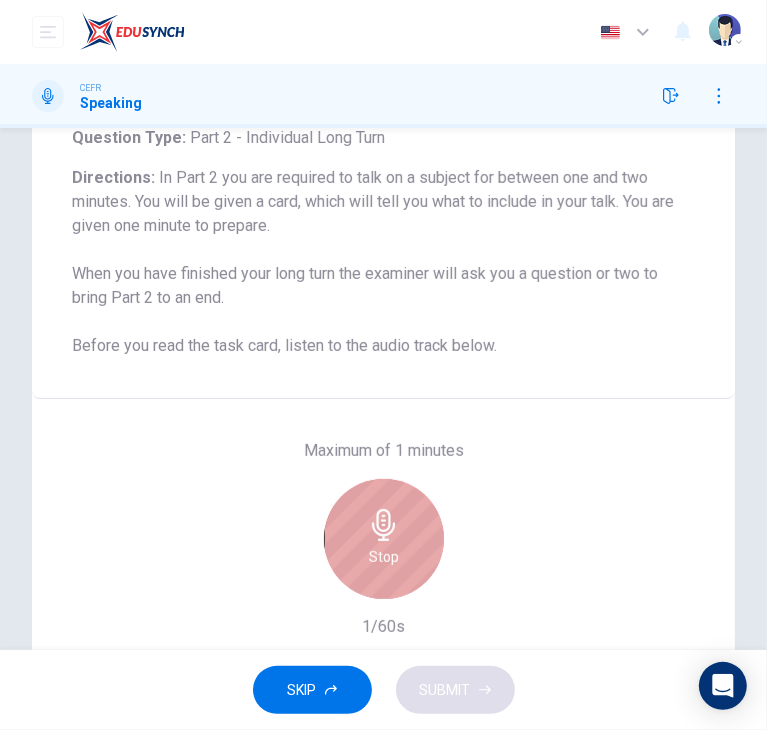 click on "Stop" at bounding box center [384, 539] 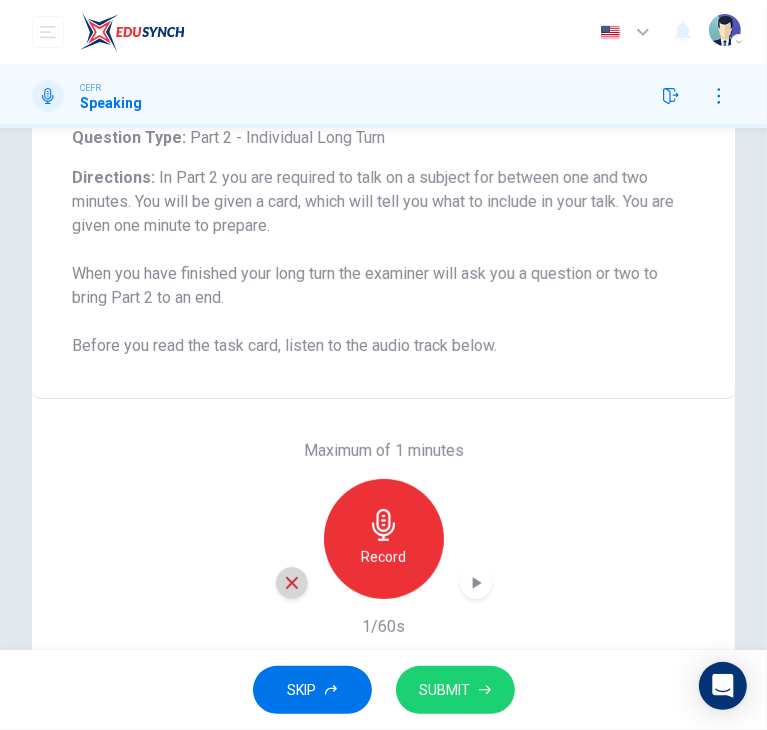 click 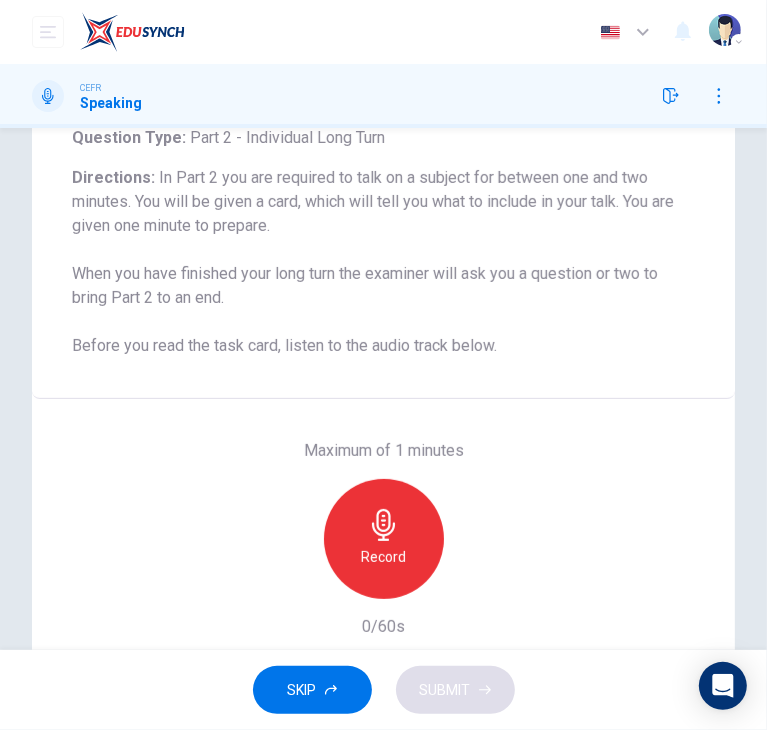 click on "Record" at bounding box center [383, 557] 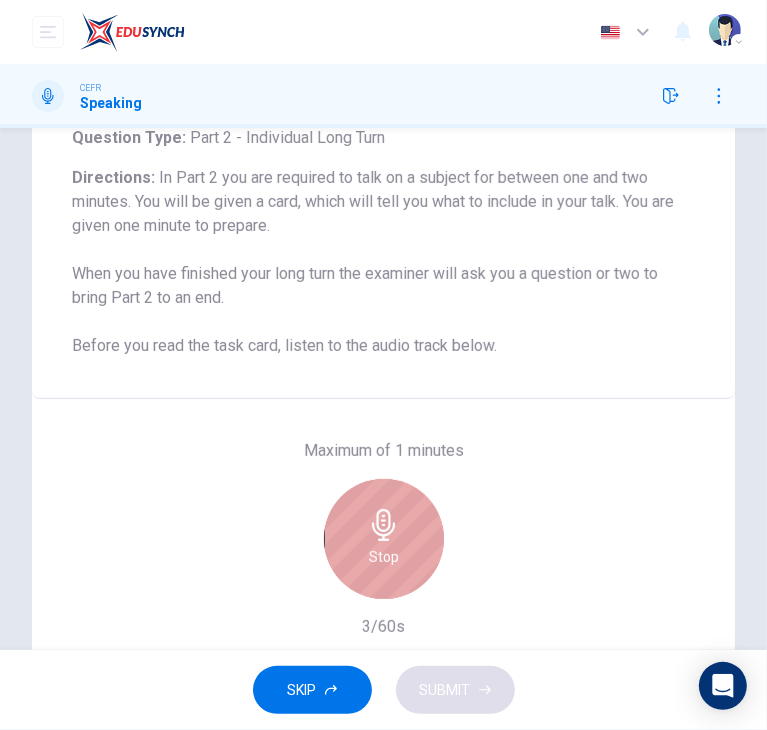 click on "Stop" at bounding box center [384, 557] 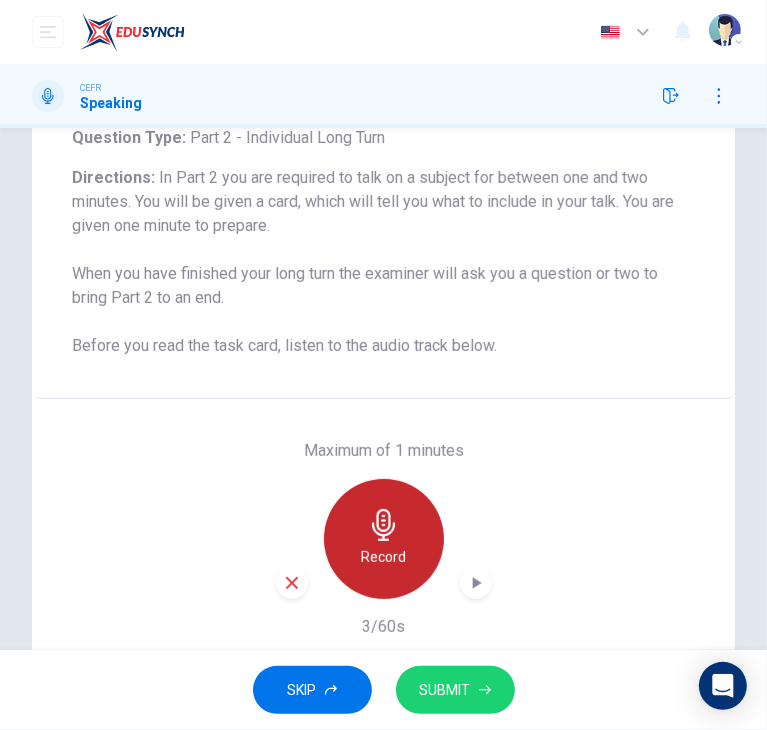 click on "Record" at bounding box center [383, 557] 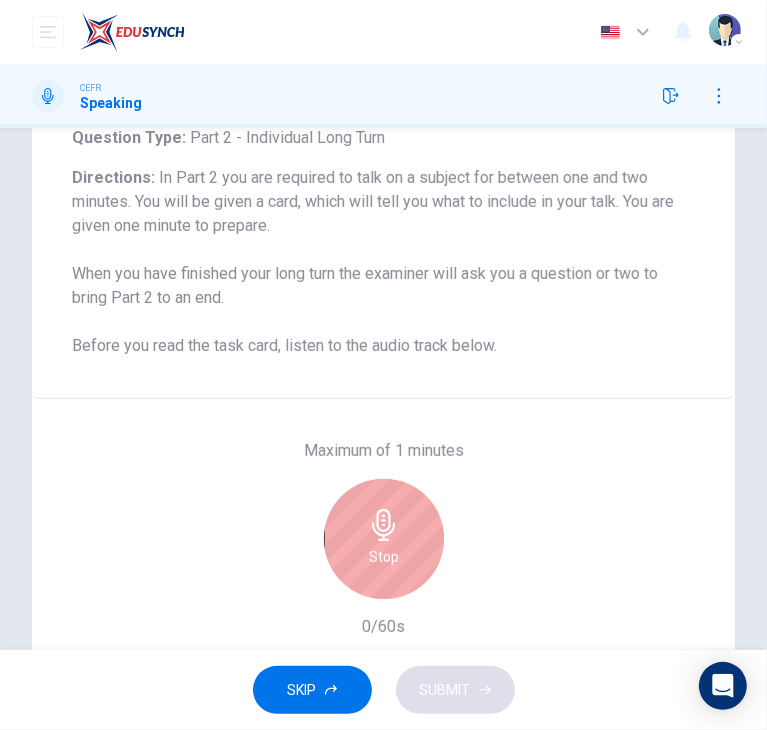 click on "Stop" at bounding box center (384, 557) 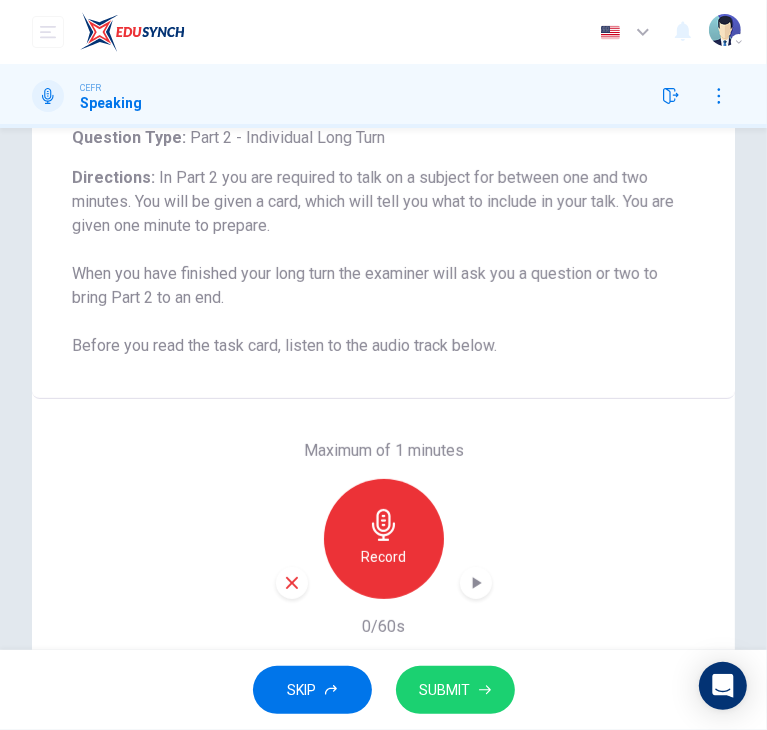 click on "Record" at bounding box center (383, 557) 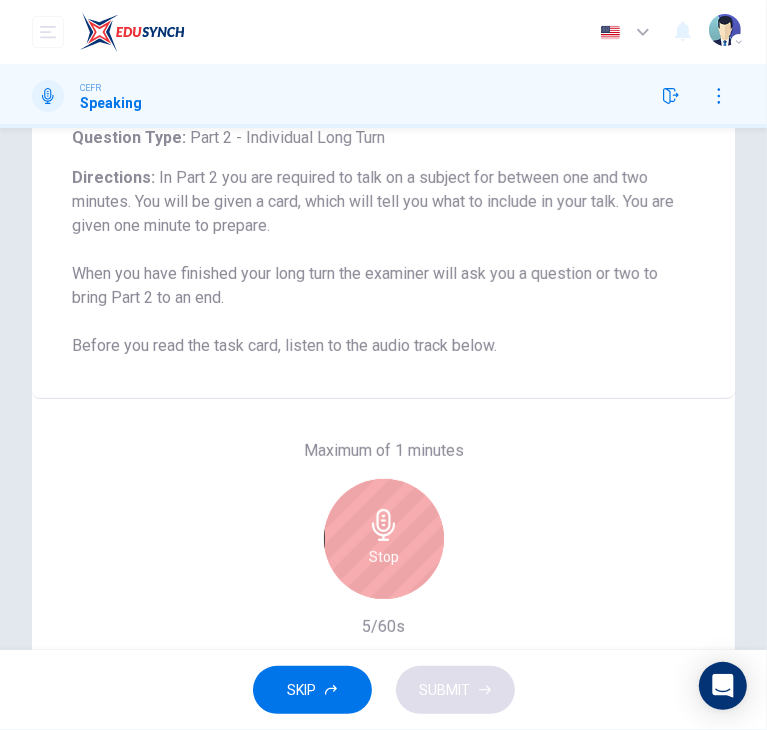 click on "Stop" at bounding box center (384, 557) 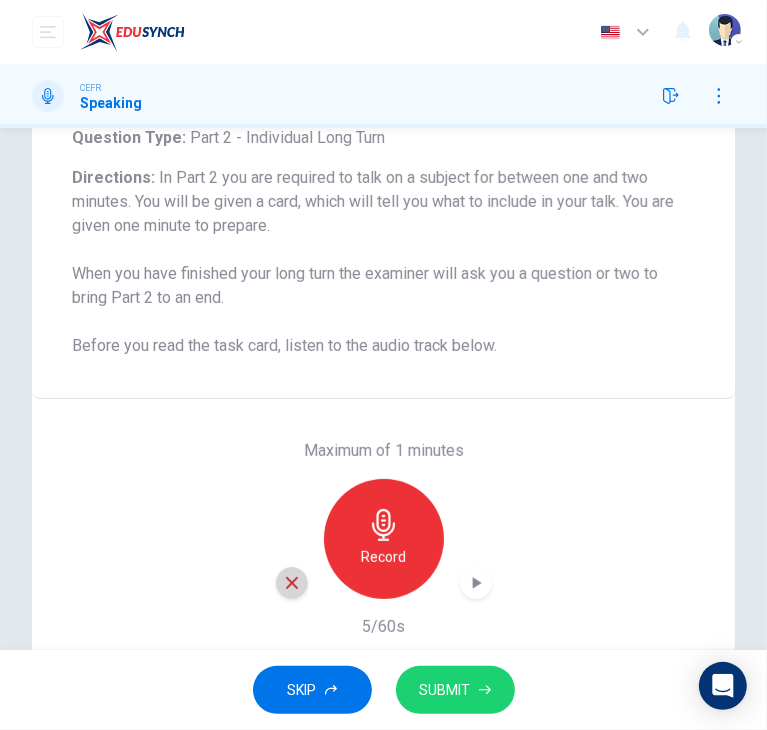 click 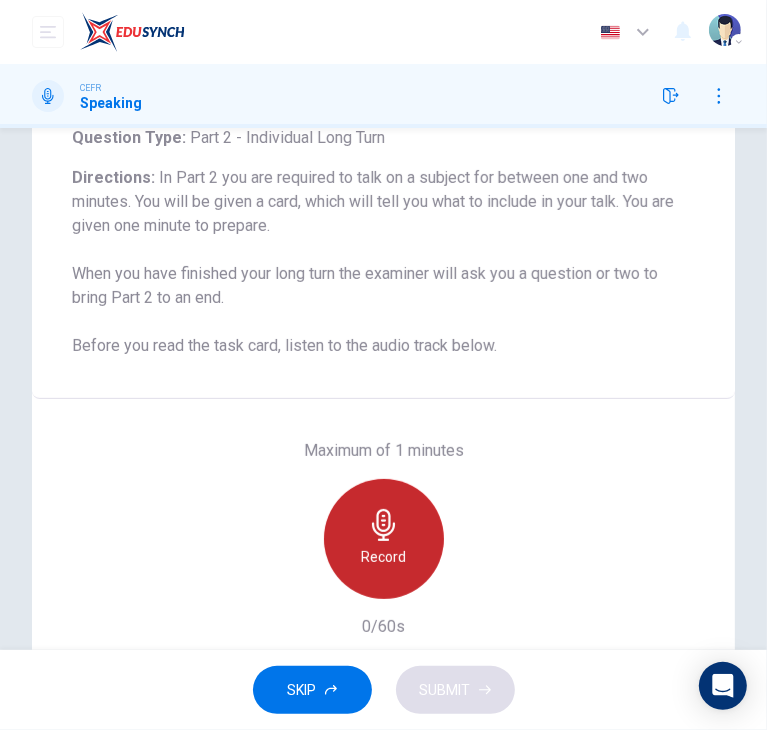 click on "Record" at bounding box center (383, 557) 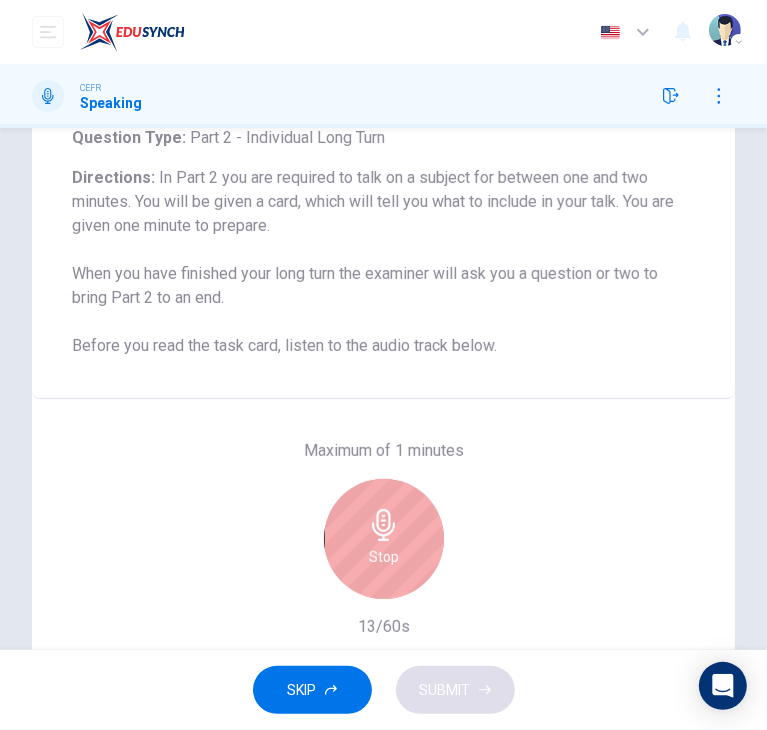click on "Stop" at bounding box center [384, 557] 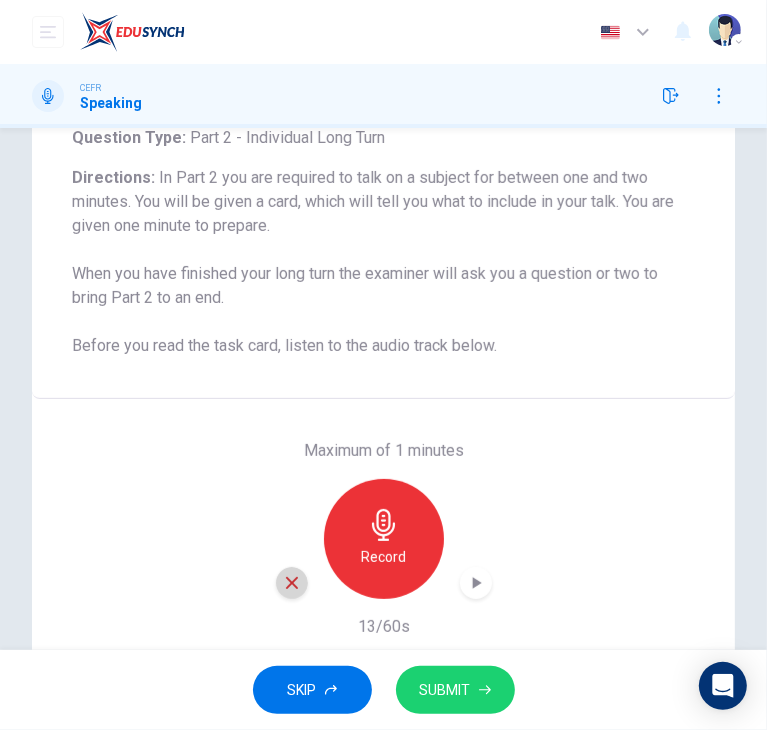 click 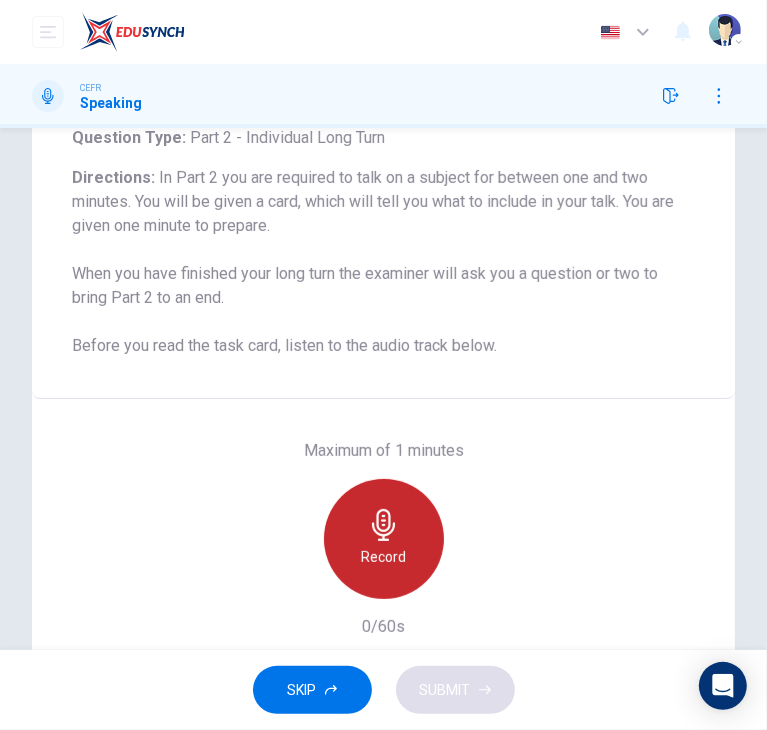 click on "Record" at bounding box center [384, 539] 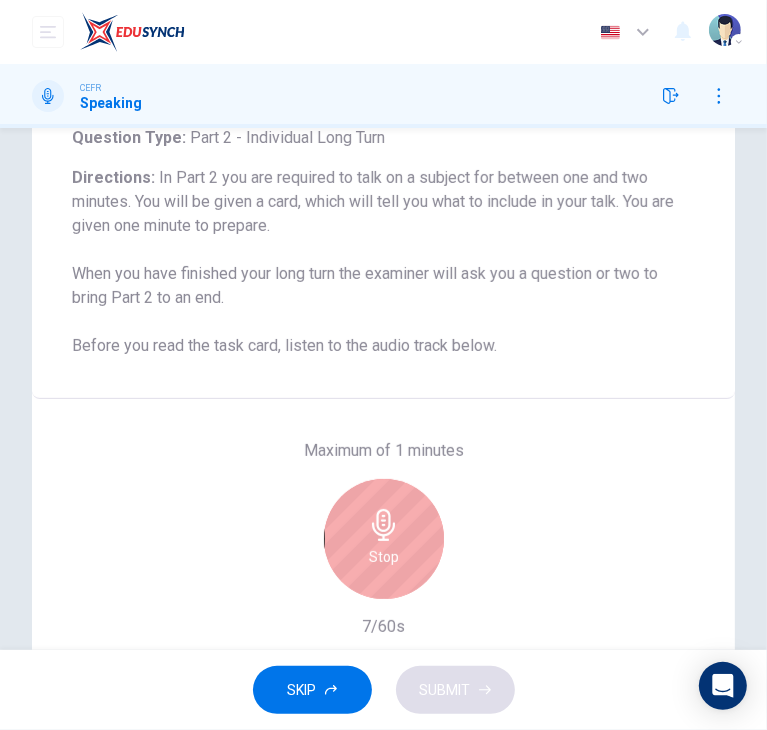 click on "Stop" at bounding box center [384, 539] 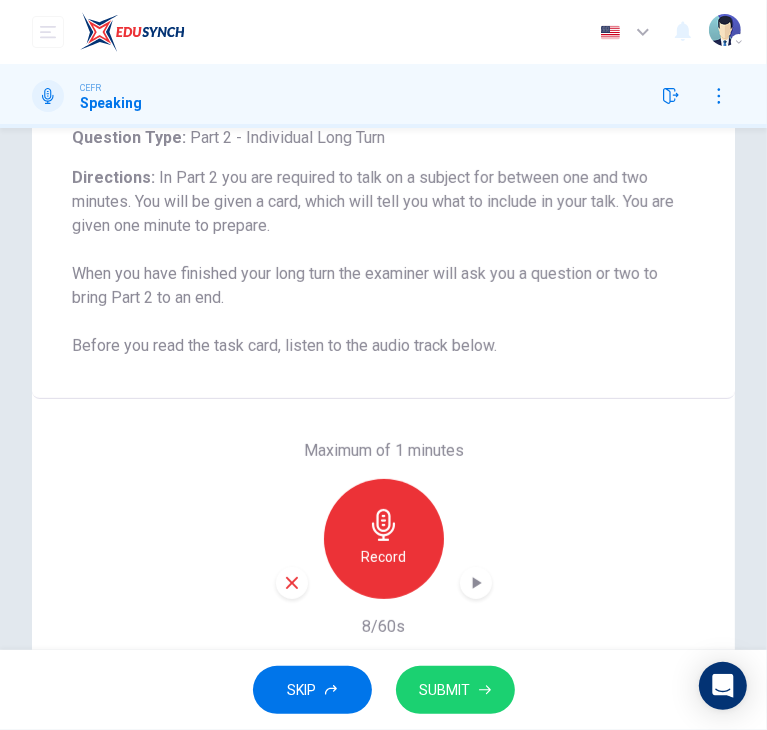 click 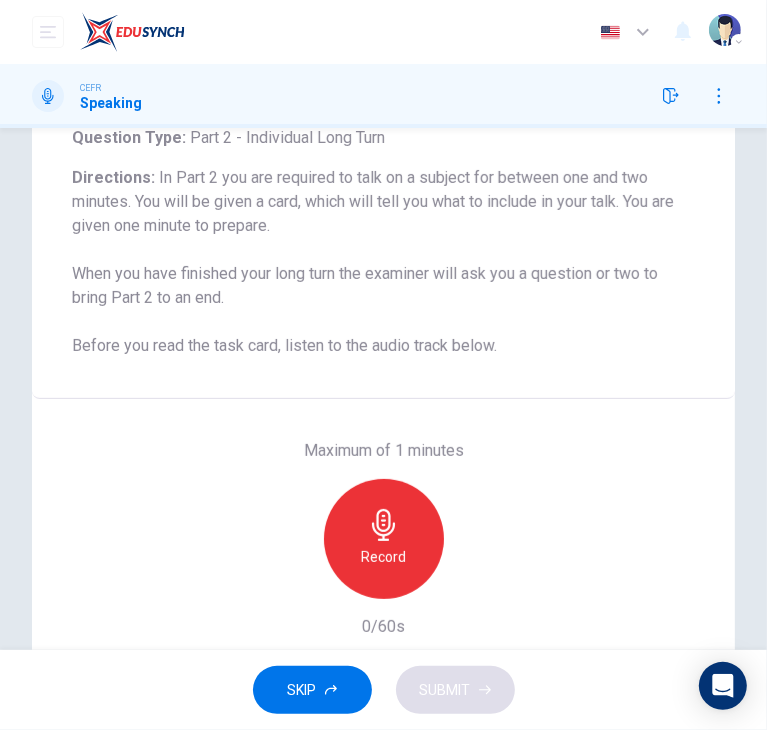 click on "Record" at bounding box center [384, 539] 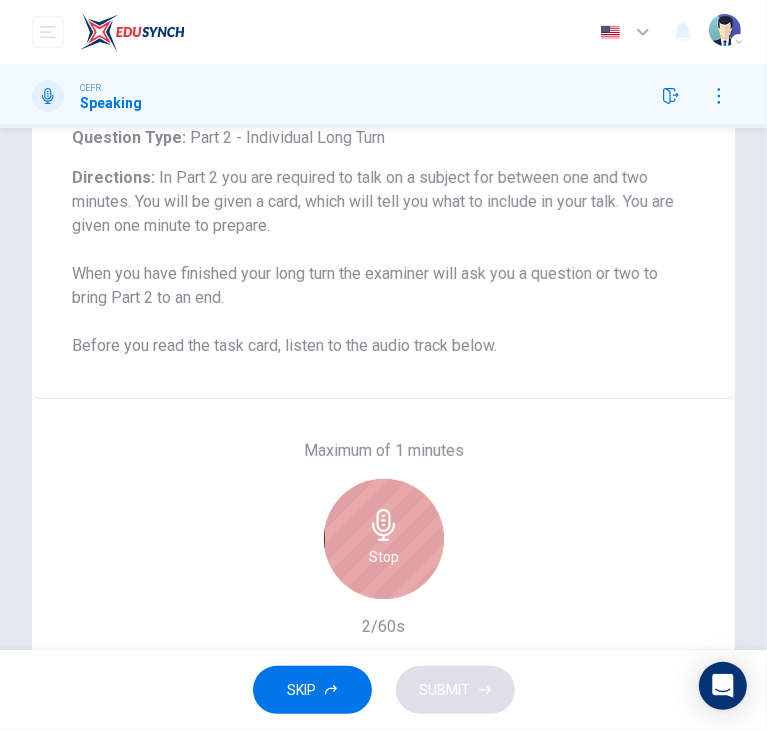 click on "Stop" at bounding box center (384, 539) 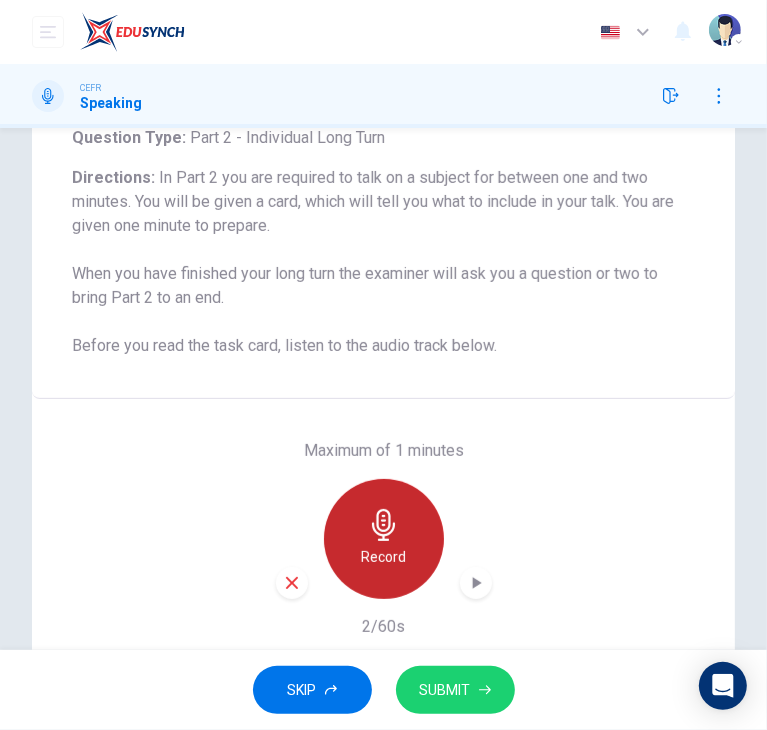click on "Record" at bounding box center (384, 539) 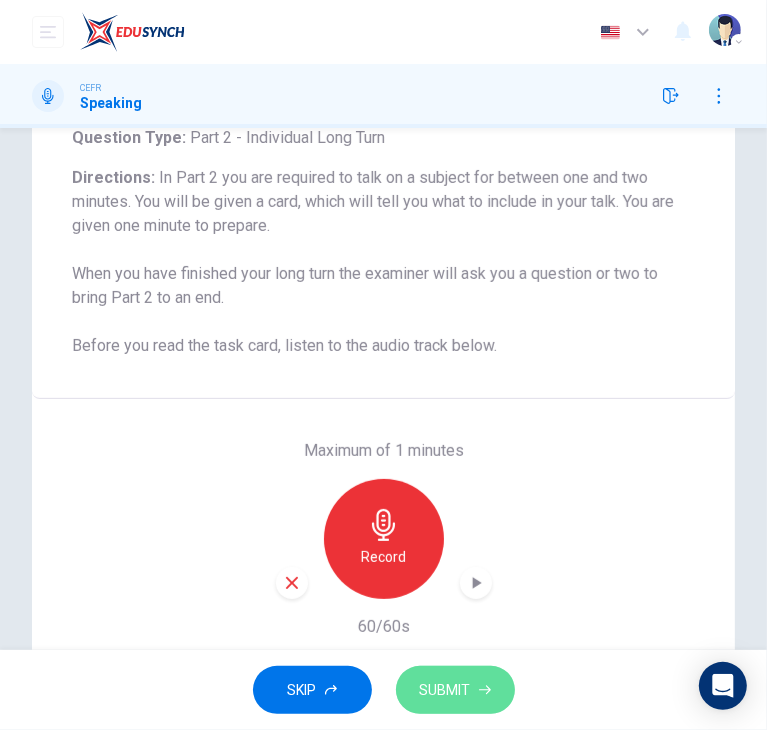 click on "SUBMIT" at bounding box center [445, 690] 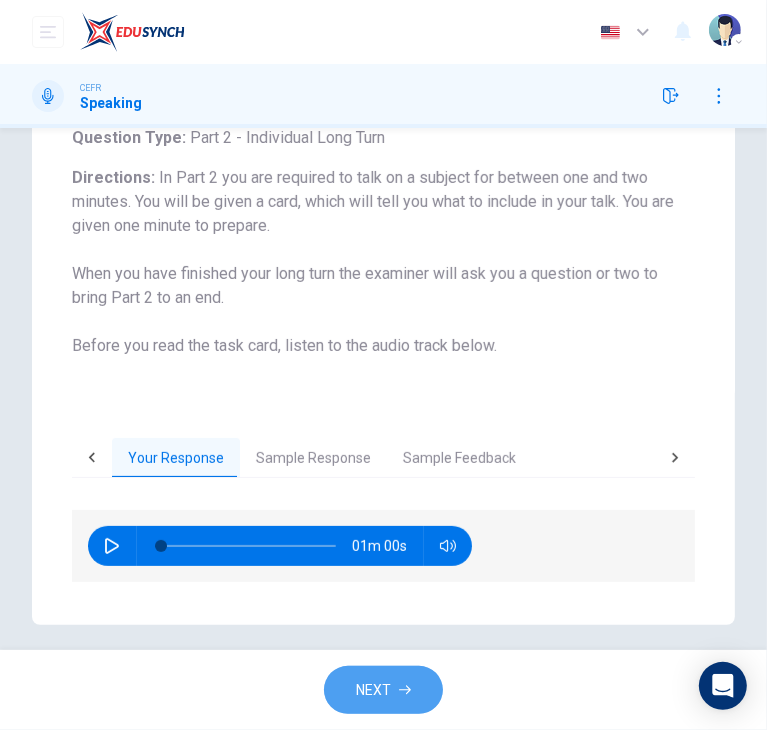 click on "NEXT" at bounding box center (373, 690) 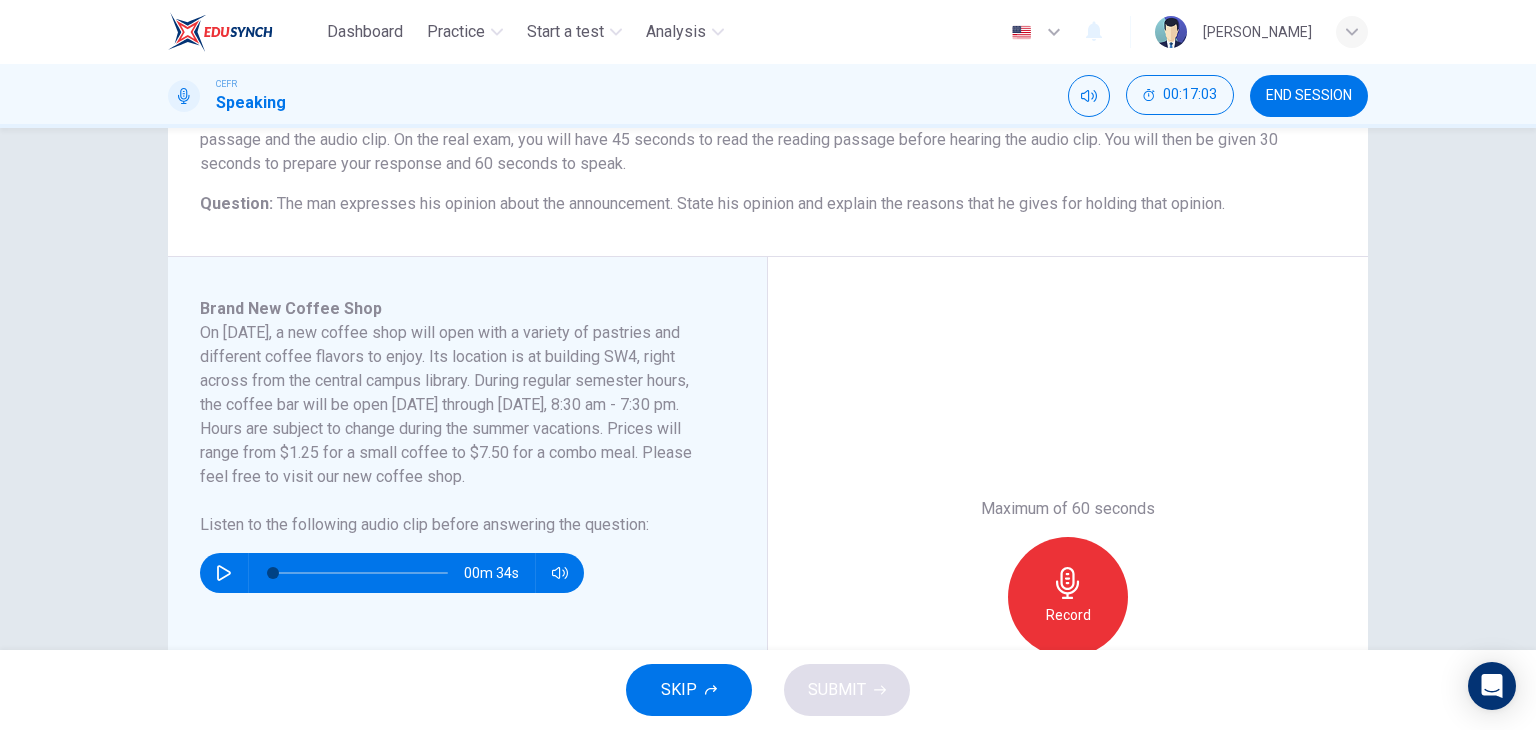 scroll, scrollTop: 200, scrollLeft: 0, axis: vertical 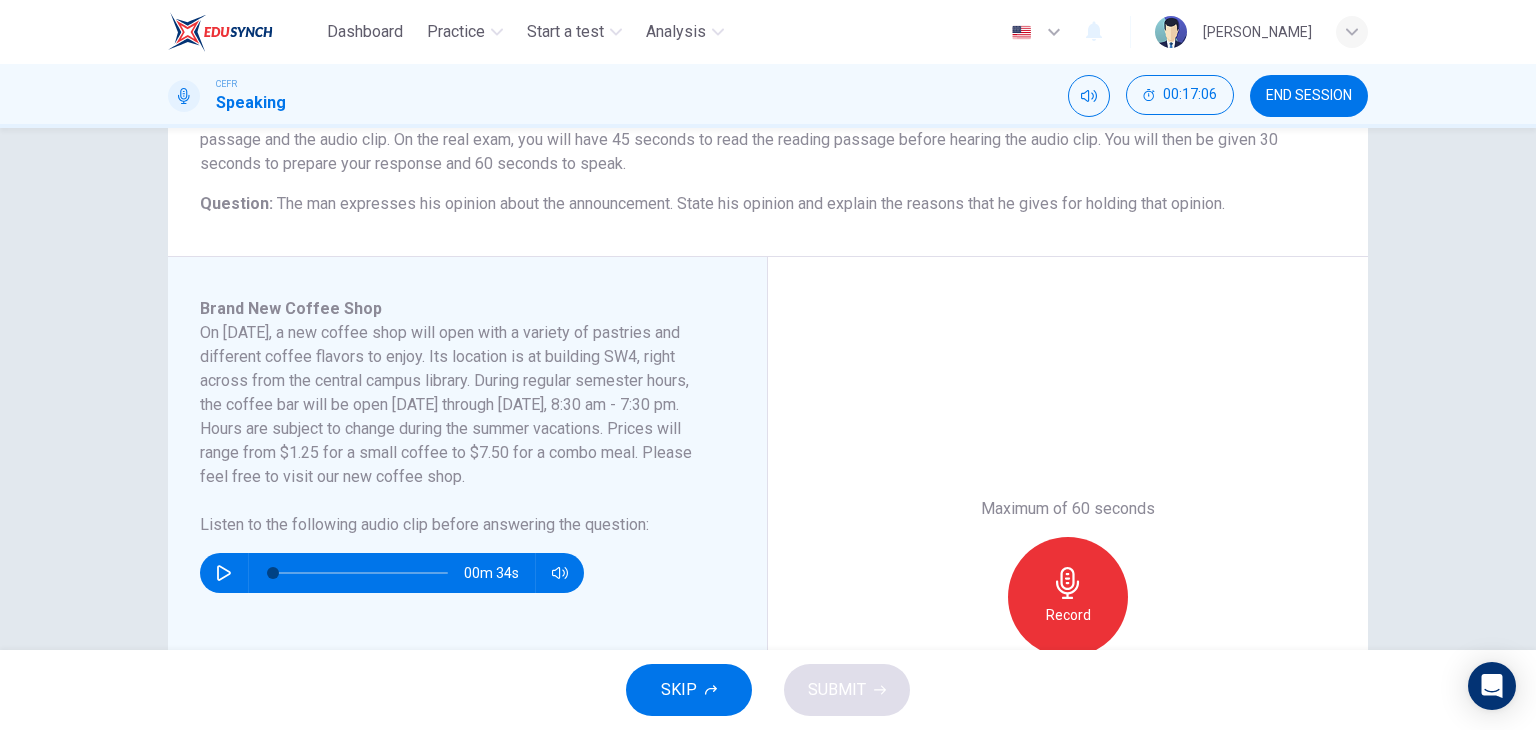 click 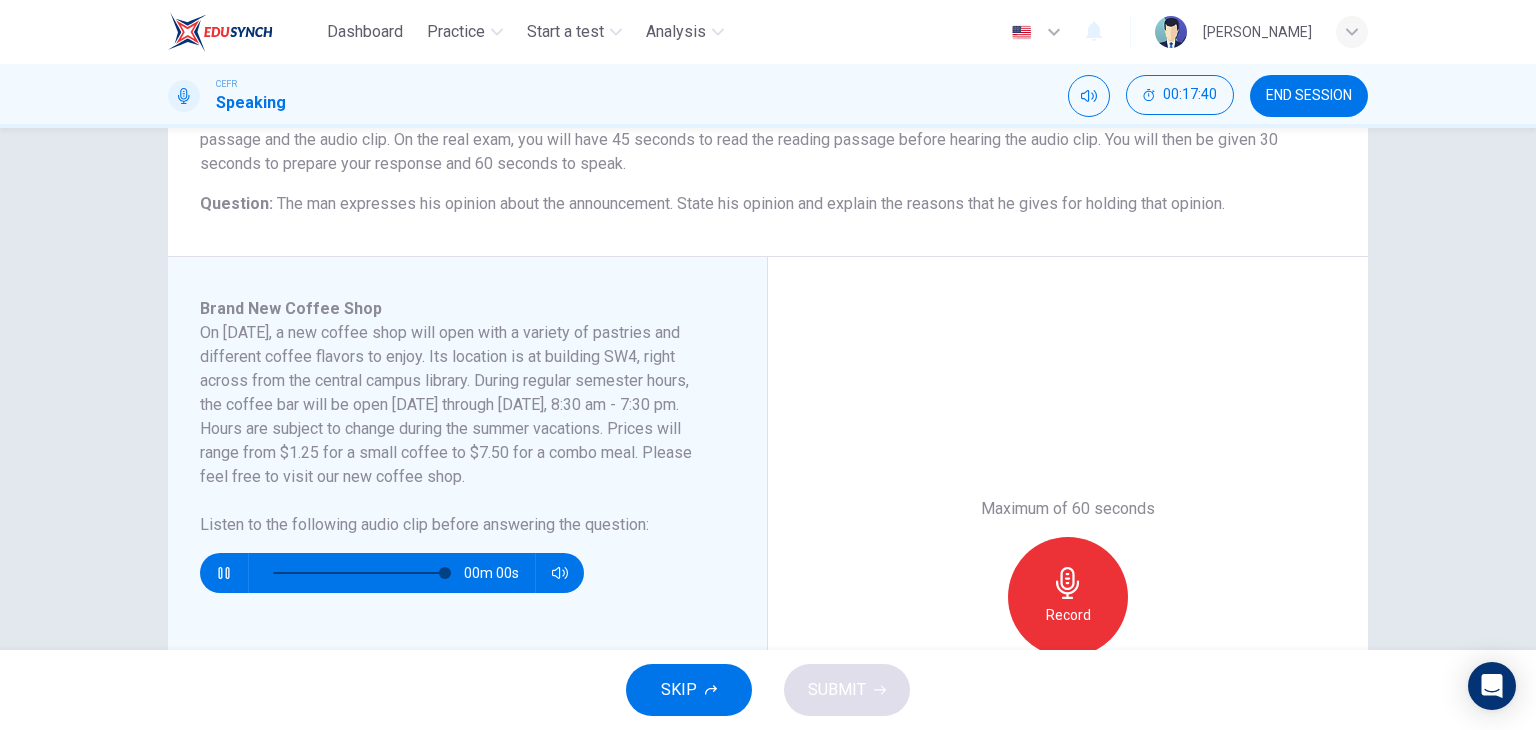 type on "0" 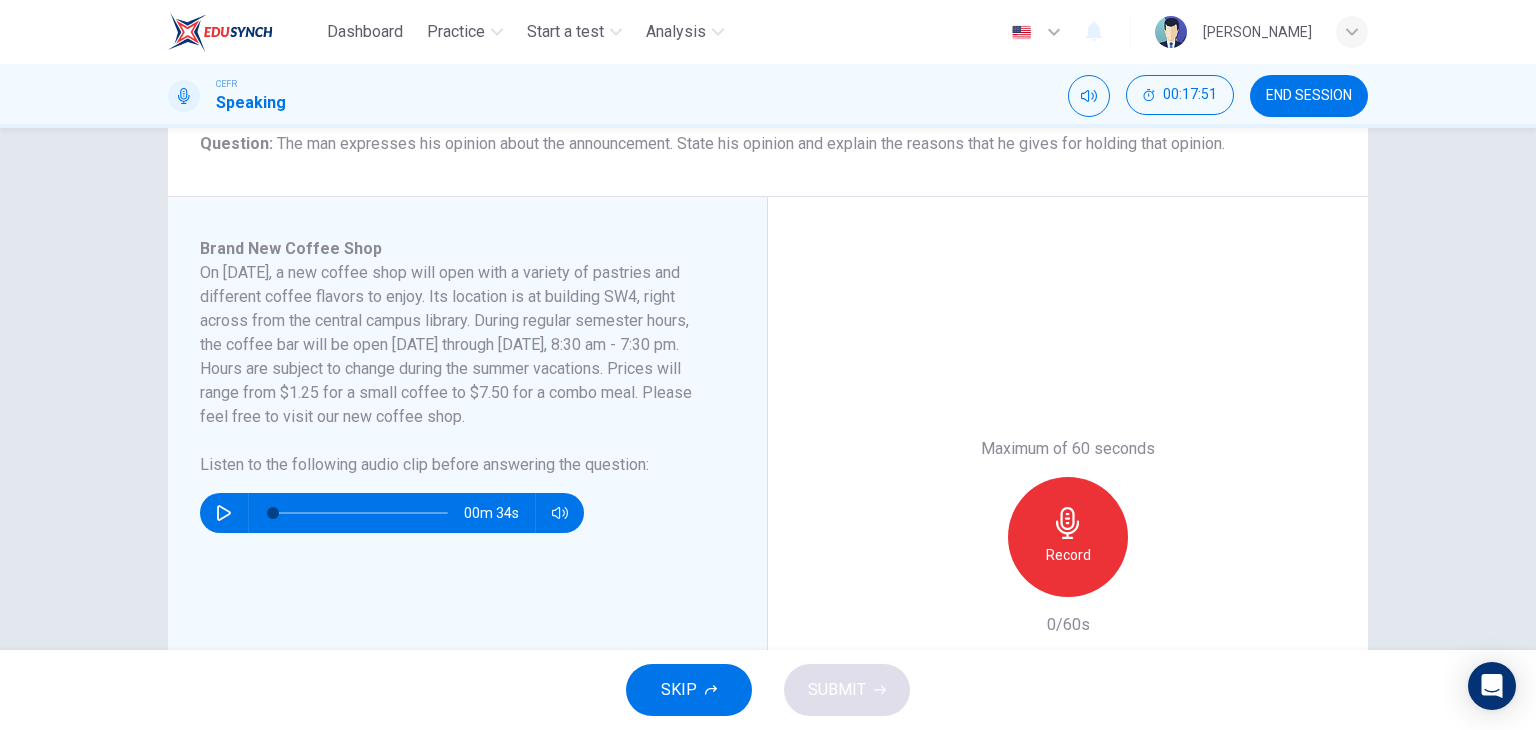 scroll, scrollTop: 260, scrollLeft: 0, axis: vertical 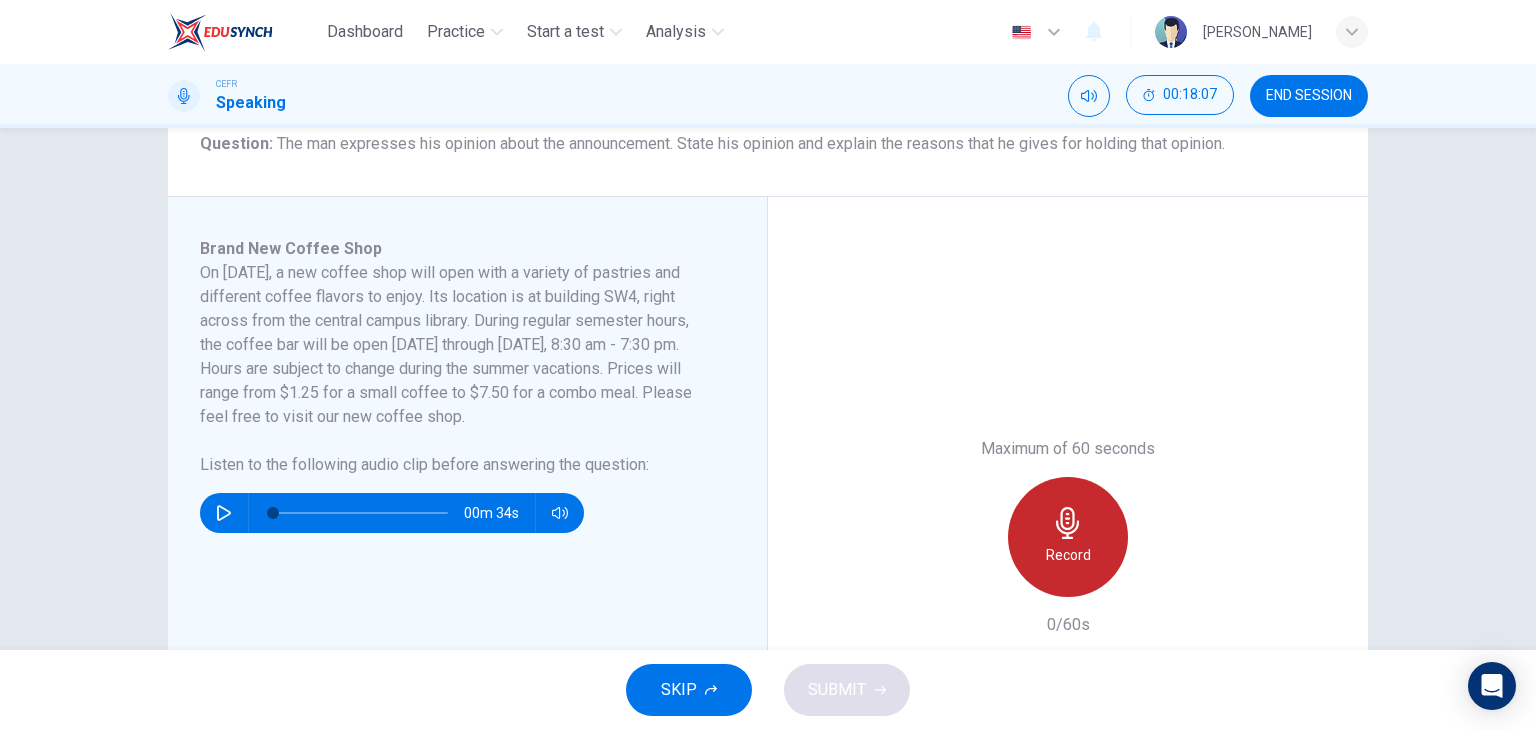 click 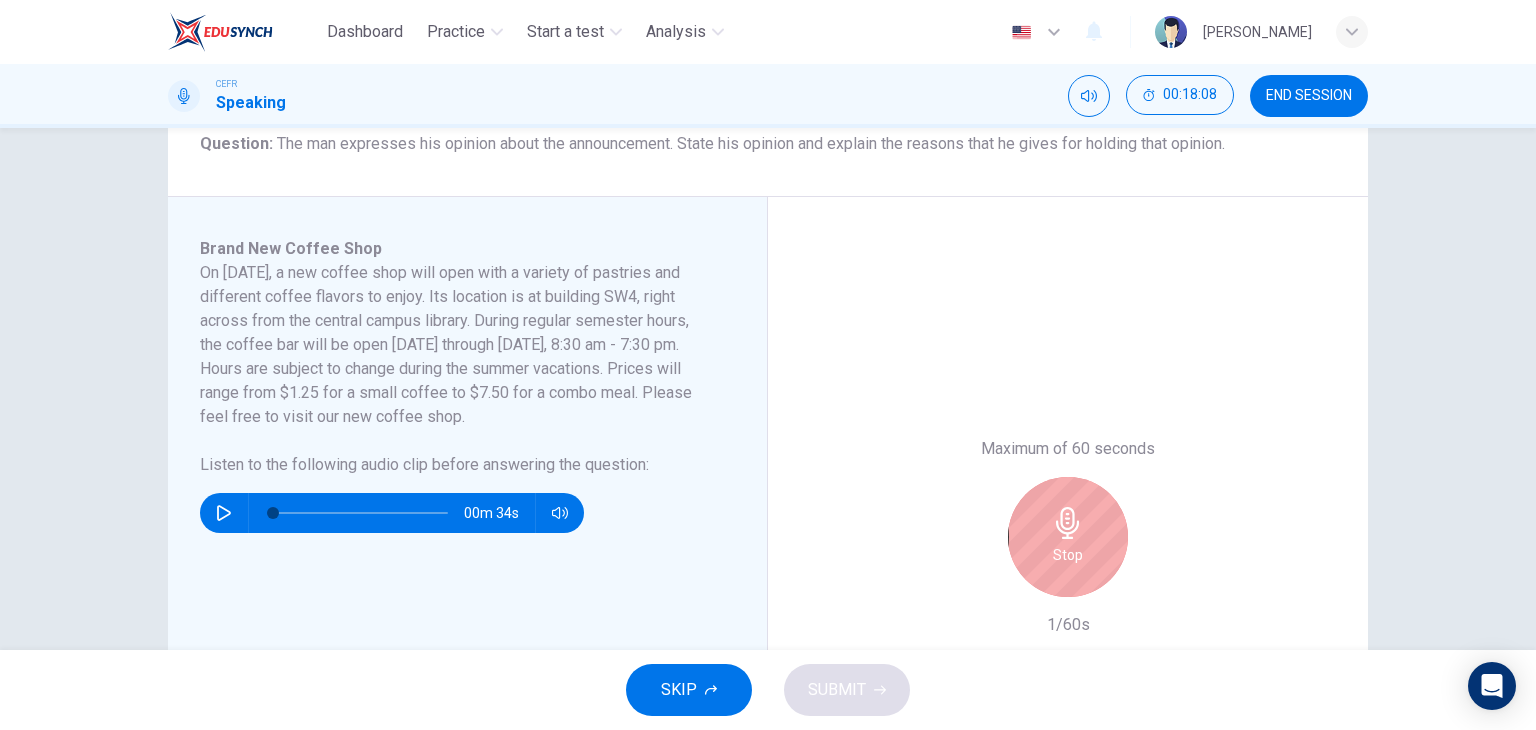 click 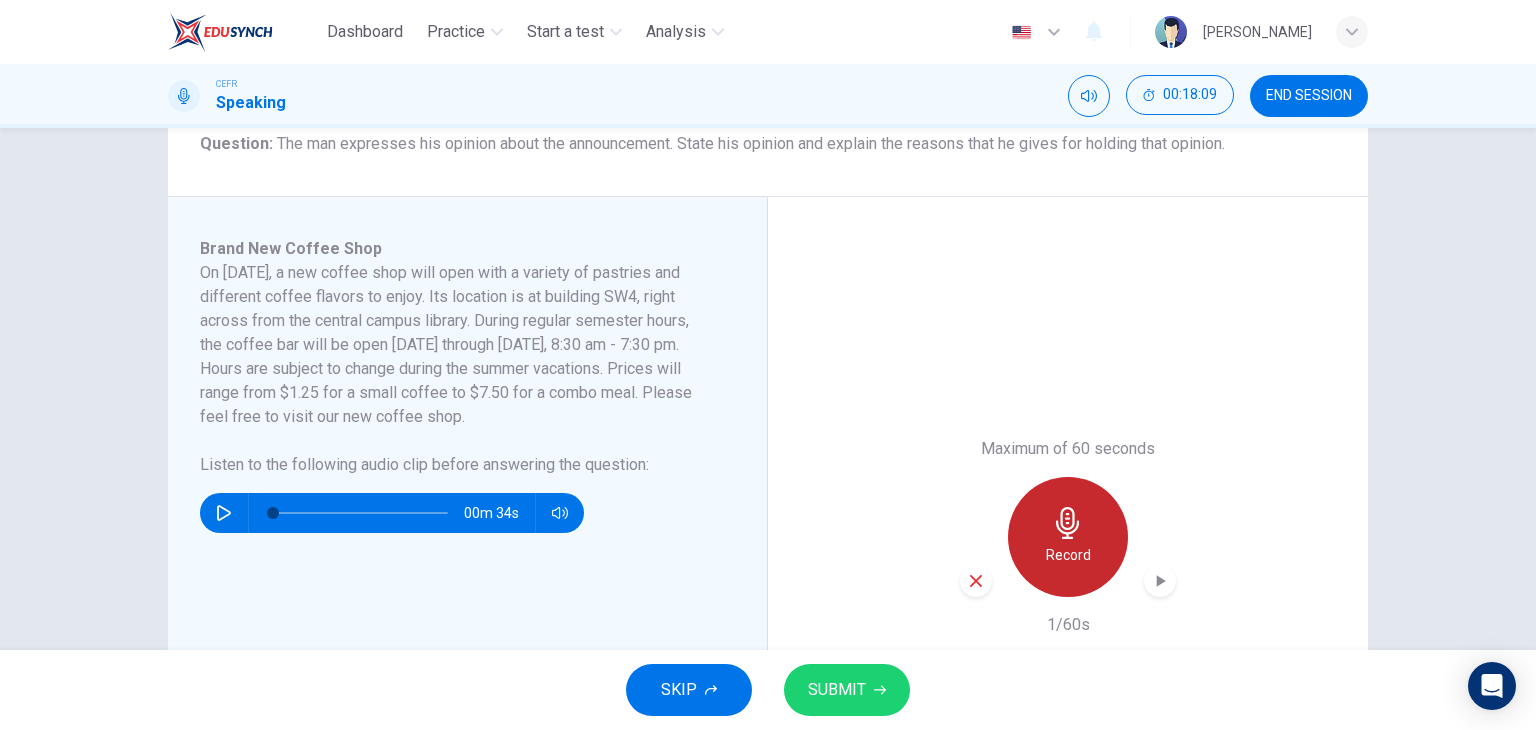 click 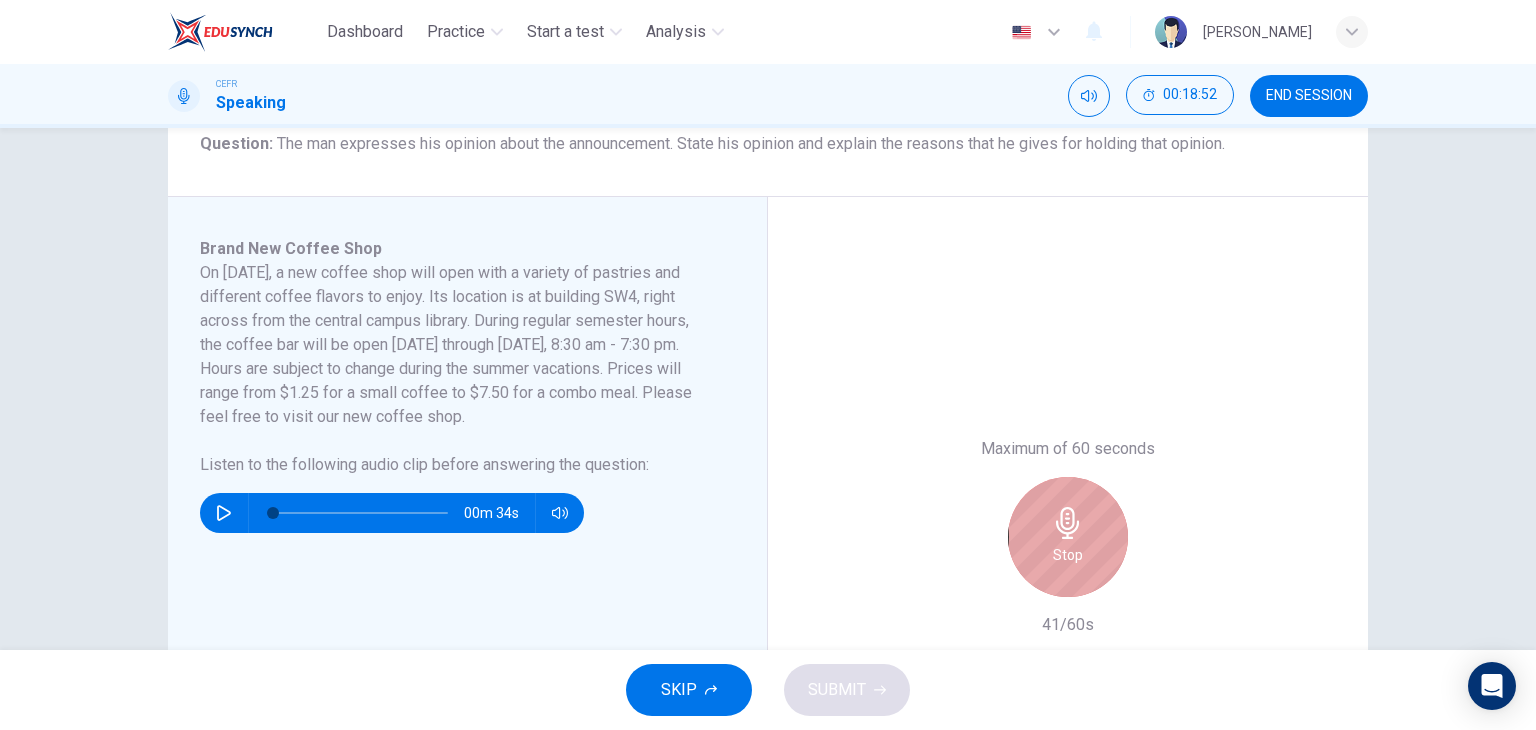 click 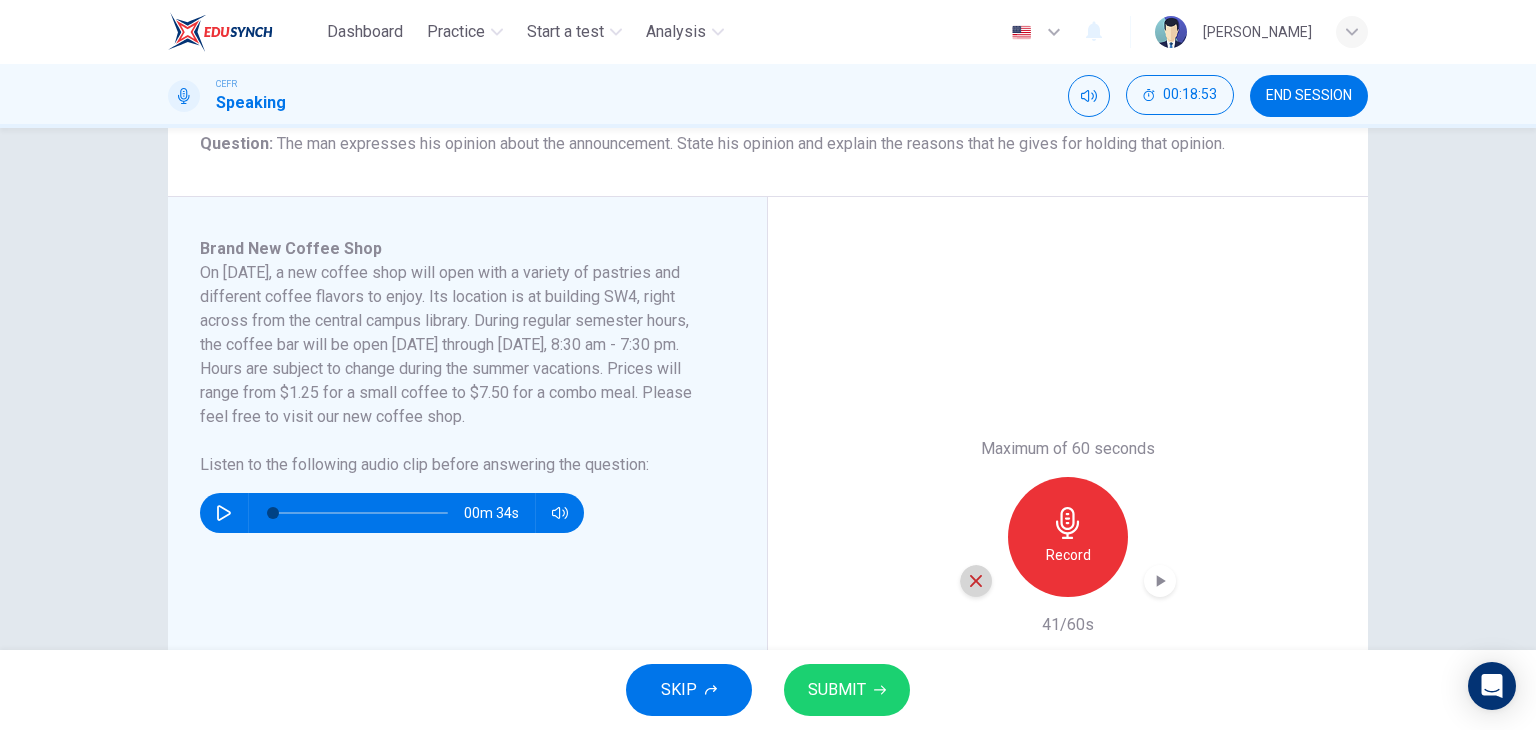 click 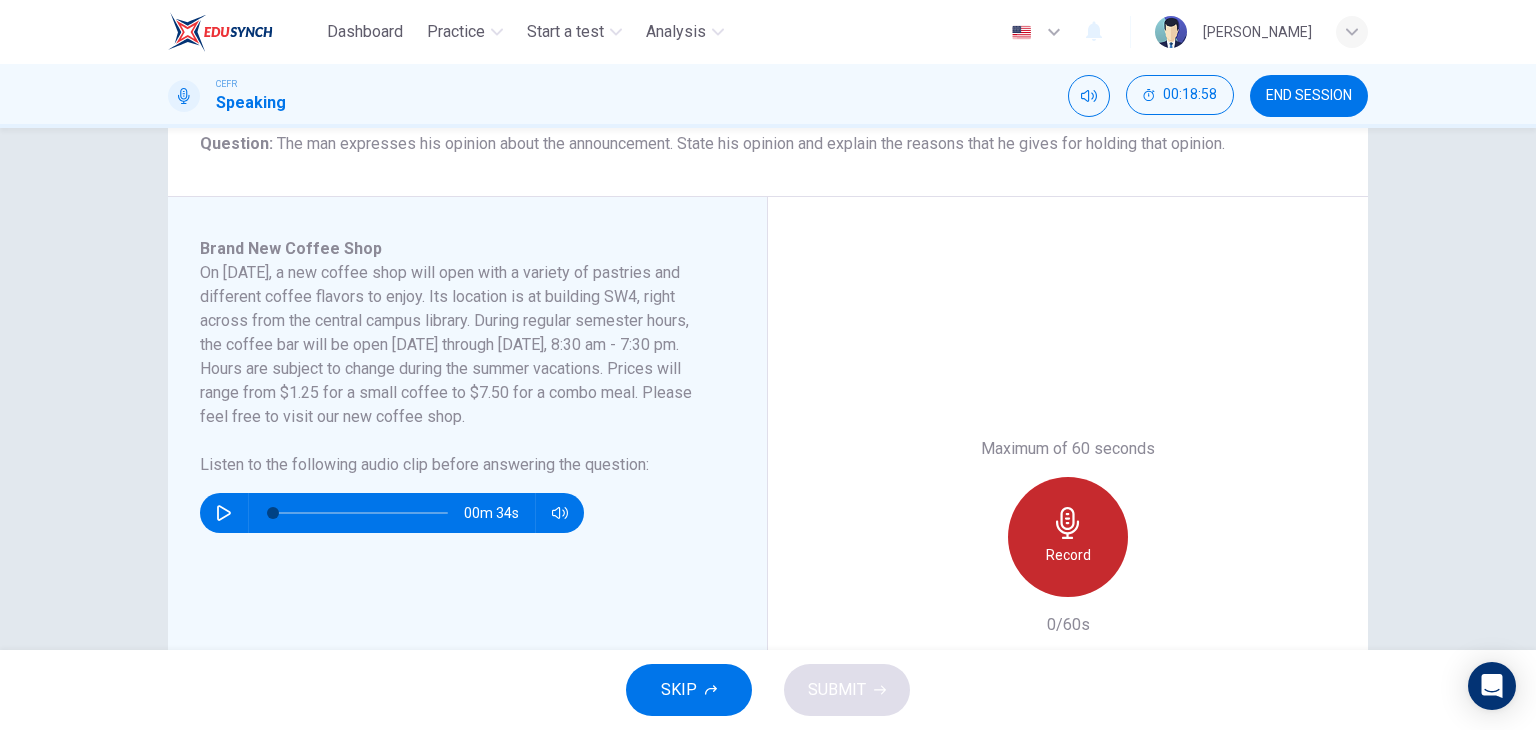 click on "Record" at bounding box center (1068, 555) 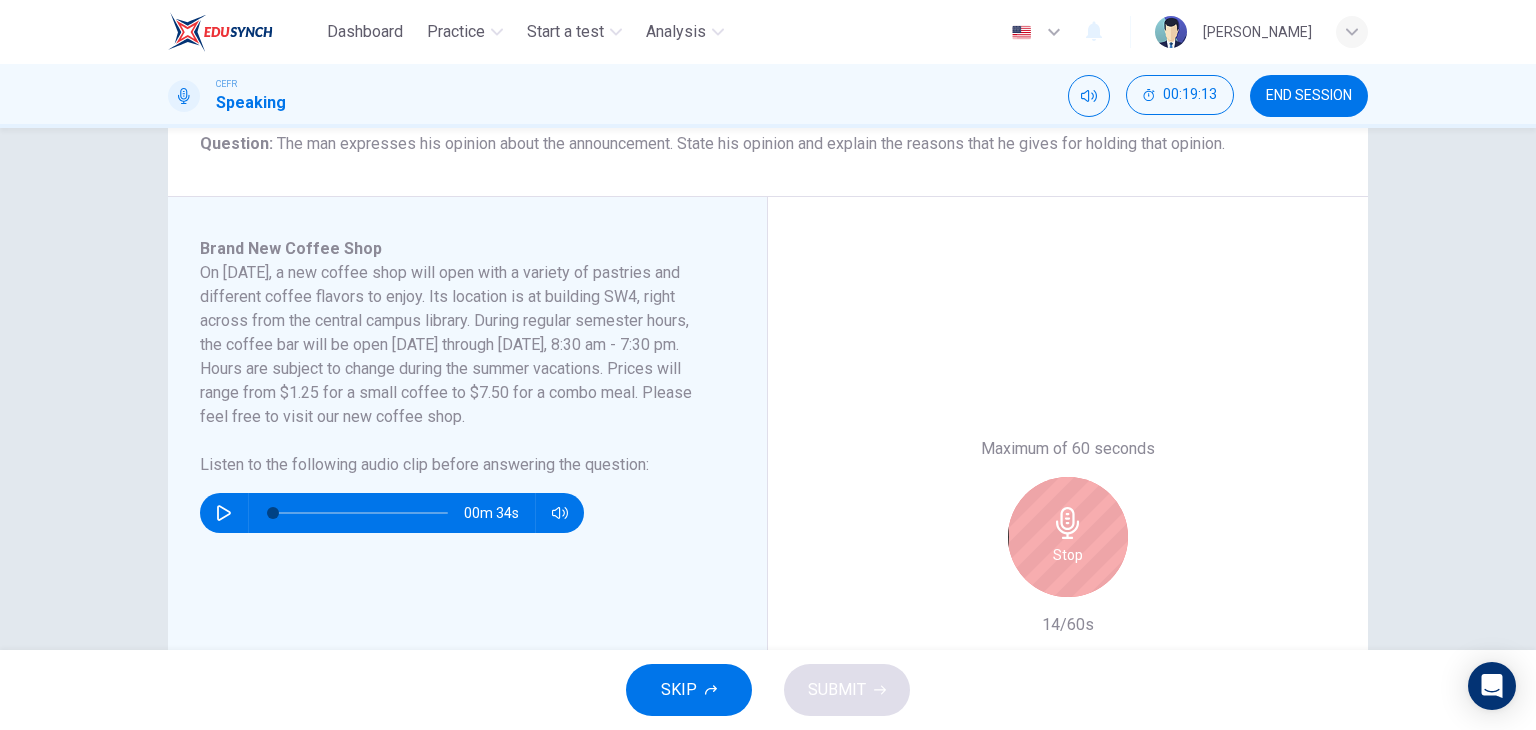 click on "Stop" at bounding box center (1068, 555) 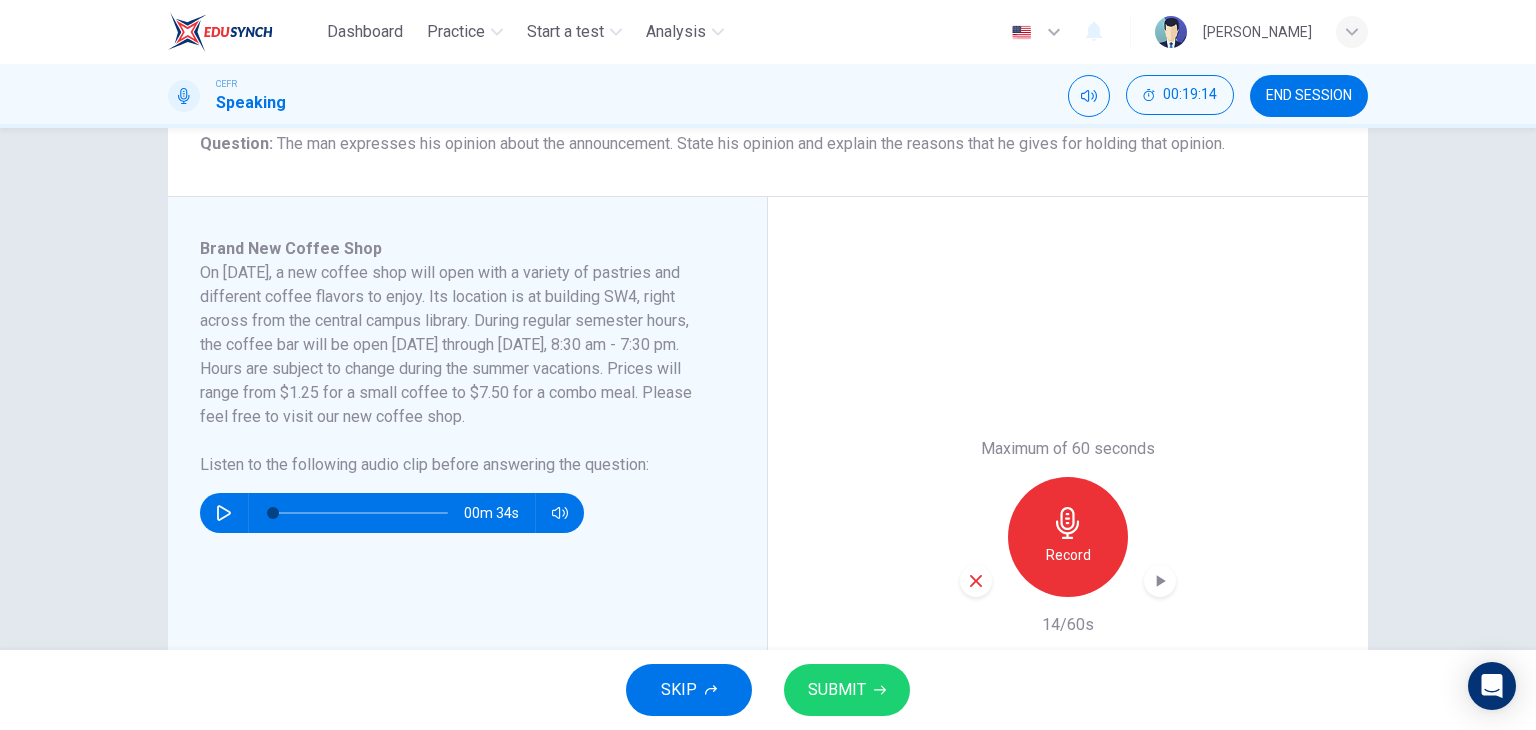 click 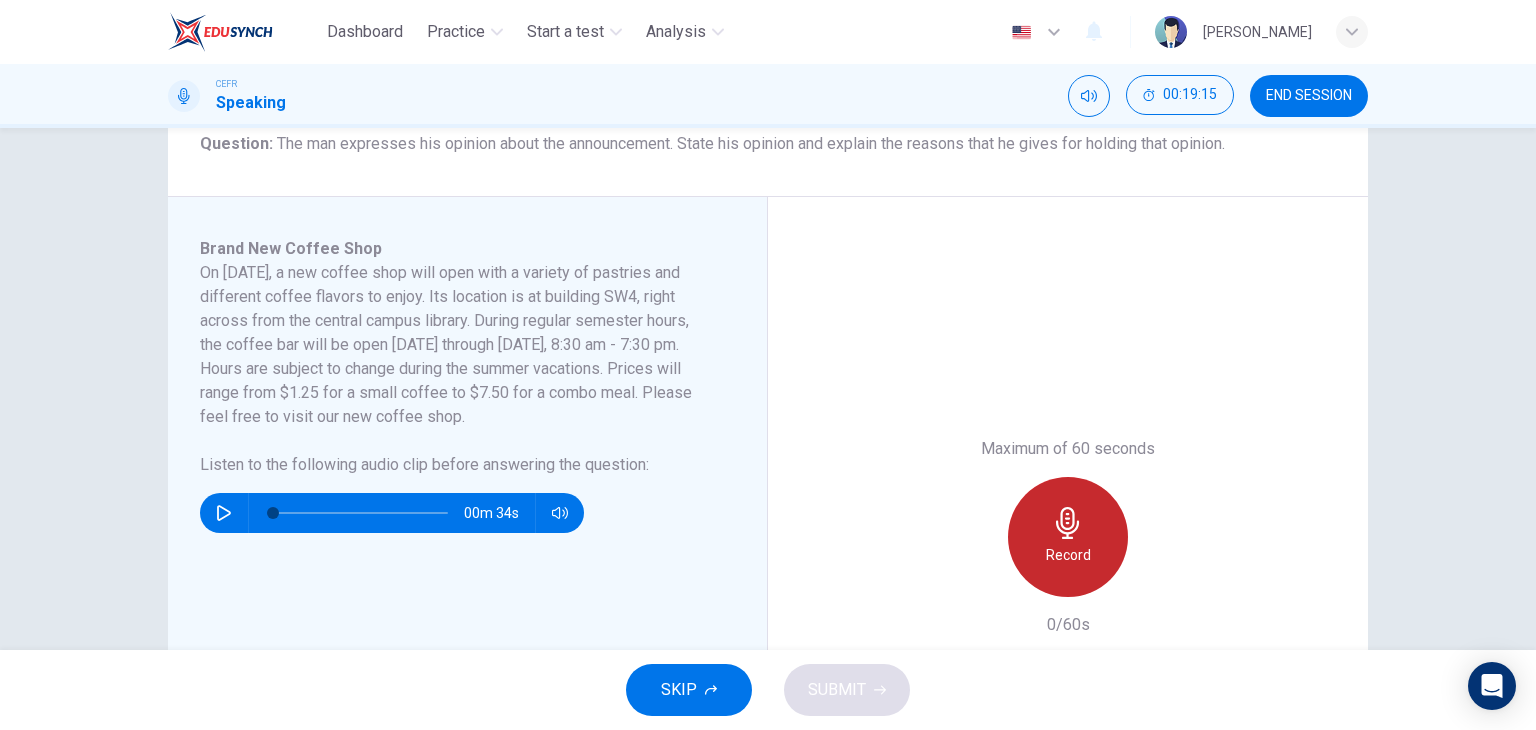 click on "Record" at bounding box center (1068, 555) 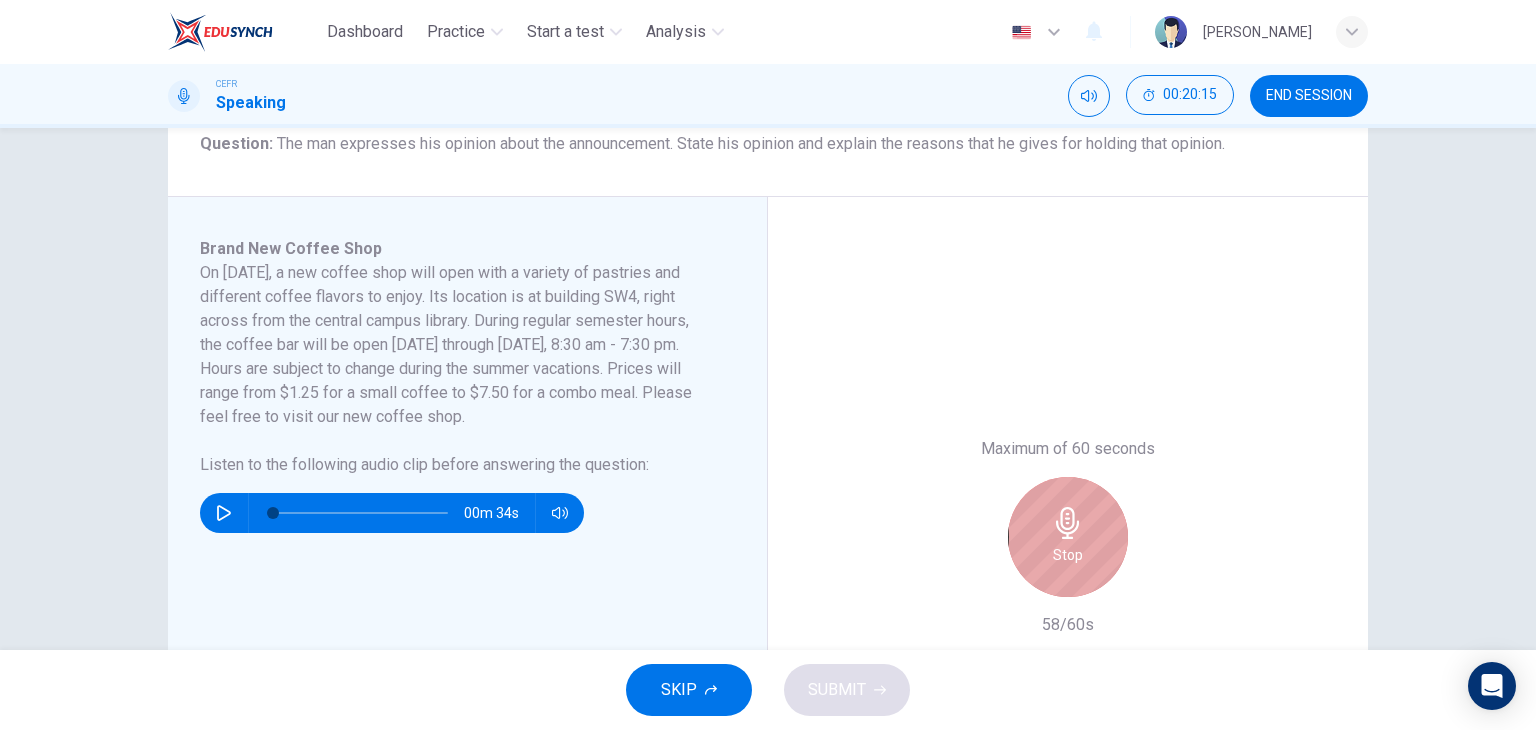 click on "Stop" at bounding box center [1068, 555] 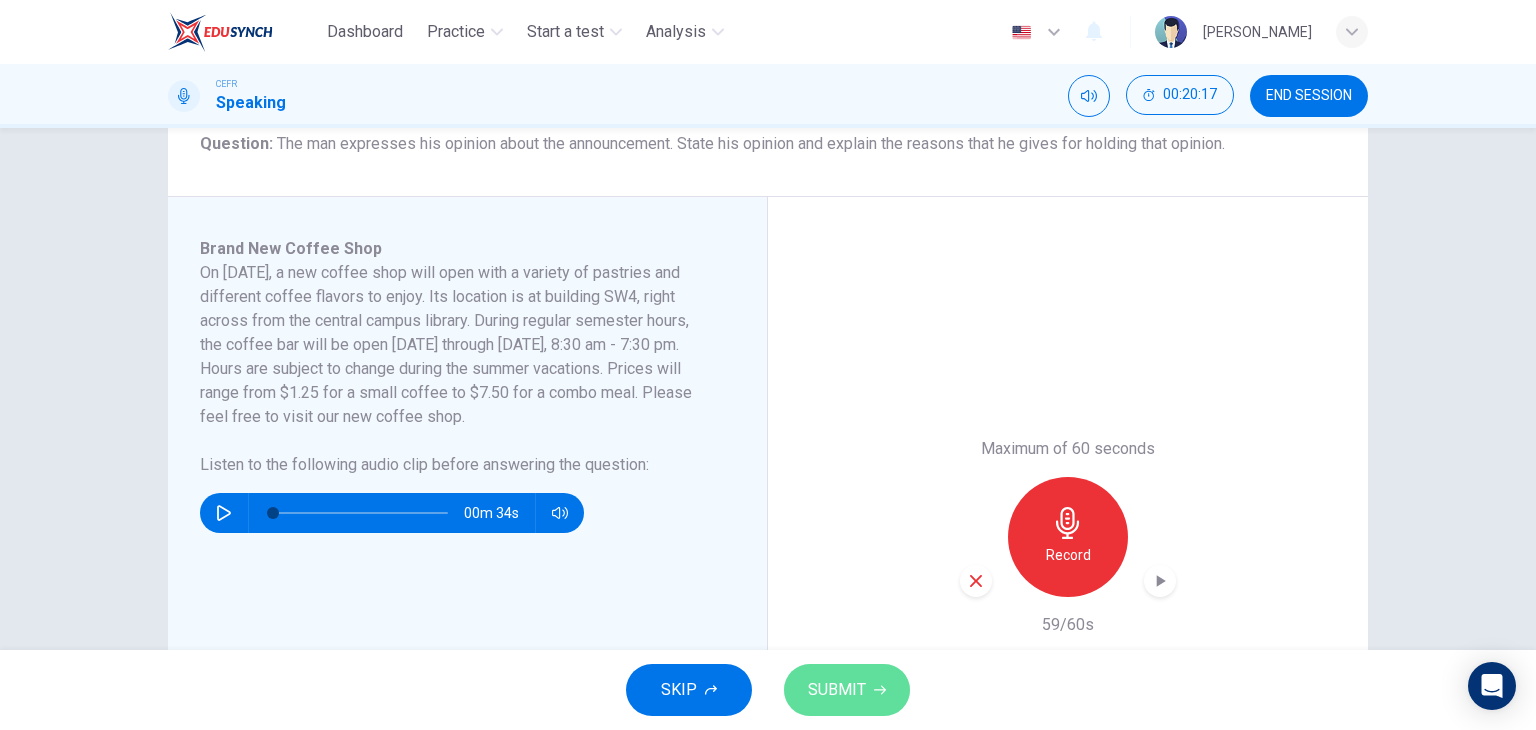 click on "SUBMIT" at bounding box center [837, 690] 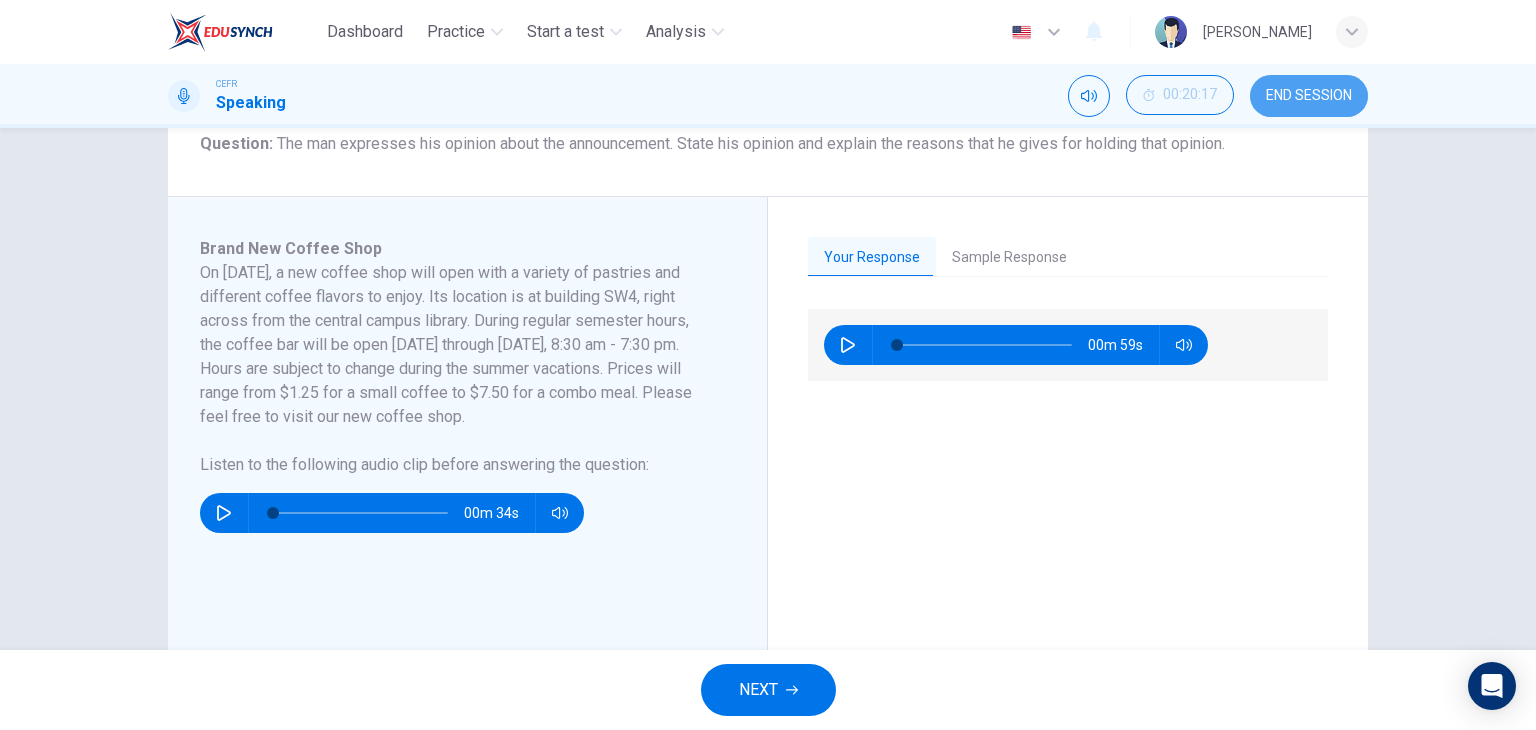 click on "END SESSION" at bounding box center [1309, 96] 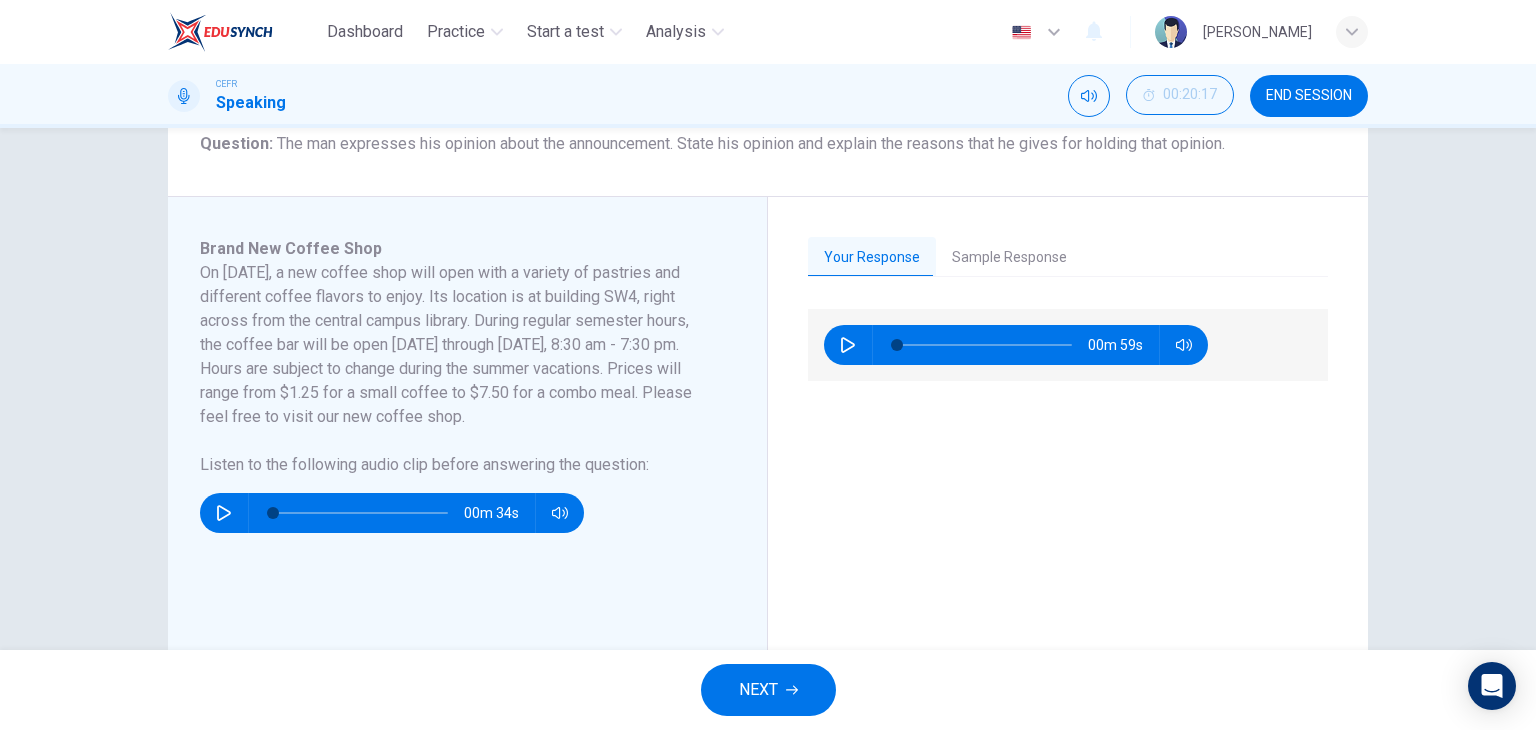 click 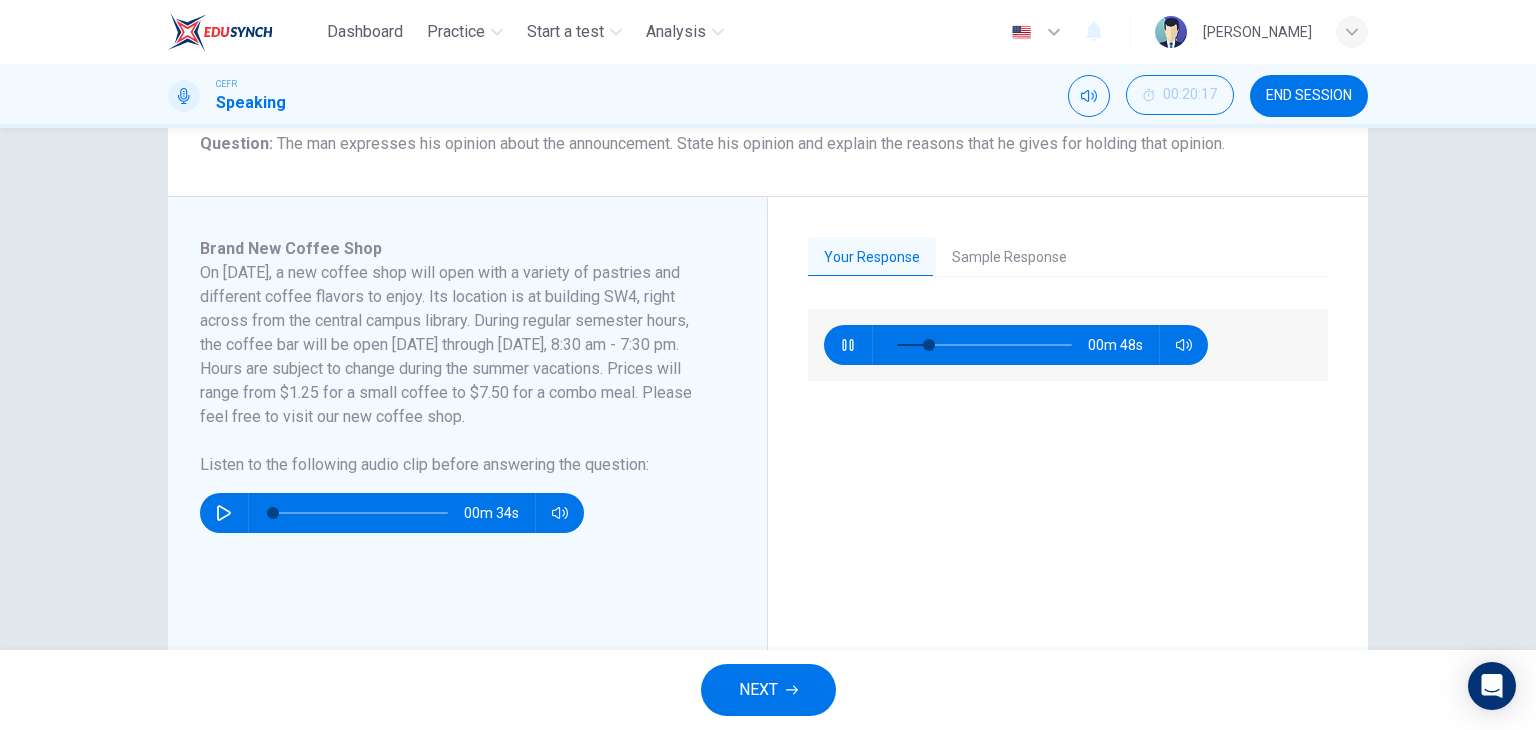 type on "20" 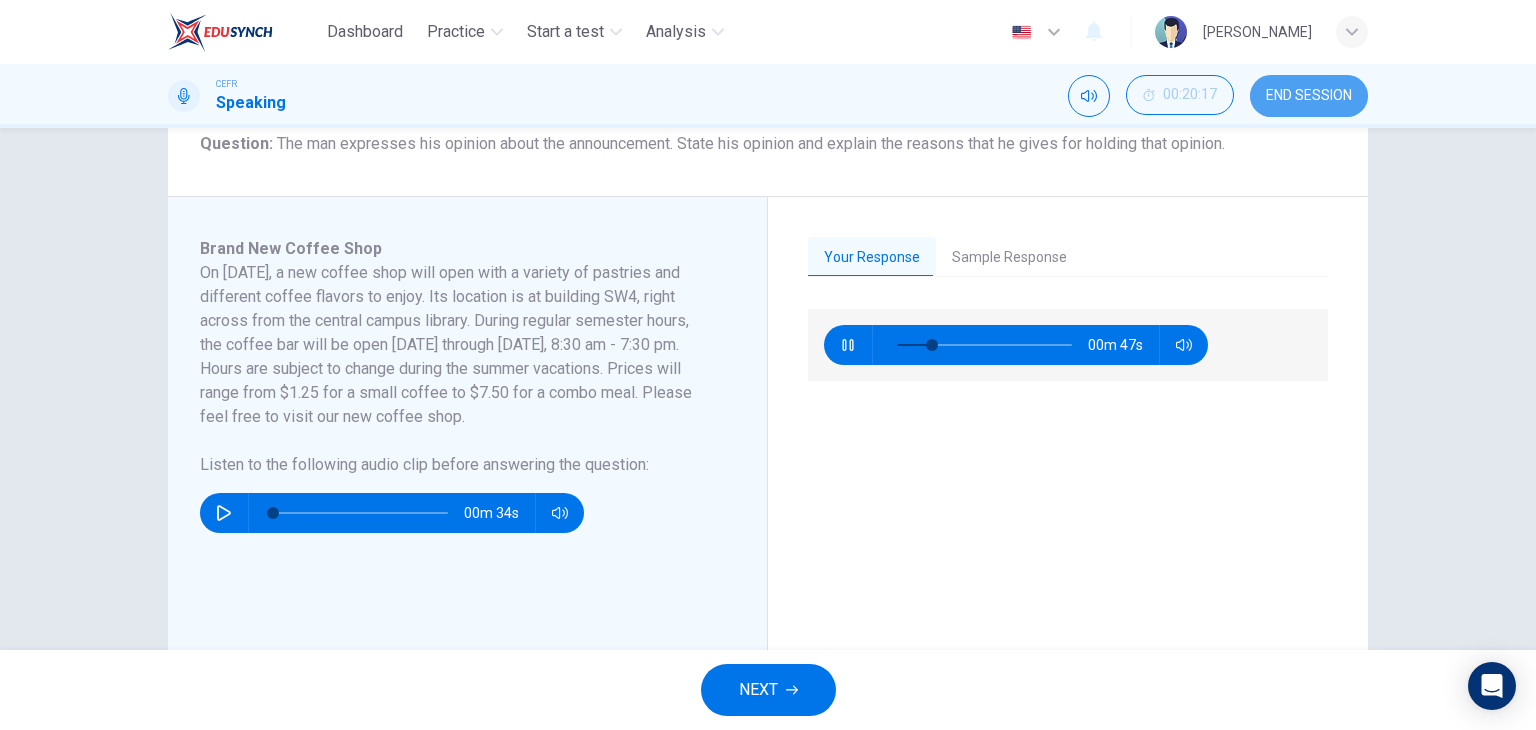 click on "END SESSION" at bounding box center [1309, 96] 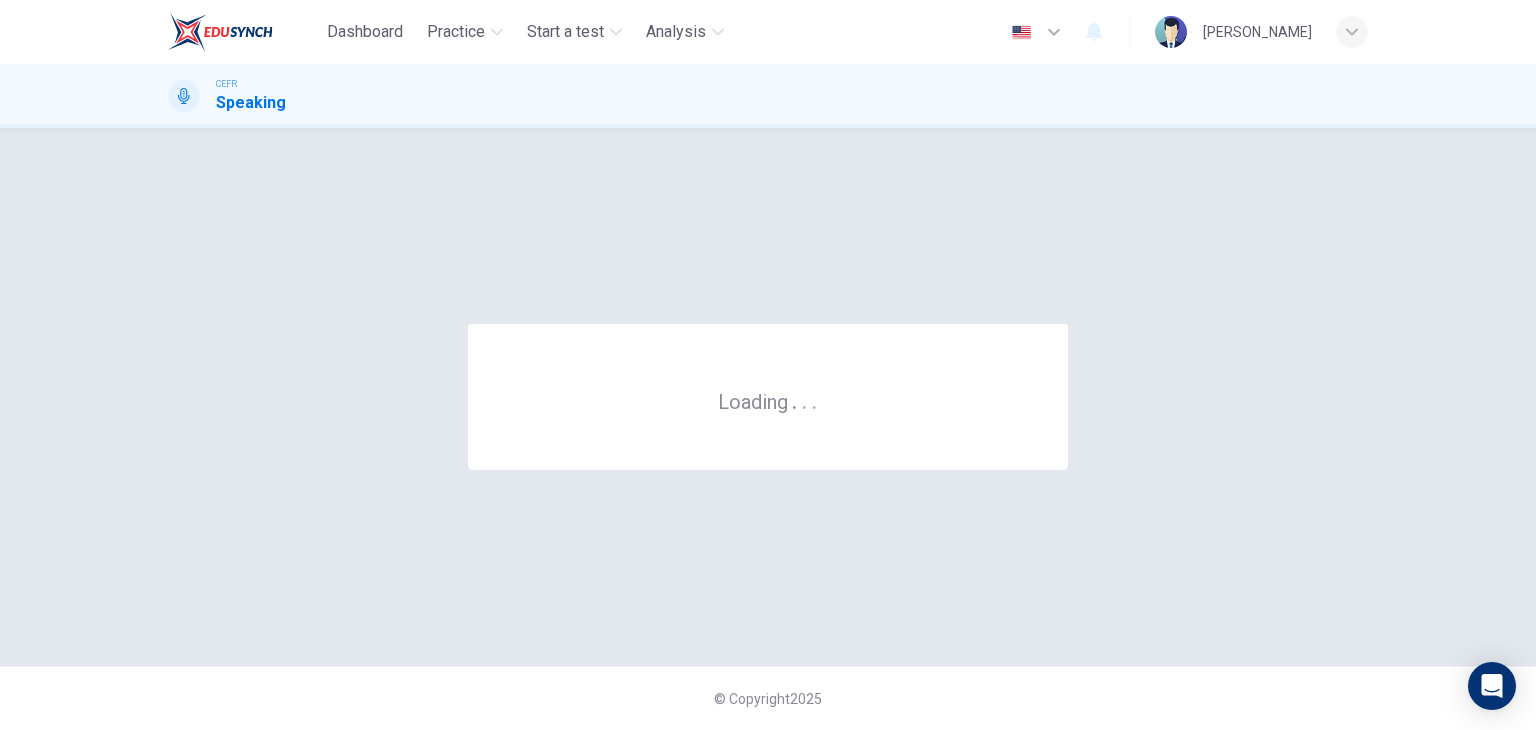 scroll, scrollTop: 0, scrollLeft: 0, axis: both 